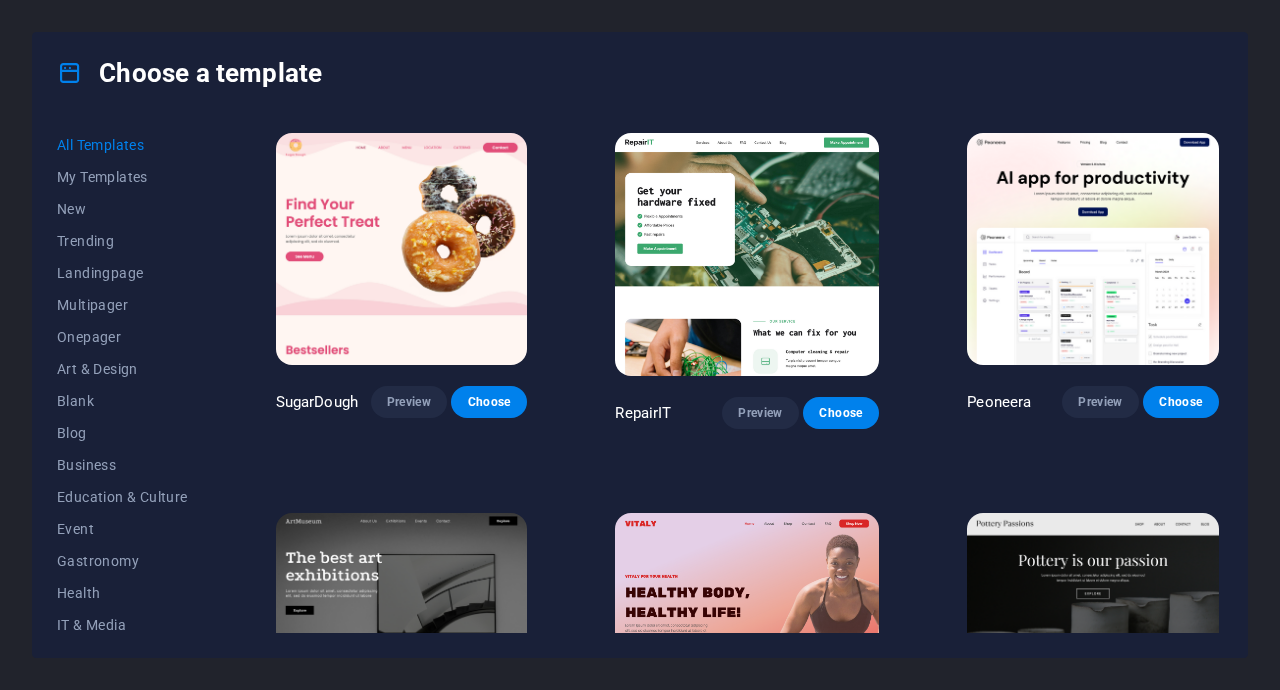 scroll, scrollTop: 0, scrollLeft: 0, axis: both 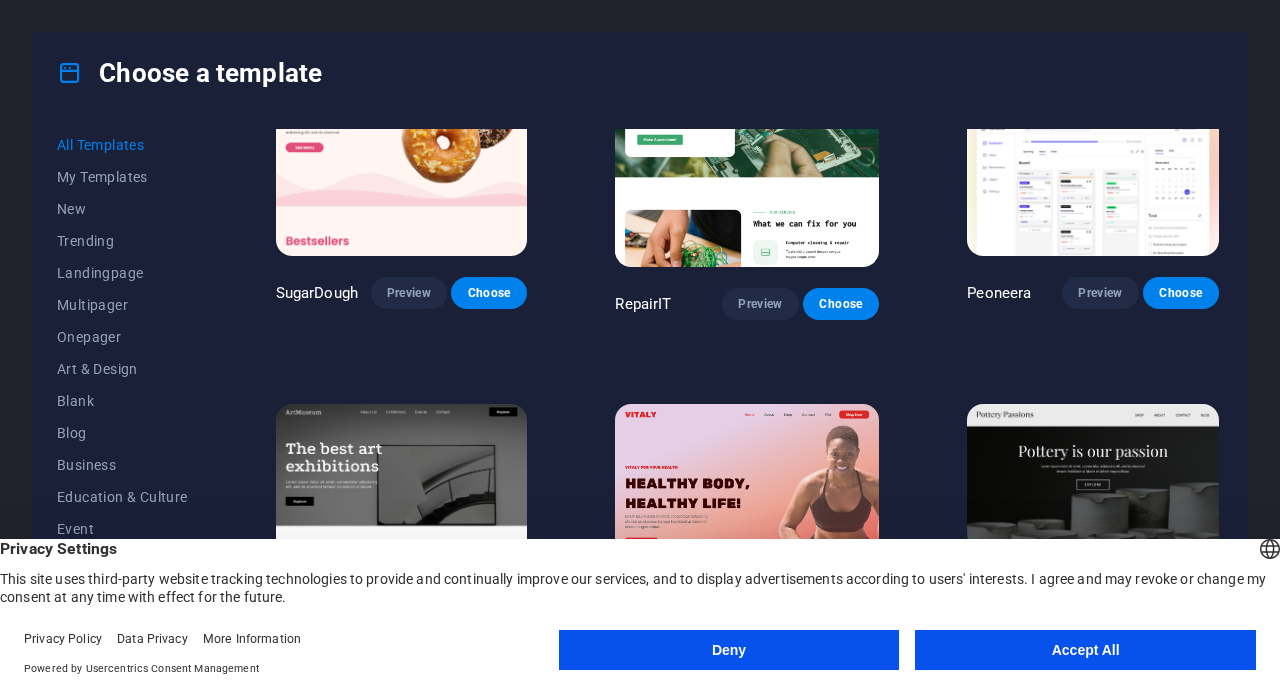 click on "Deny" at bounding box center [729, 650] 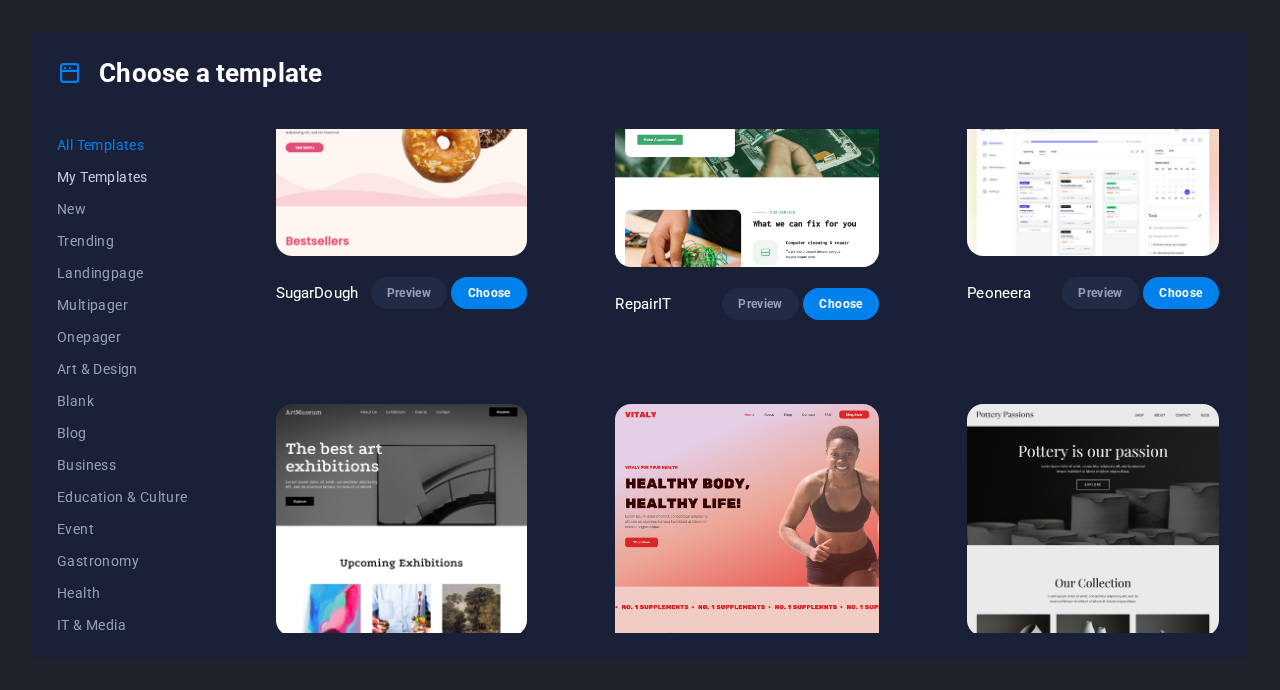 click on "My Templates" at bounding box center (122, 177) 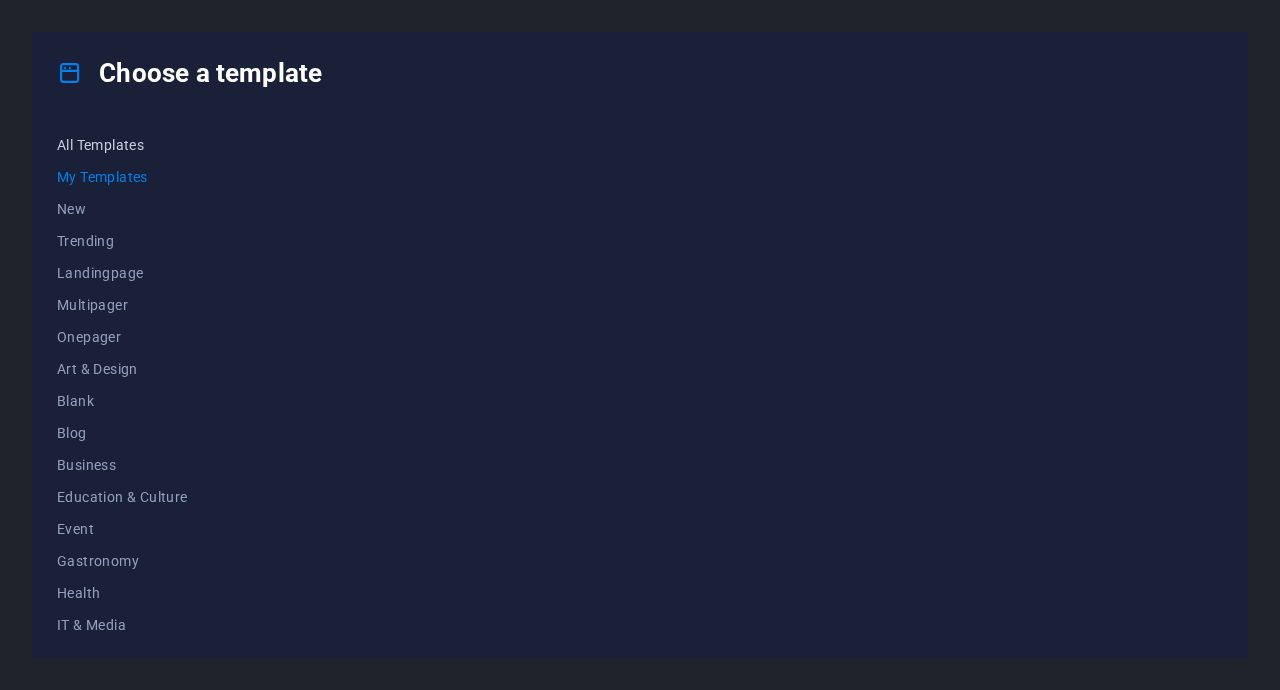 click on "All Templates" at bounding box center [122, 145] 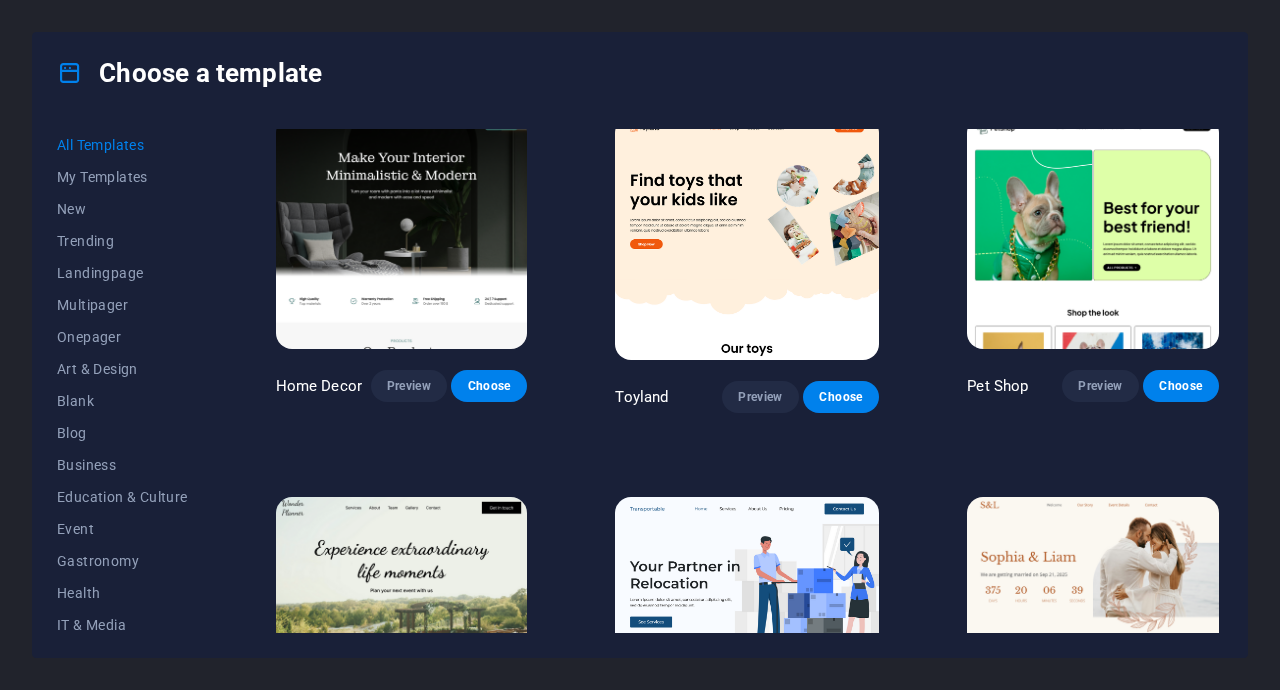 scroll, scrollTop: 784, scrollLeft: 0, axis: vertical 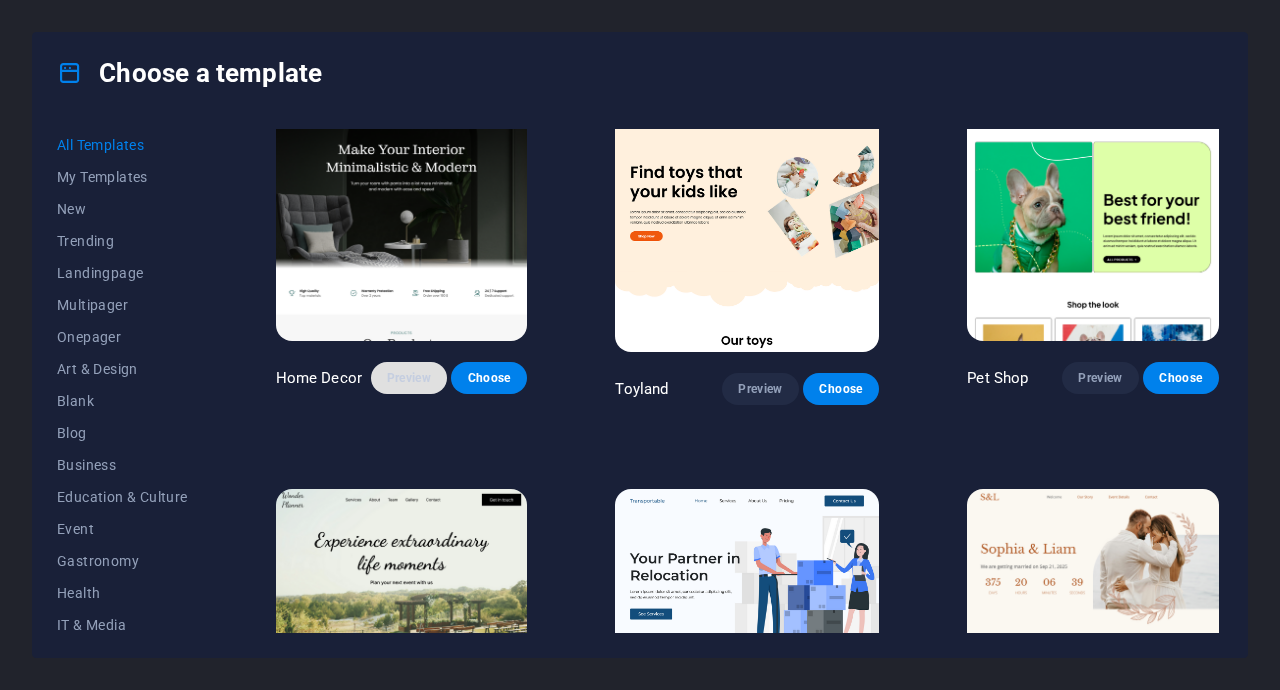 click on "Preview" at bounding box center (409, 378) 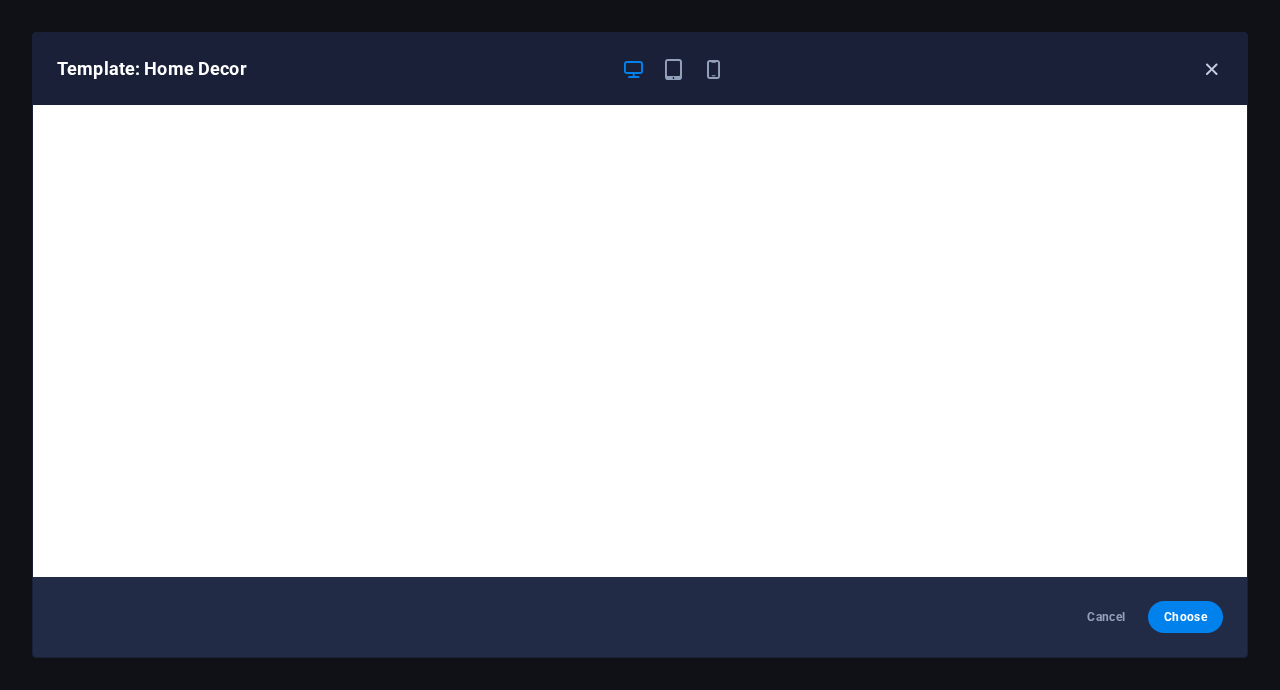 click at bounding box center (1211, 69) 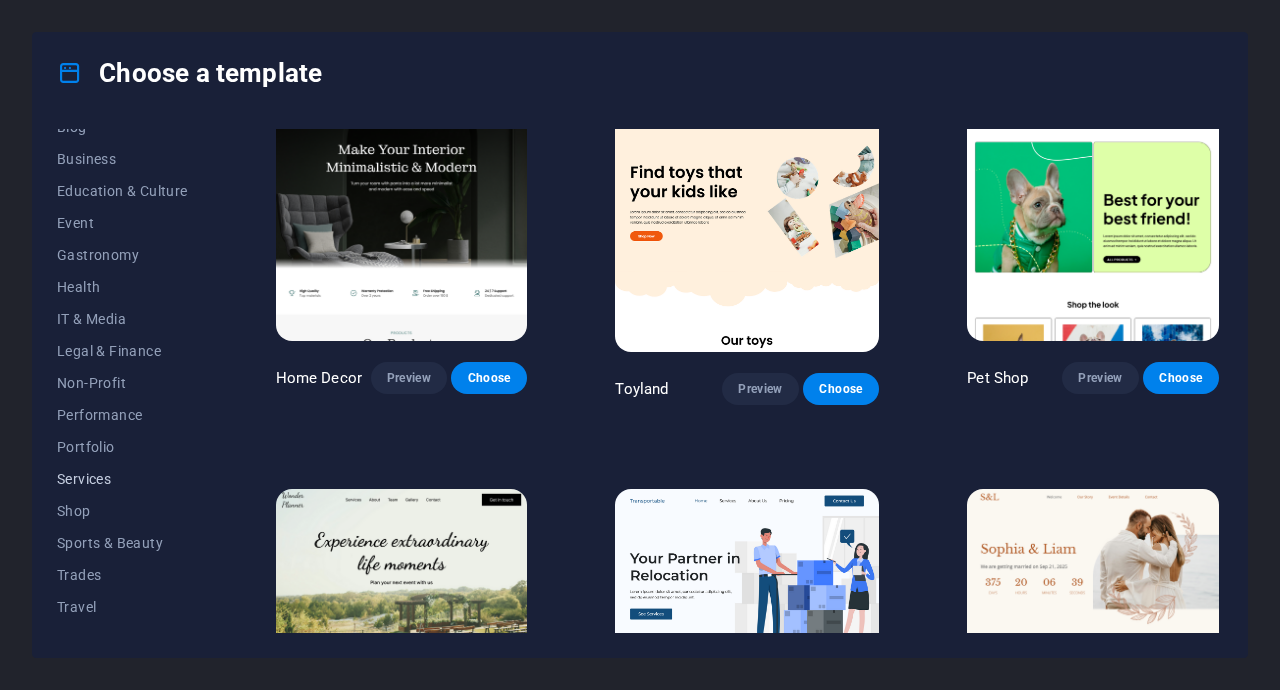 scroll, scrollTop: 328, scrollLeft: 0, axis: vertical 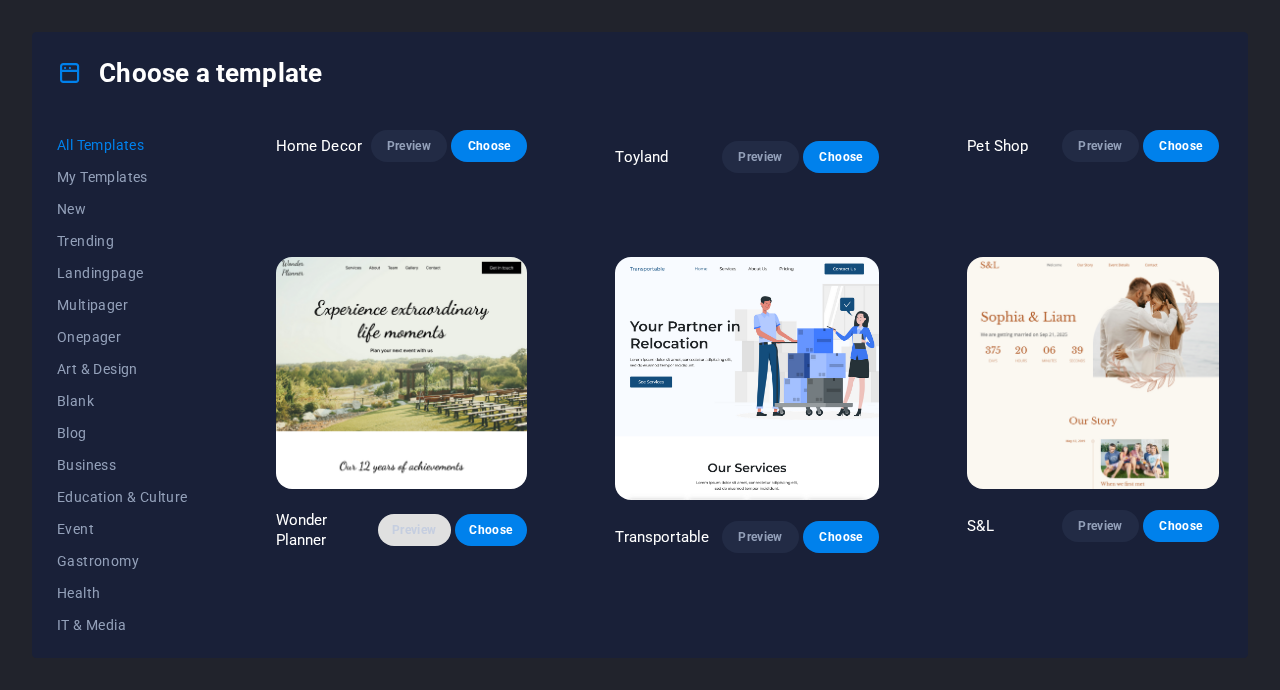 click on "Preview" at bounding box center [414, 530] 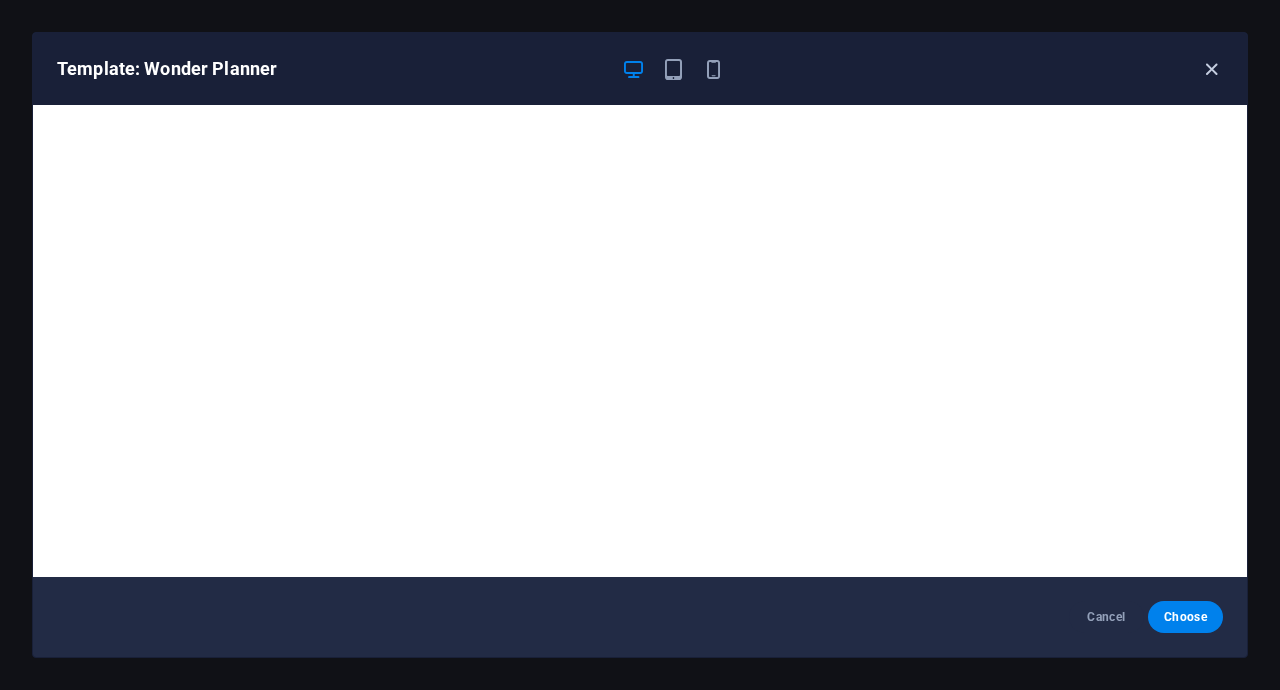 click at bounding box center [1211, 69] 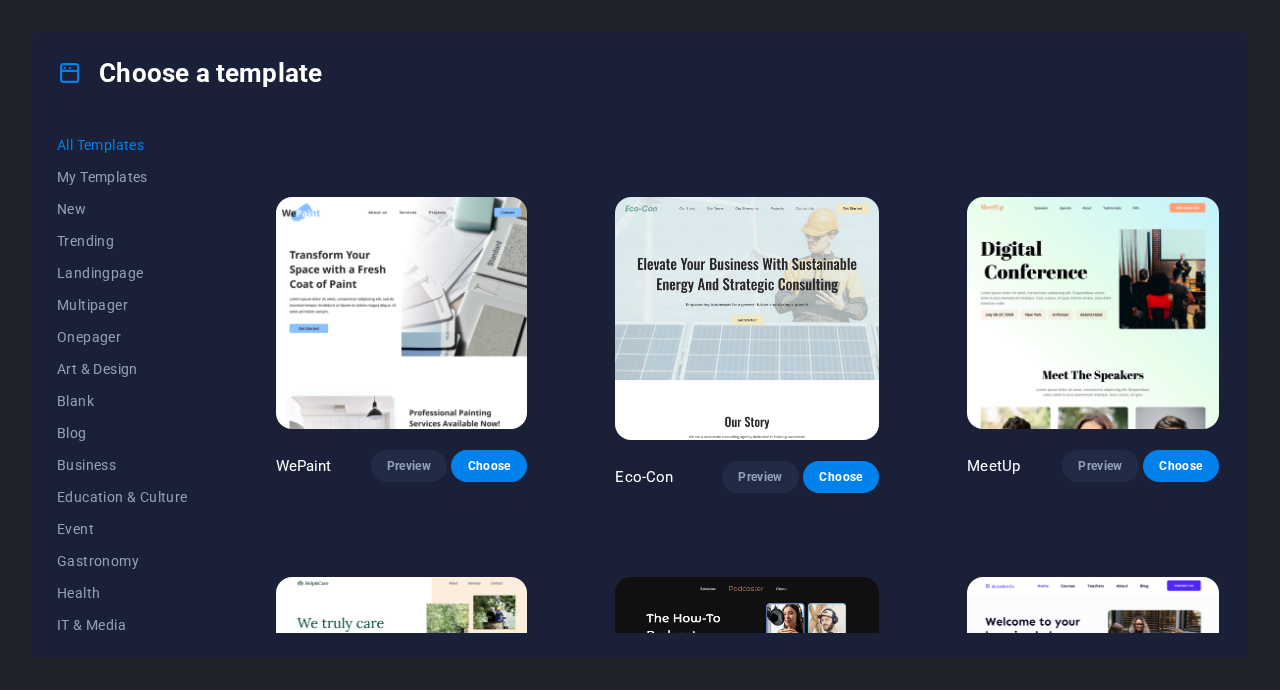 scroll, scrollTop: 1268, scrollLeft: 0, axis: vertical 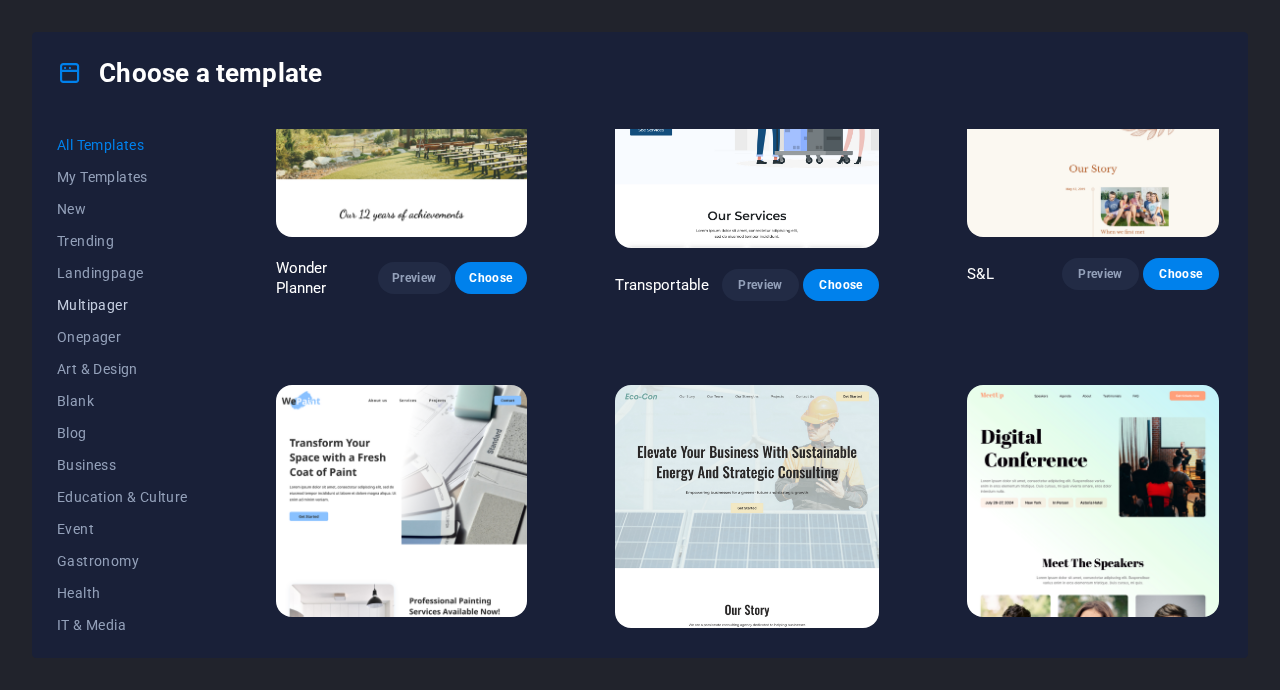 click on "Multipager" at bounding box center [122, 305] 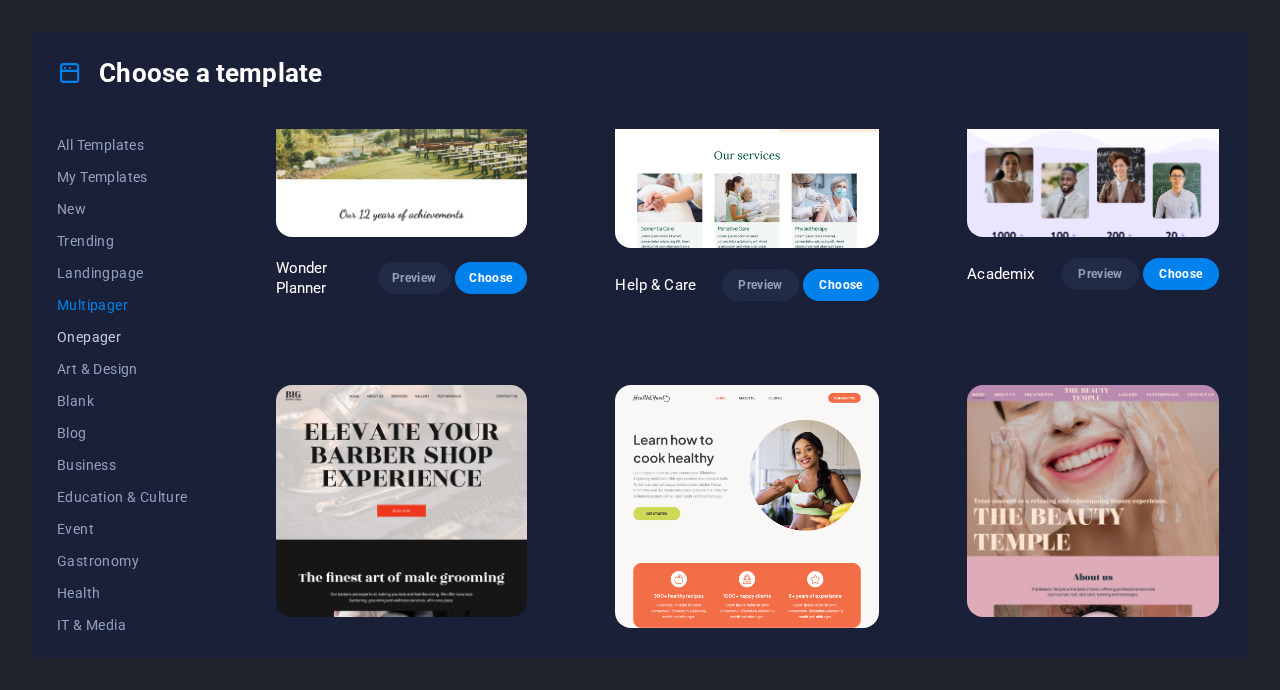 click on "Onepager" at bounding box center (122, 337) 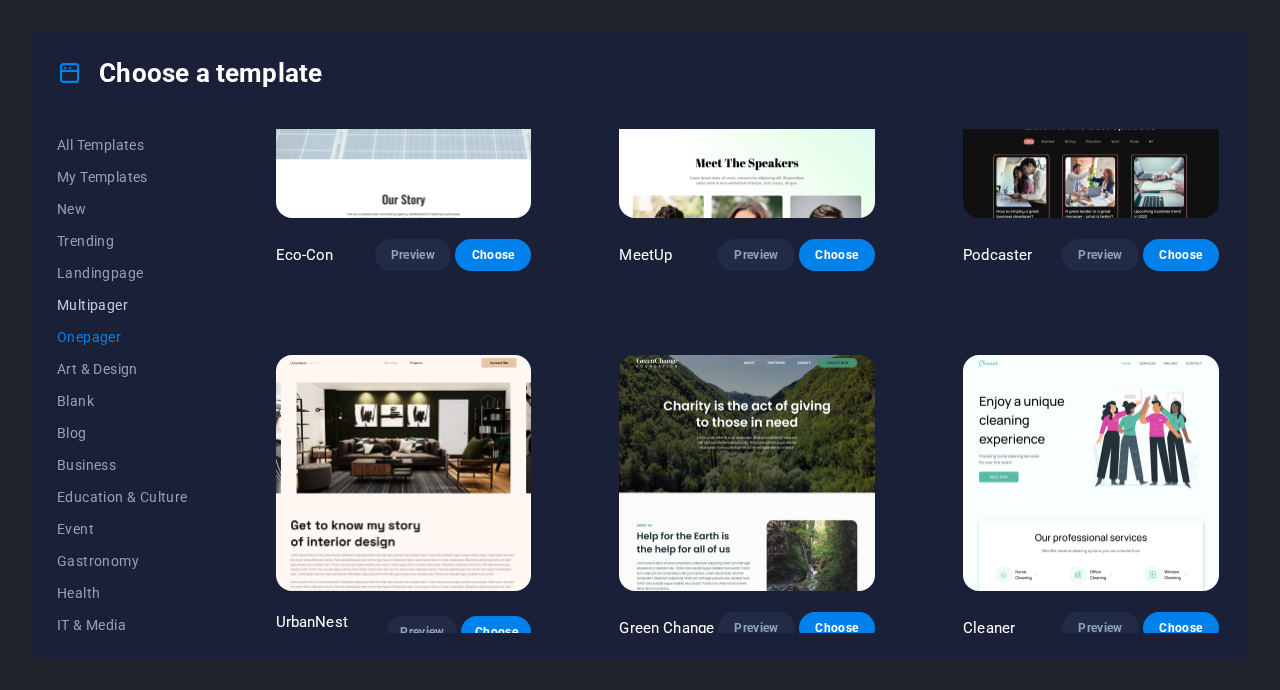 click on "Multipager" at bounding box center [122, 305] 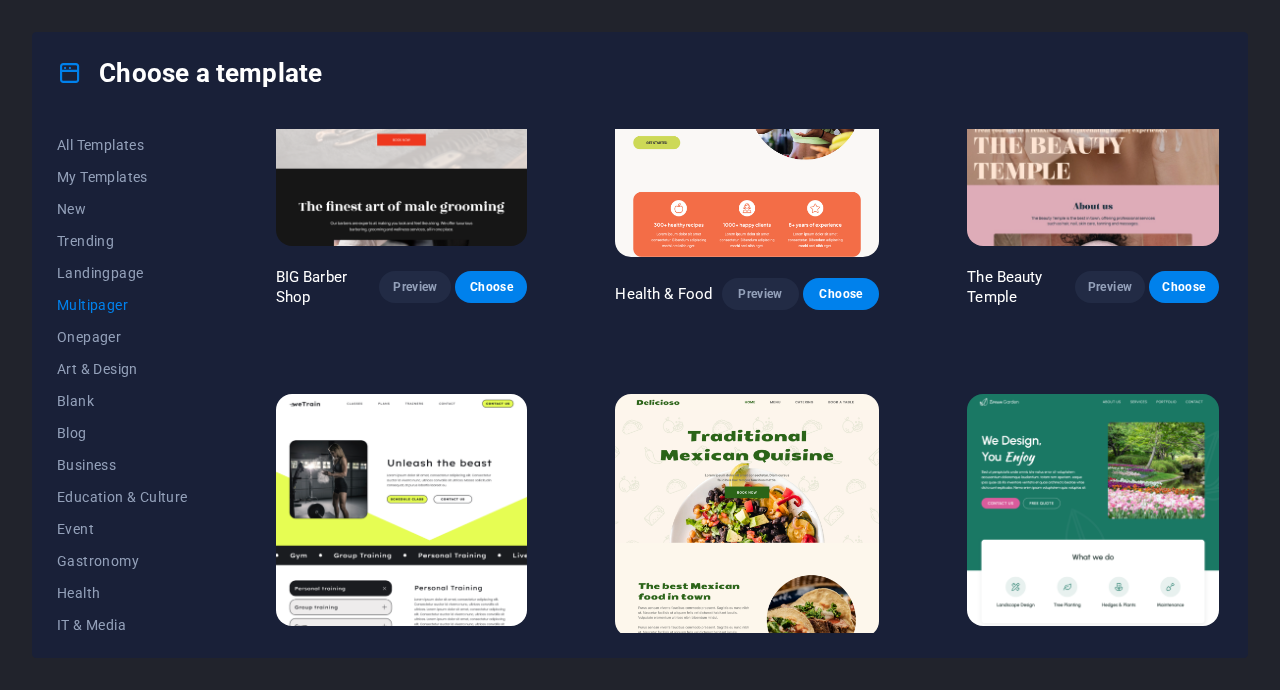 scroll, scrollTop: 1354, scrollLeft: 0, axis: vertical 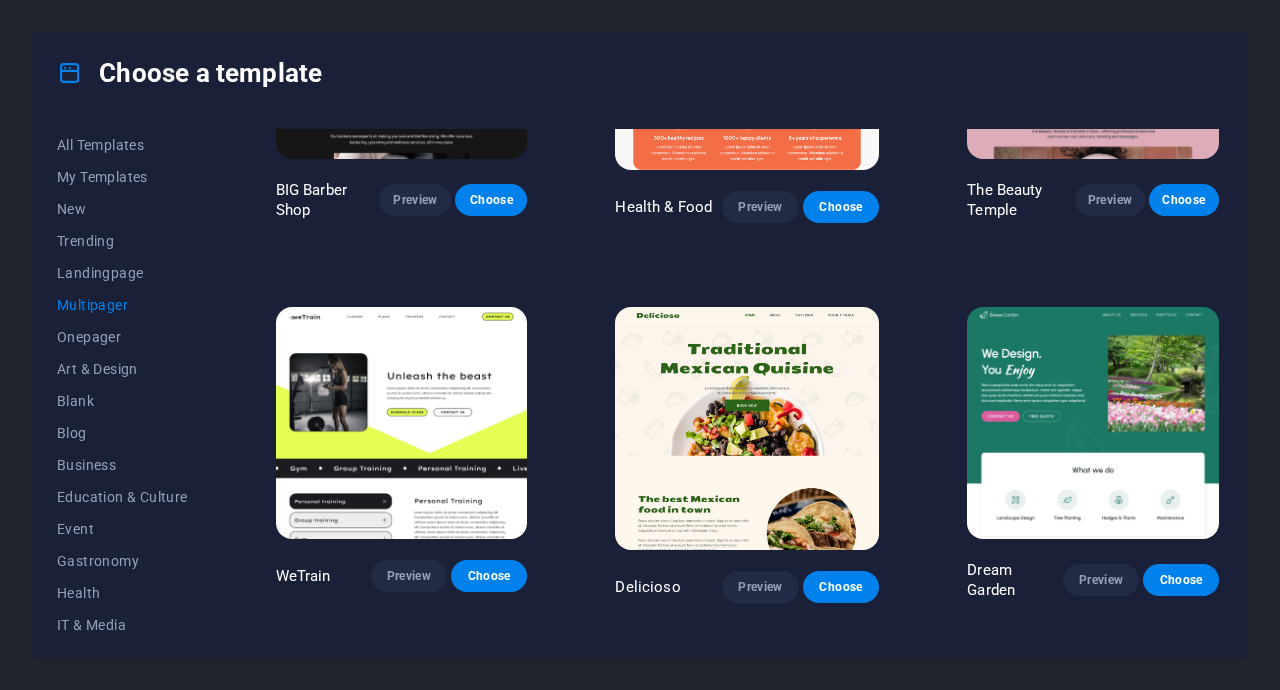 click at bounding box center [402, 423] 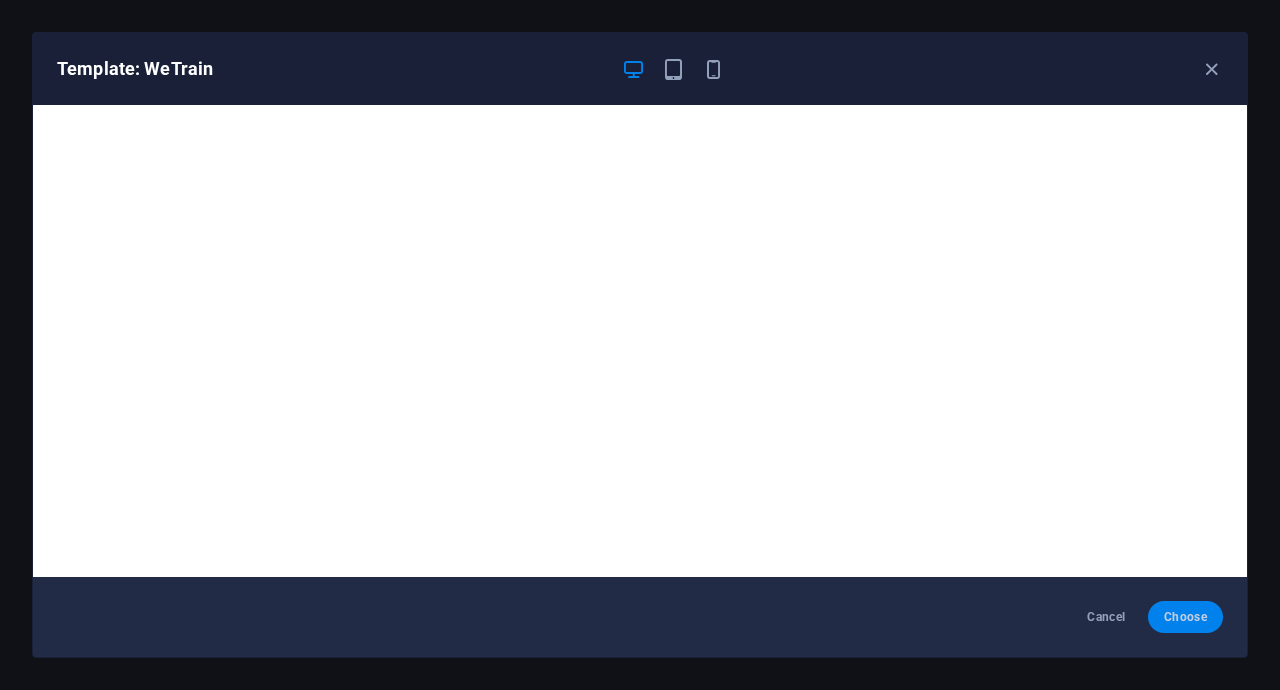 click on "Choose" at bounding box center [1185, 617] 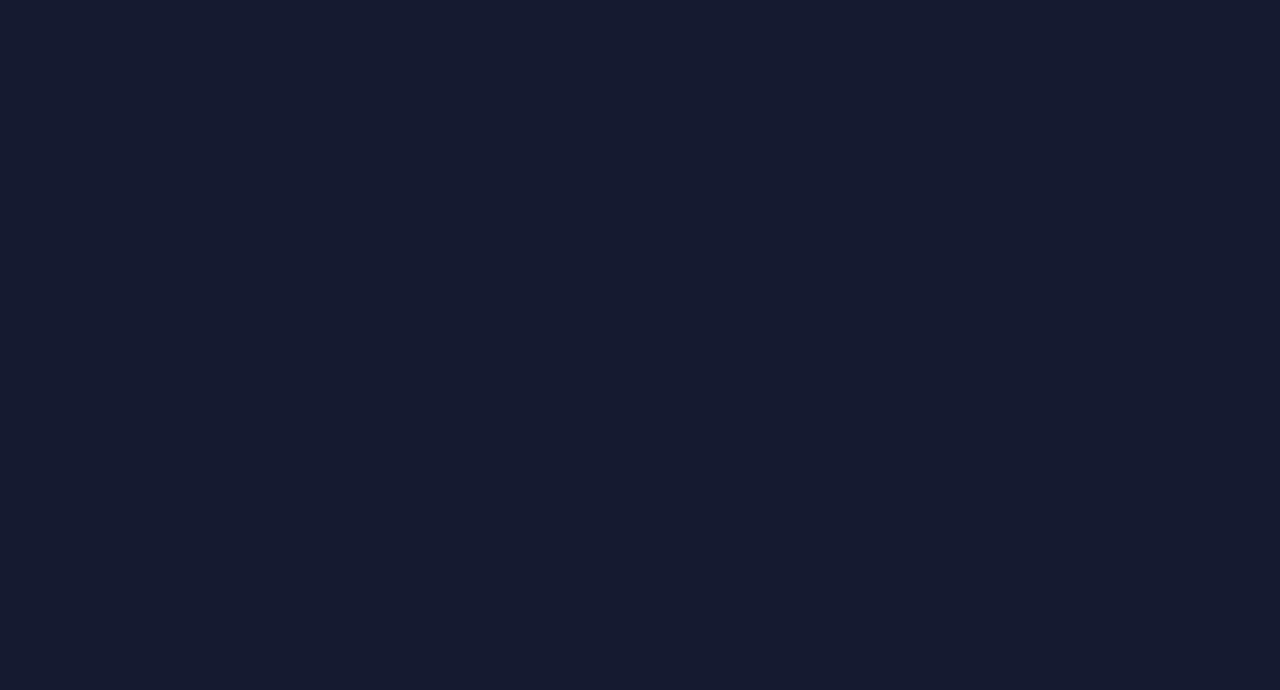 scroll, scrollTop: 0, scrollLeft: 0, axis: both 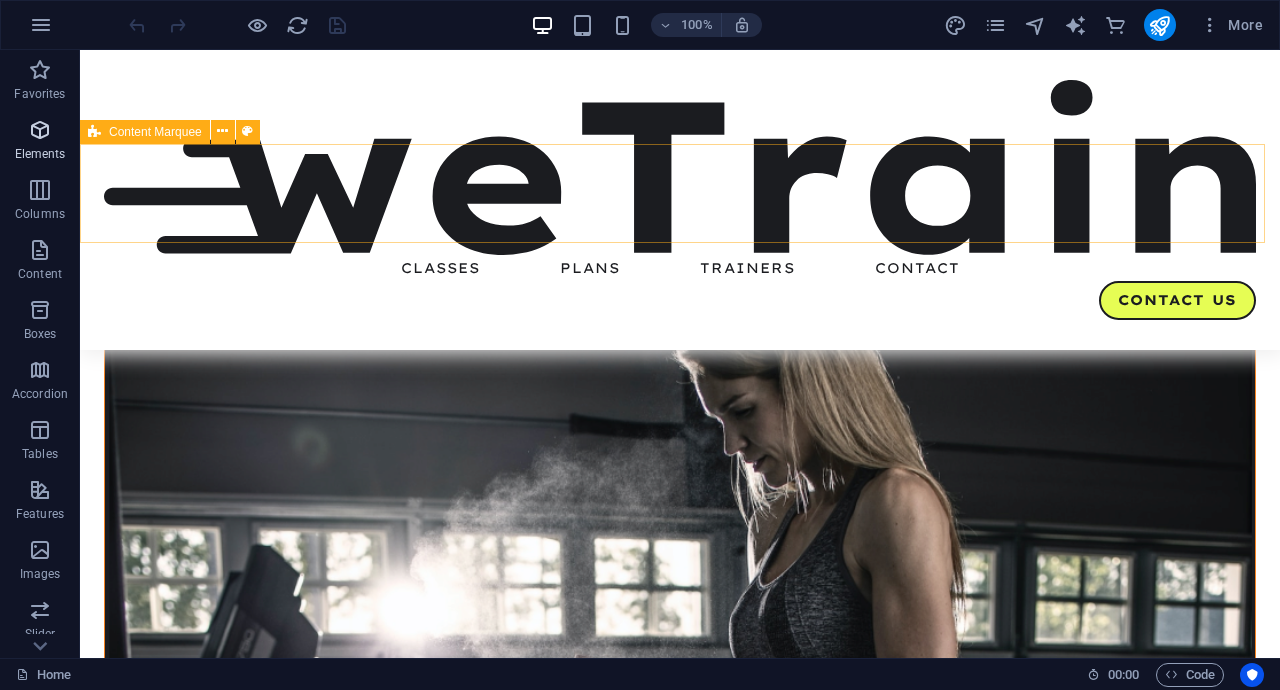 click at bounding box center [40, 130] 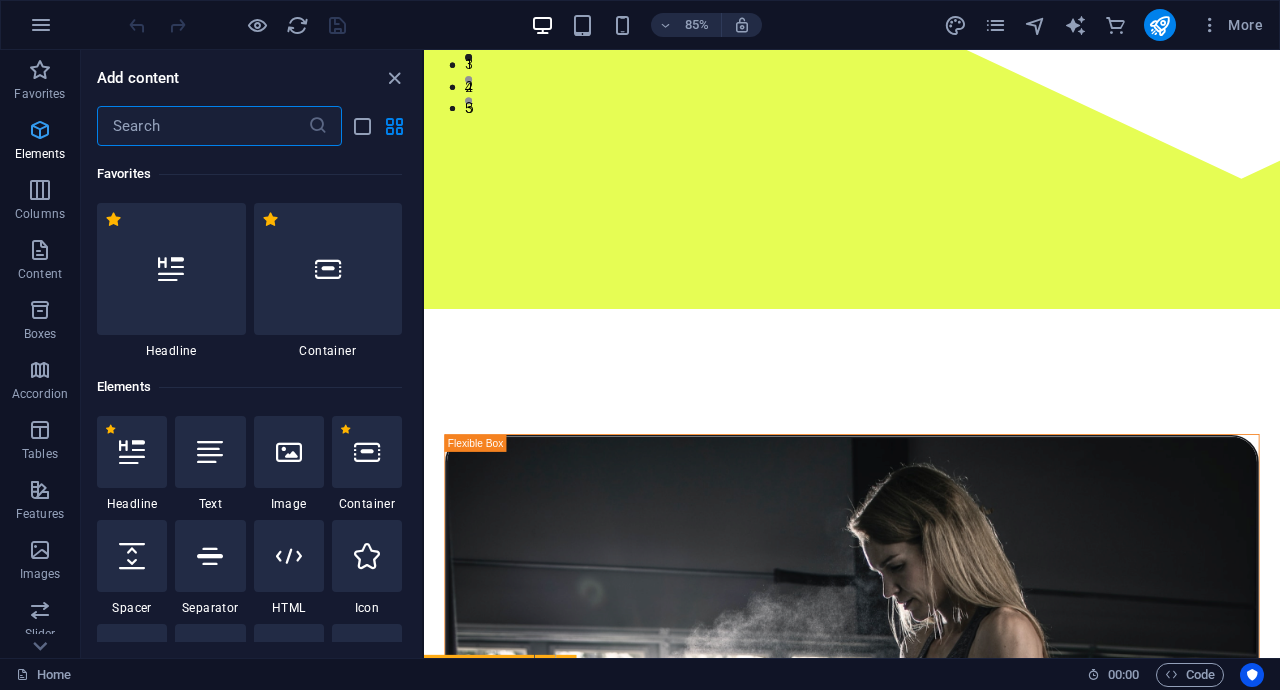 scroll, scrollTop: 37, scrollLeft: 0, axis: vertical 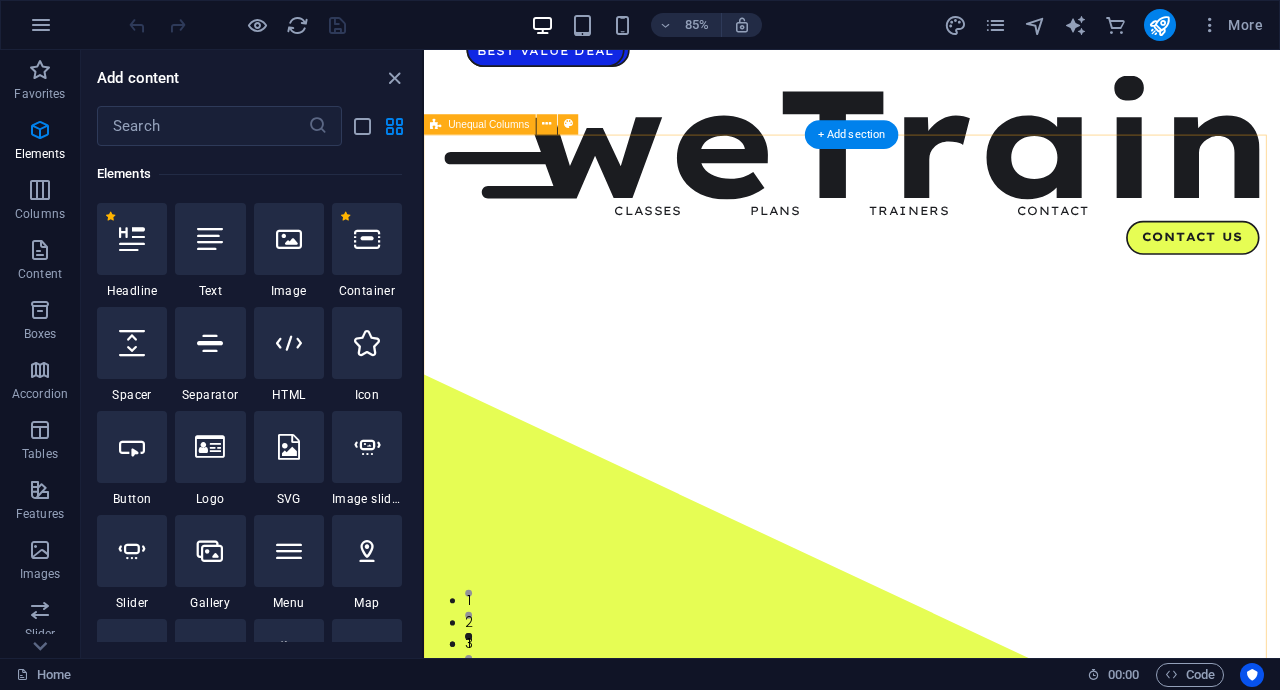 click on "Unleash the beast Lorem ipsum dolor sit amet, consectetur adipiscing elit. Consectetur auctor id viverra nunc, ultrices convallis sit ultrices. Massa sollicitudin consequat, at purus lobortis laoreet eu. Lorem ipsum dolor sit amet, consectetur adipiscing elit. Consectetur auctor id viverra nunc, ultrices convallis sit ultrices. Massa sollicitudin consequat, at purus lobortis laoreet. schedule class Contact us" at bounding box center [927, 1490] 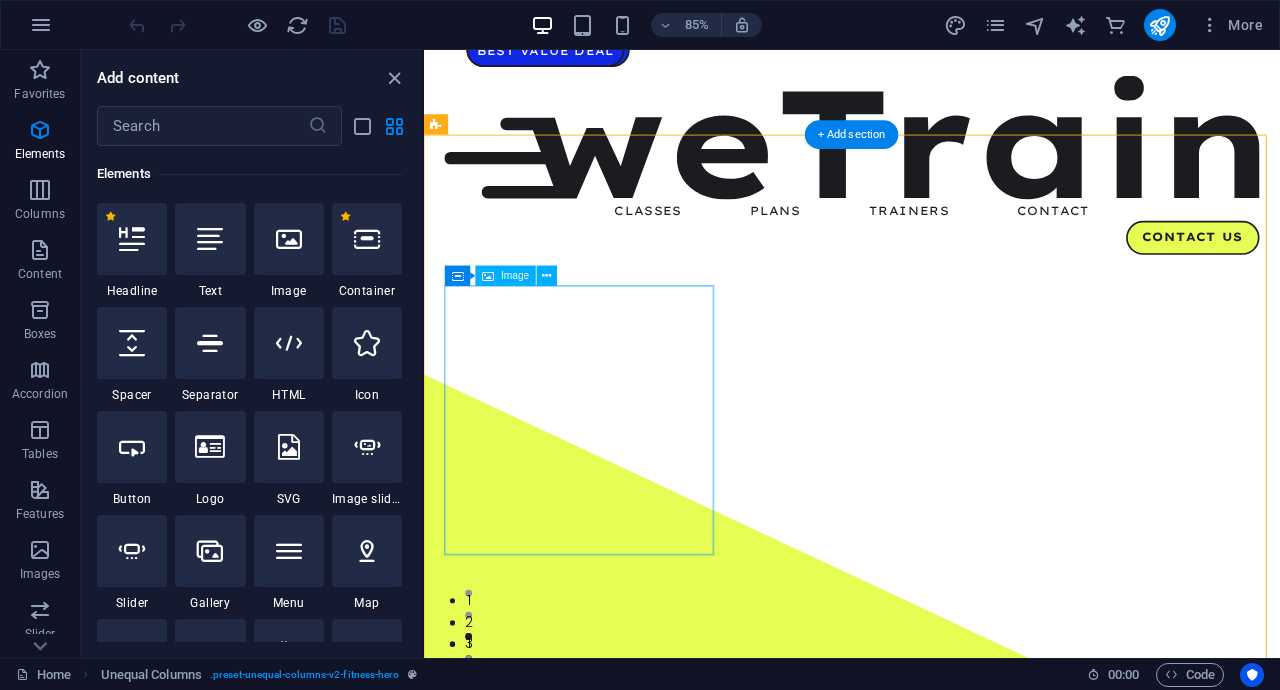 click at bounding box center (927, 1663) 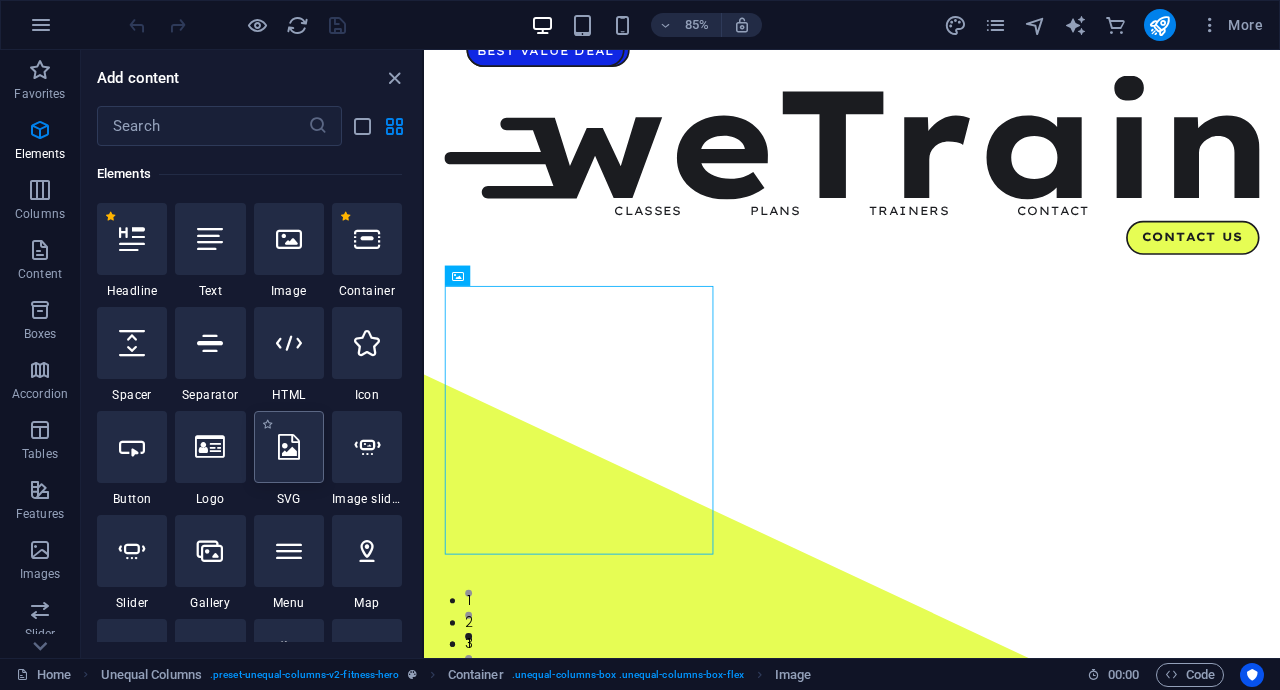 scroll, scrollTop: 4, scrollLeft: 0, axis: vertical 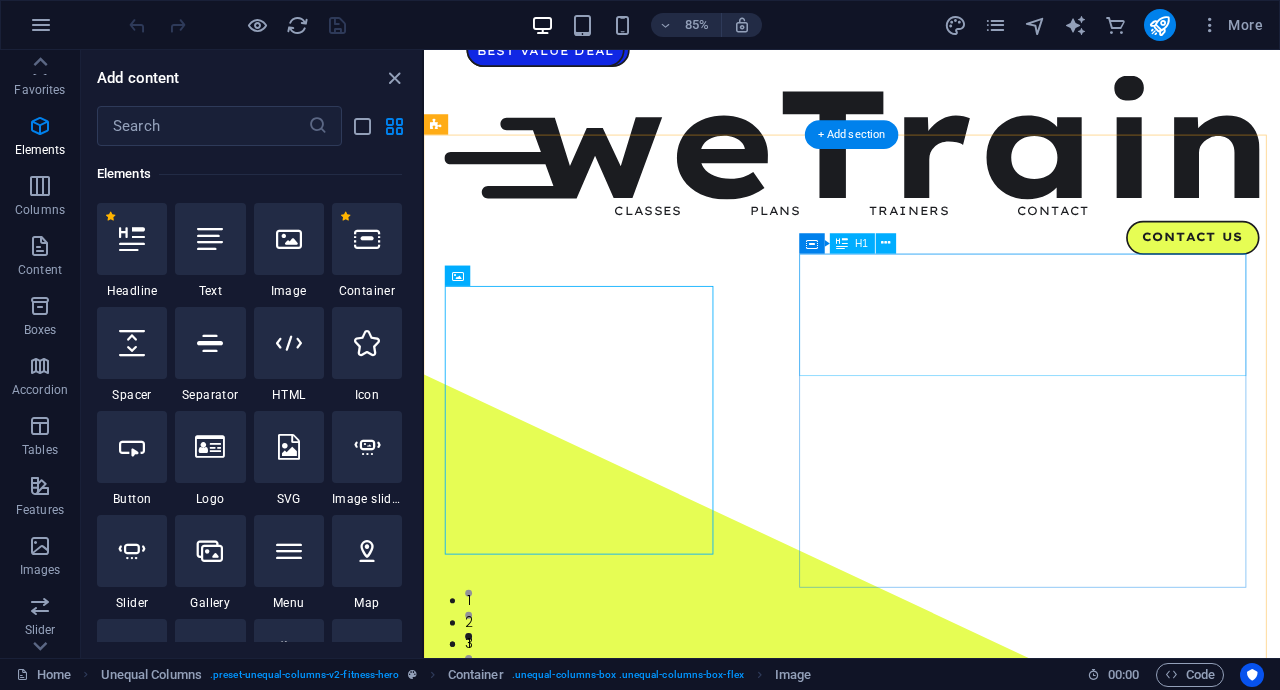 click on "Unleash the beast" at bounding box center [927, 2229] 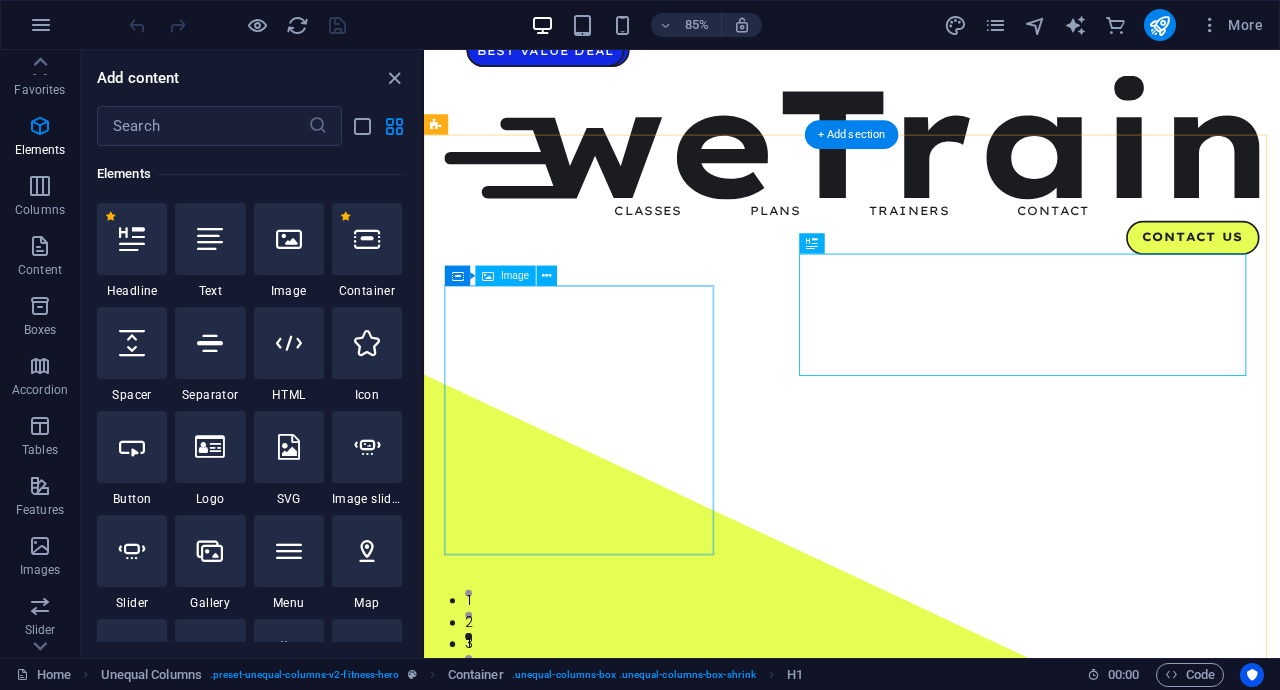 click at bounding box center (927, 1663) 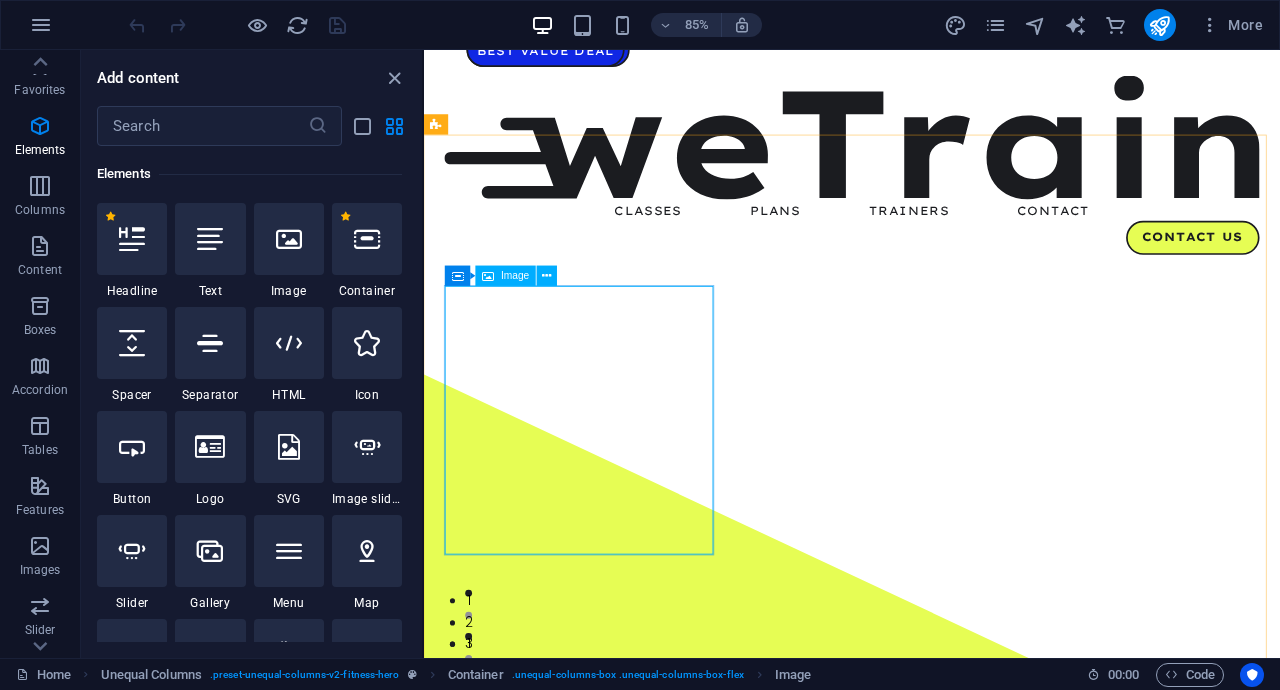 click on "Image" at bounding box center (515, 276) 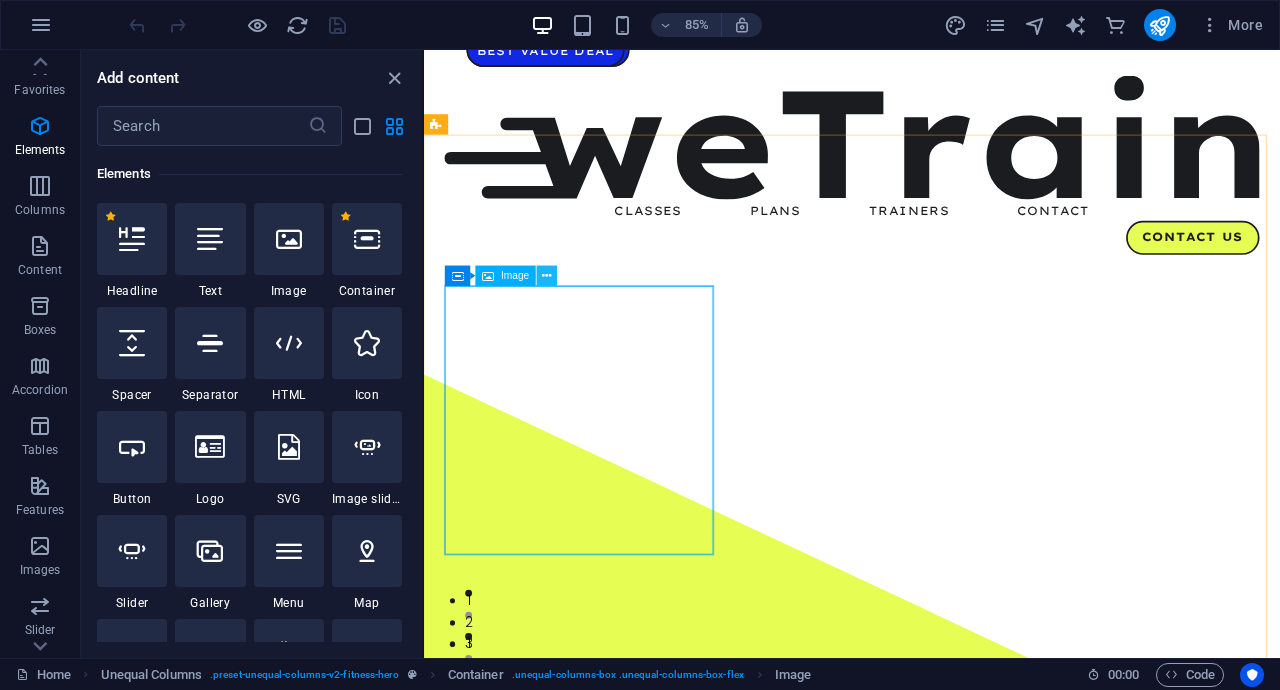 click at bounding box center (547, 276) 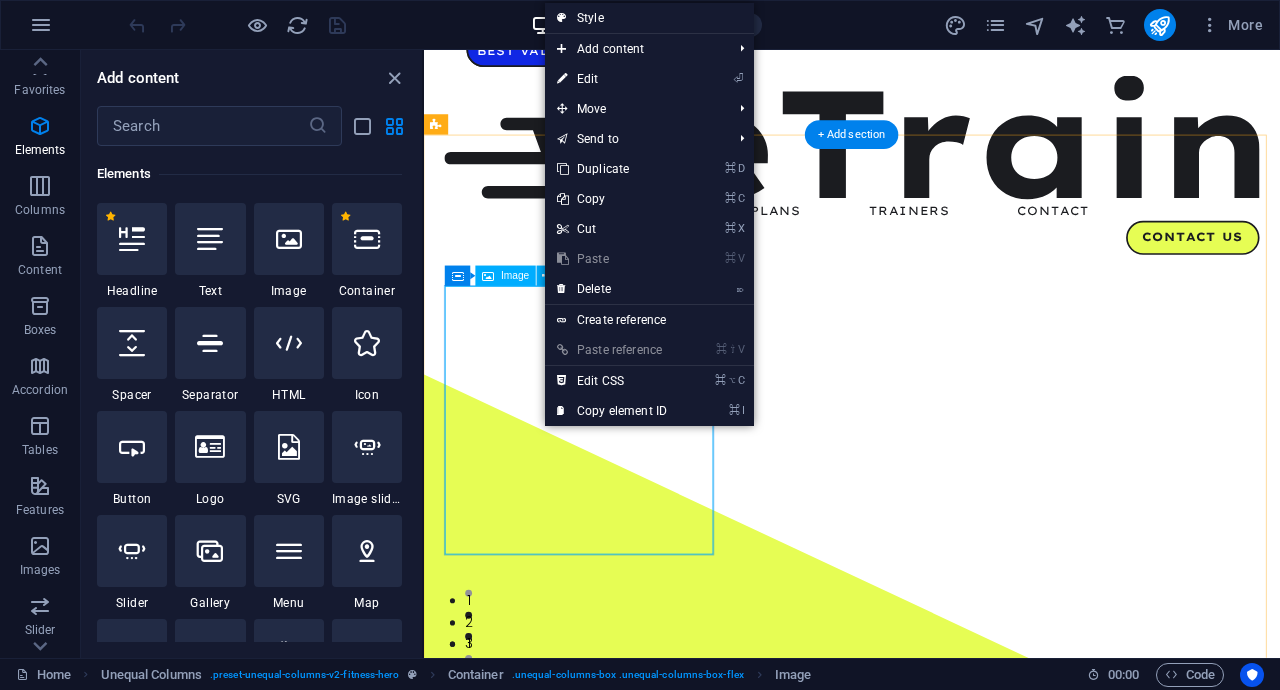 click at bounding box center (927, 1663) 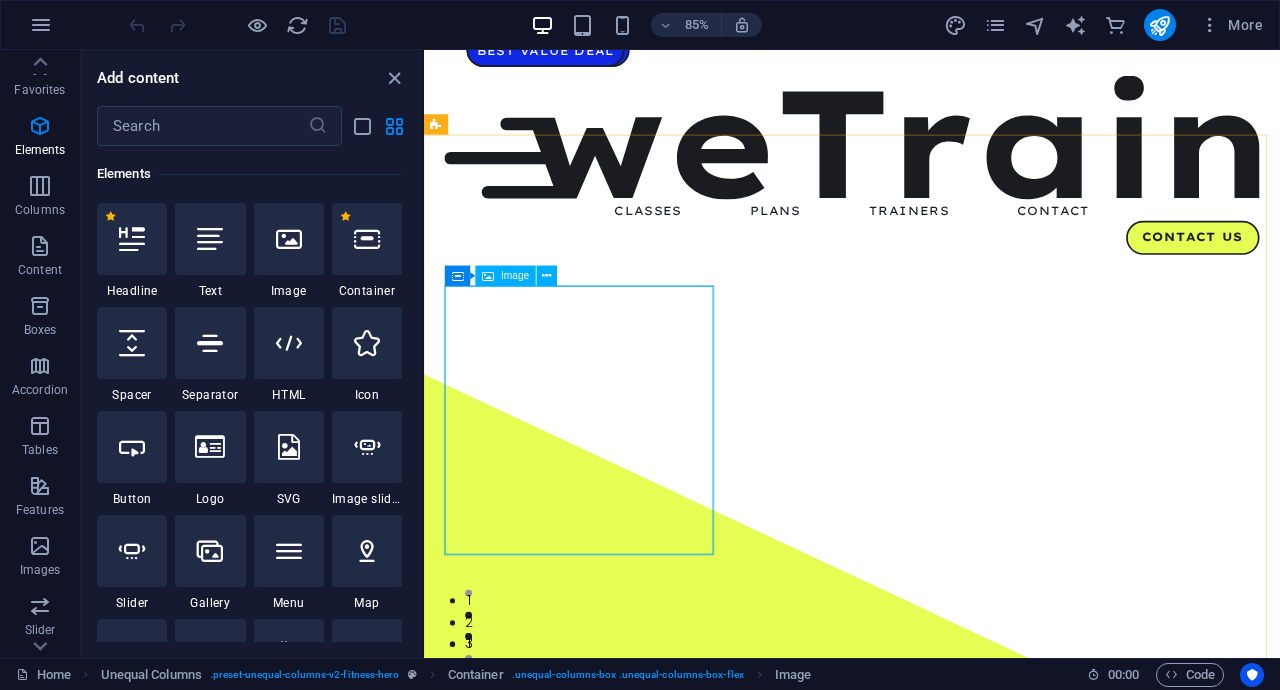 click at bounding box center [489, 276] 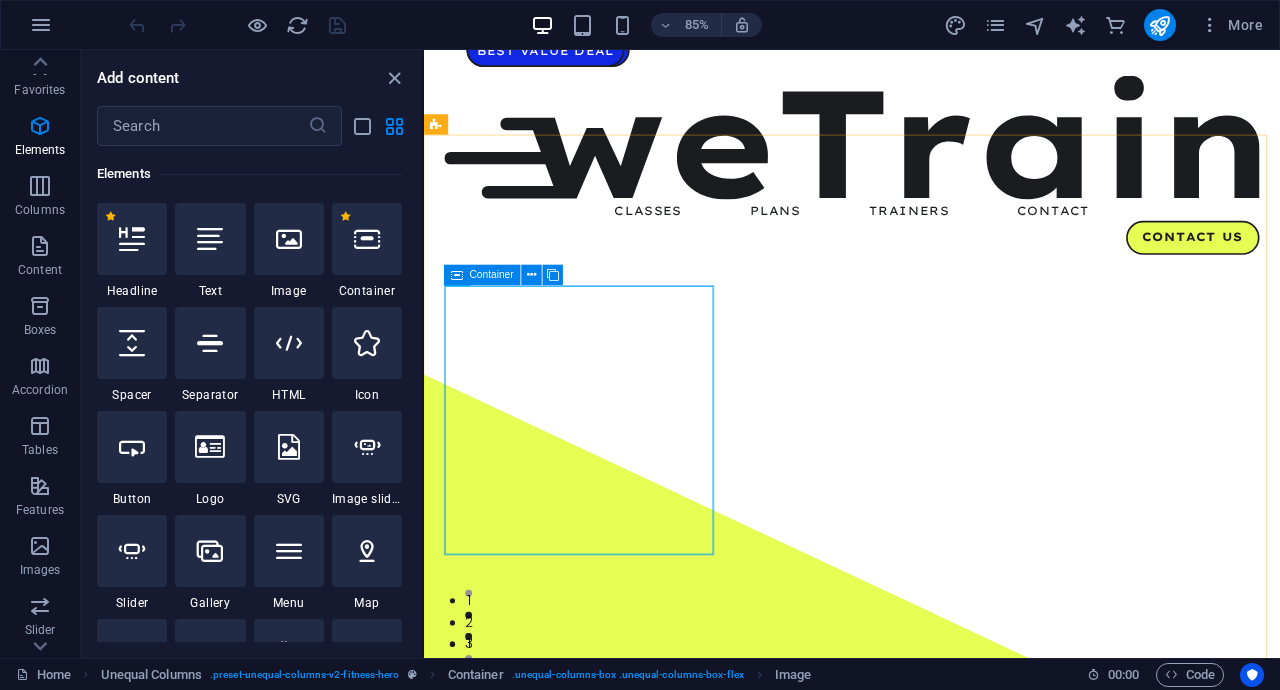 click at bounding box center [457, 275] 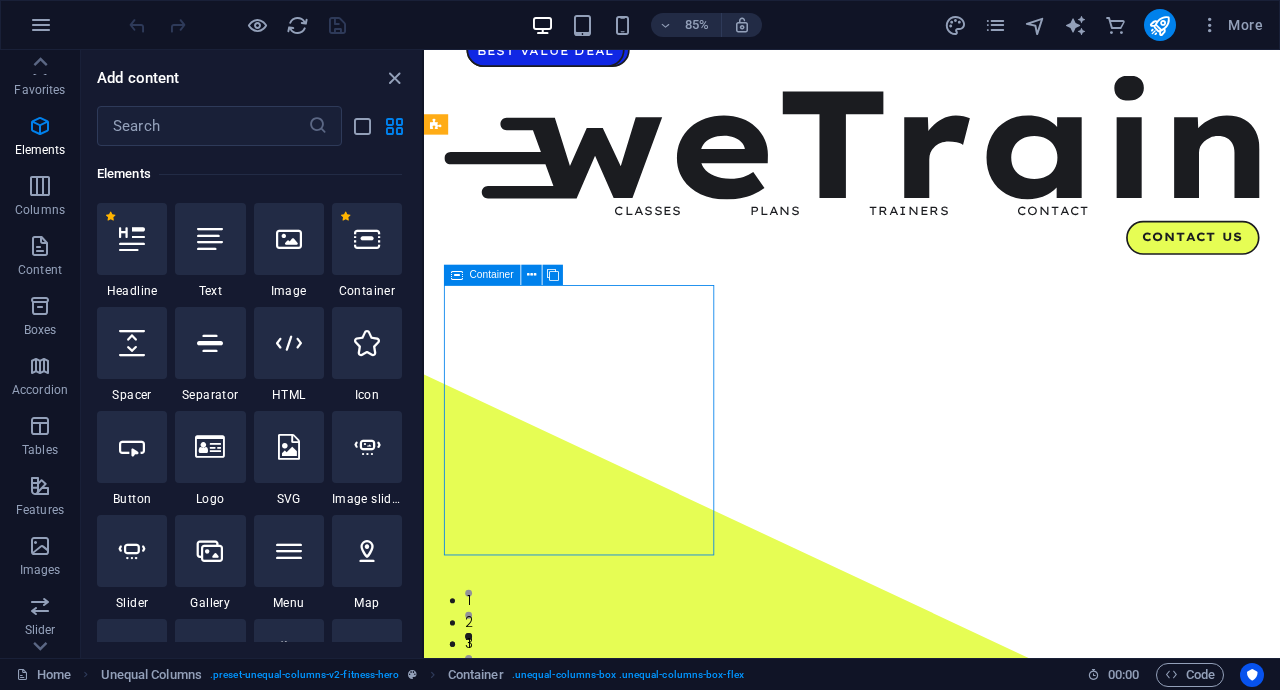 click on "Container" at bounding box center (492, 275) 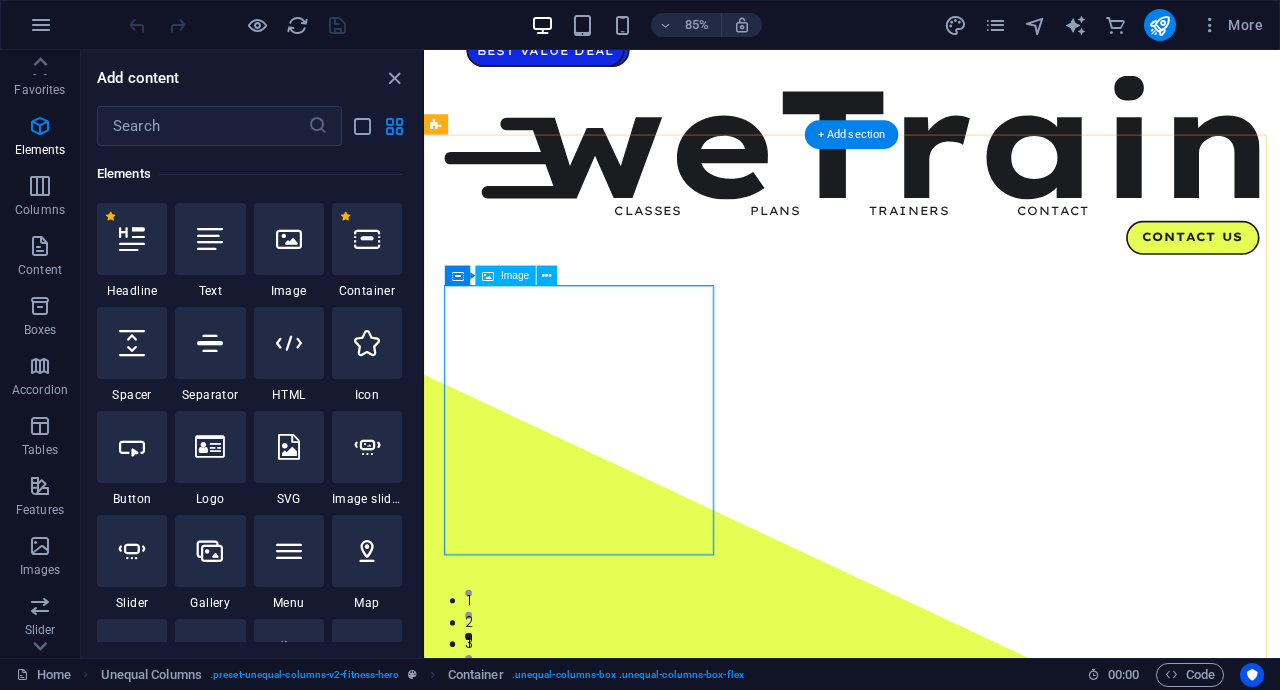 click at bounding box center [927, 1663] 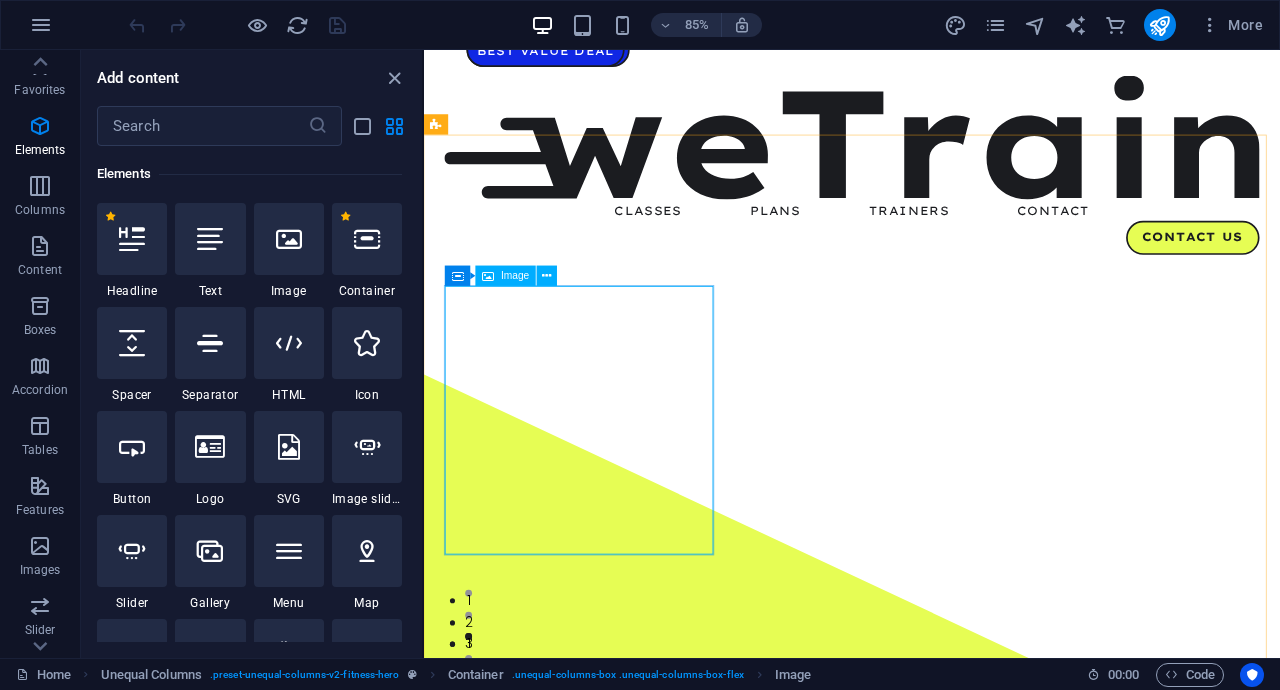 click on "Image" at bounding box center (515, 276) 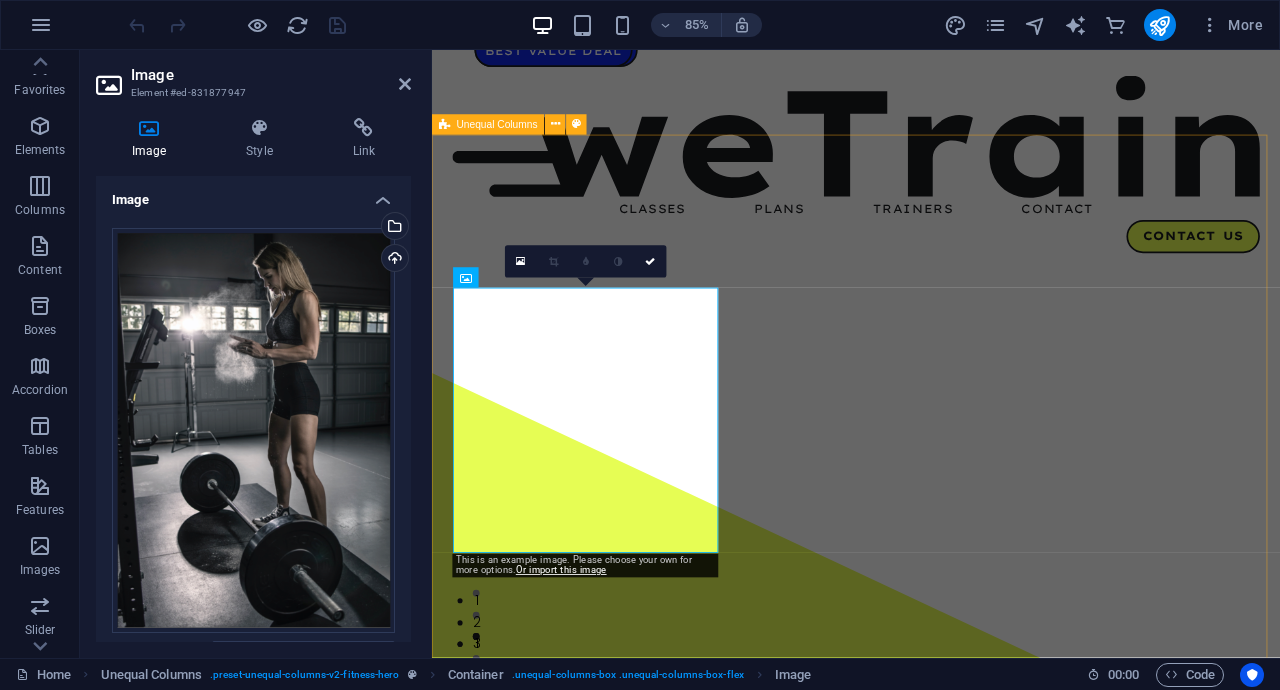 click on "Unleash the beast Lorem ipsum dolor sit amet, consectetur adipiscing elit. Consectetur auctor id viverra nunc, ultrices convallis sit ultrices. Massa sollicitudin consequat, at purus lobortis laoreet eu. Lorem ipsum dolor sit amet, consectetur adipiscing elit. Consectetur auctor id viverra nunc, ultrices convallis sit ultrices. Massa sollicitudin consequat, at purus lobortis laoreet. schedule class Contact us" at bounding box center (931, 1483) 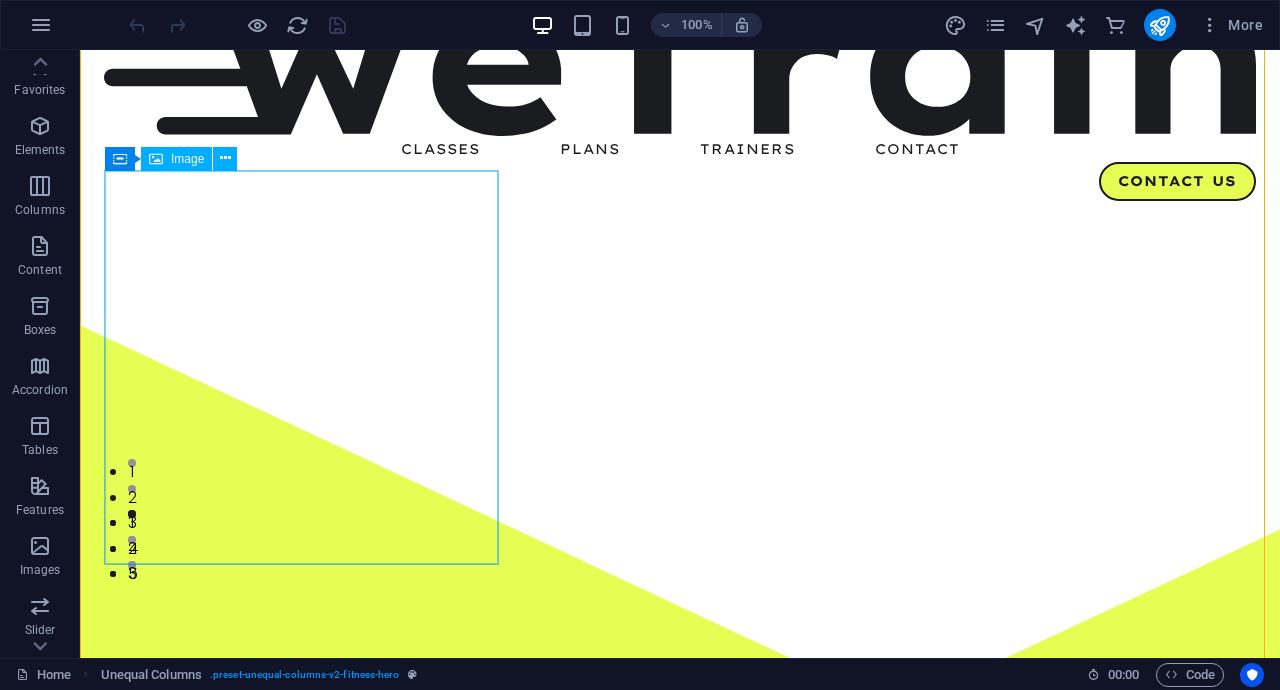 scroll, scrollTop: 120, scrollLeft: 0, axis: vertical 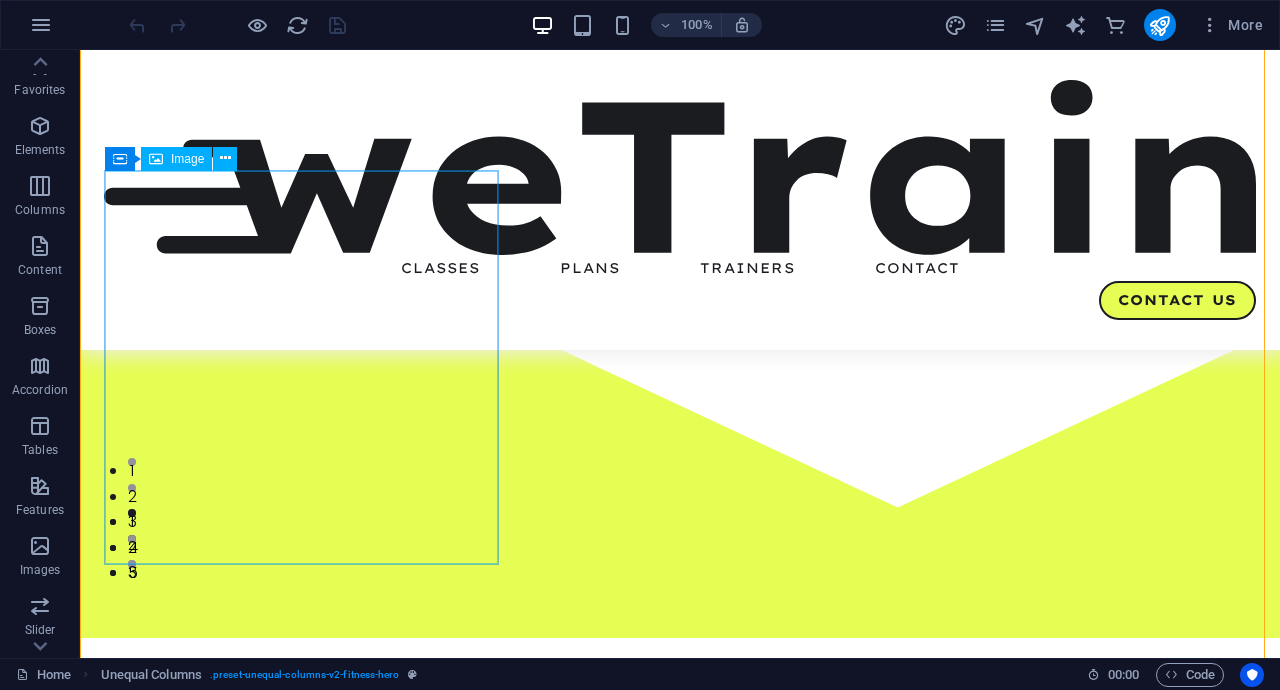 click at bounding box center (680, 1361) 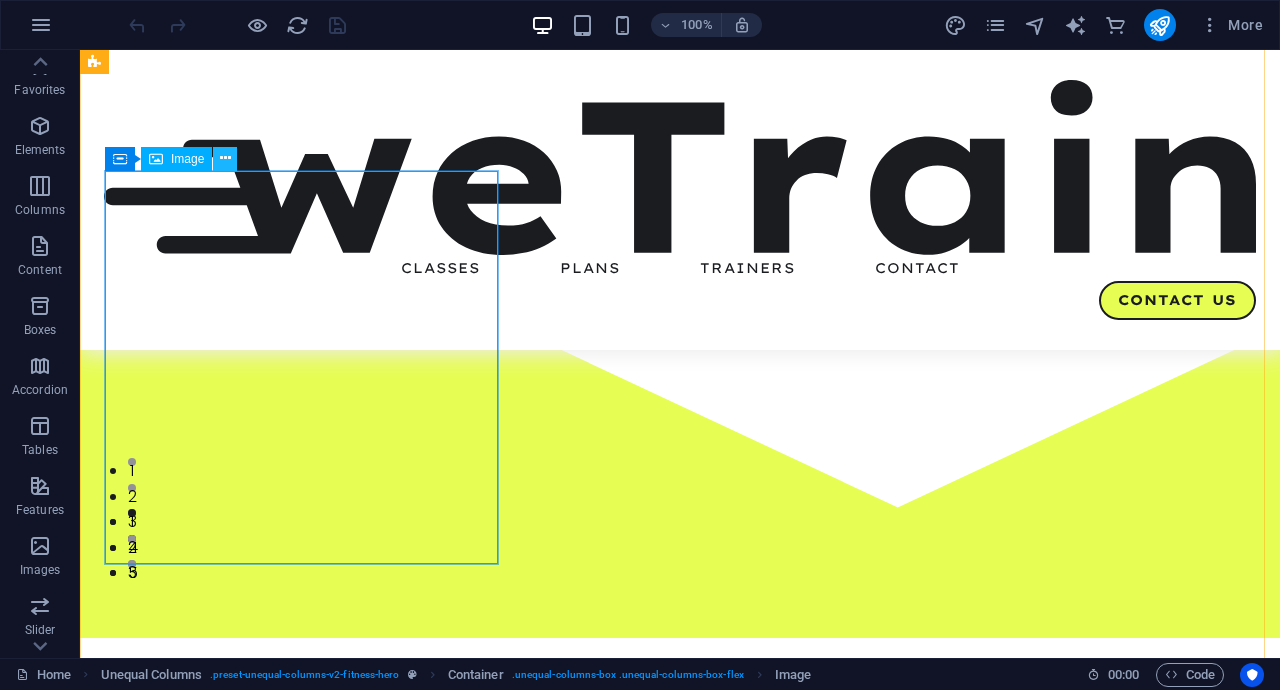 click at bounding box center (225, 158) 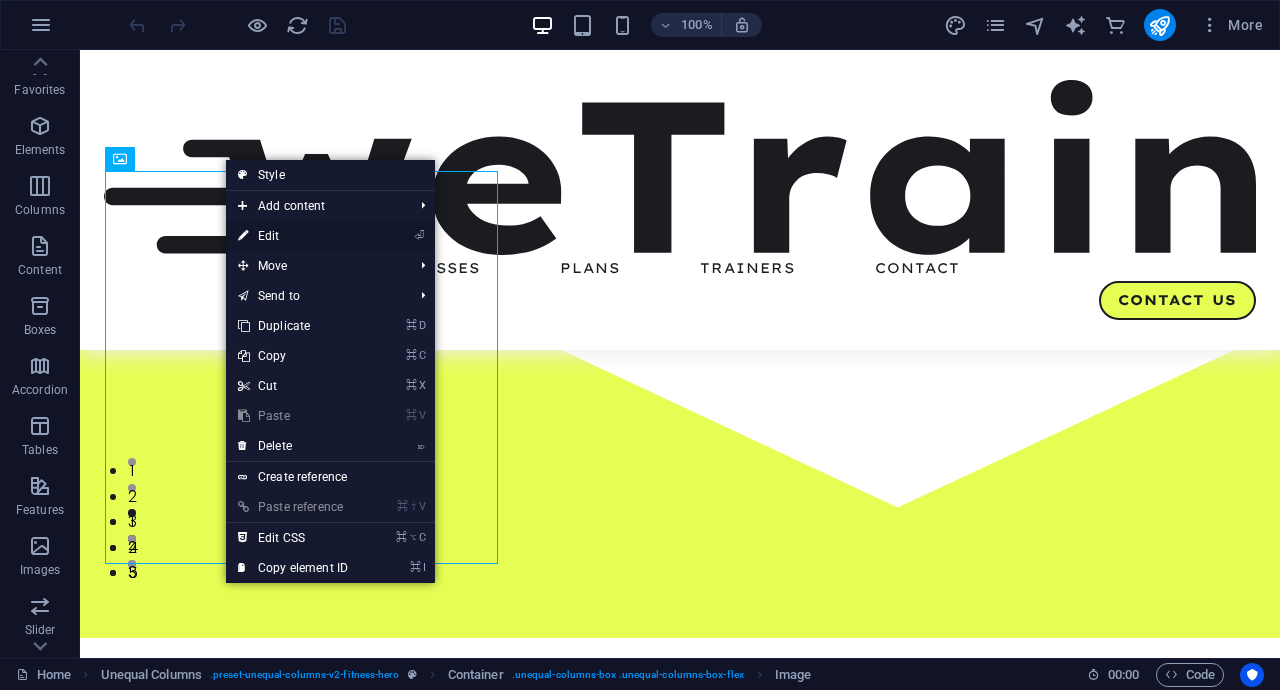 click on "⏎  Edit" at bounding box center (293, 236) 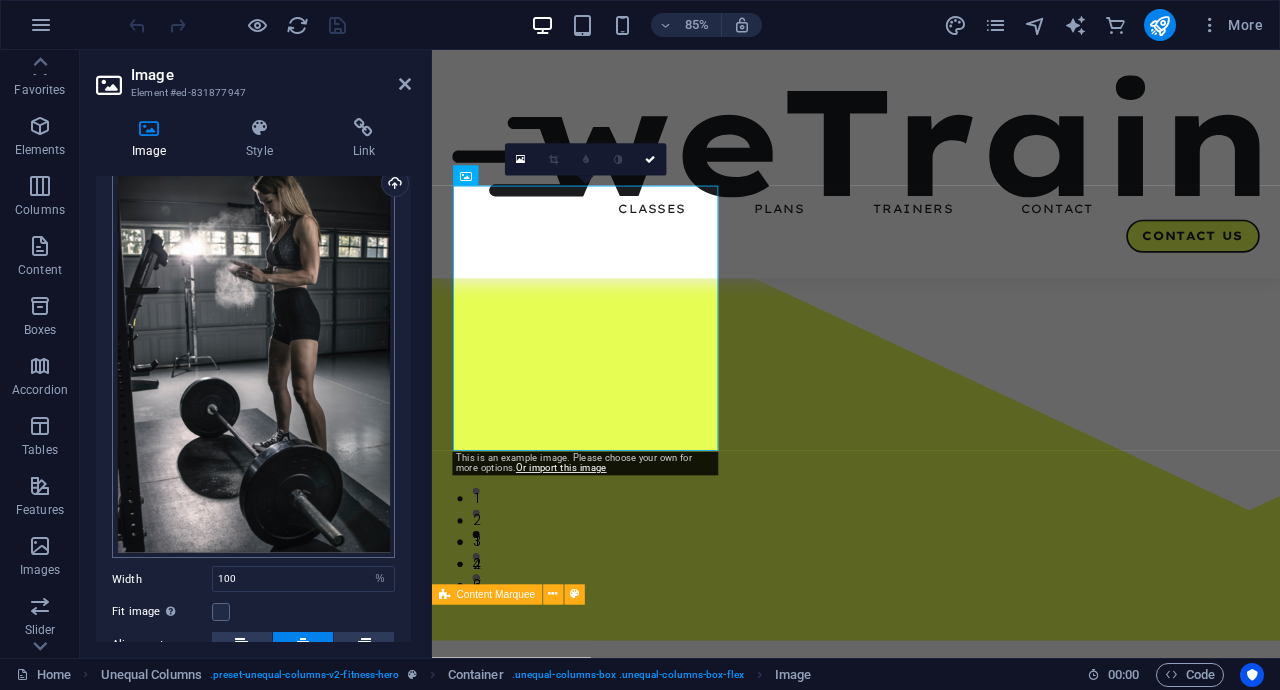 scroll, scrollTop: 245, scrollLeft: 0, axis: vertical 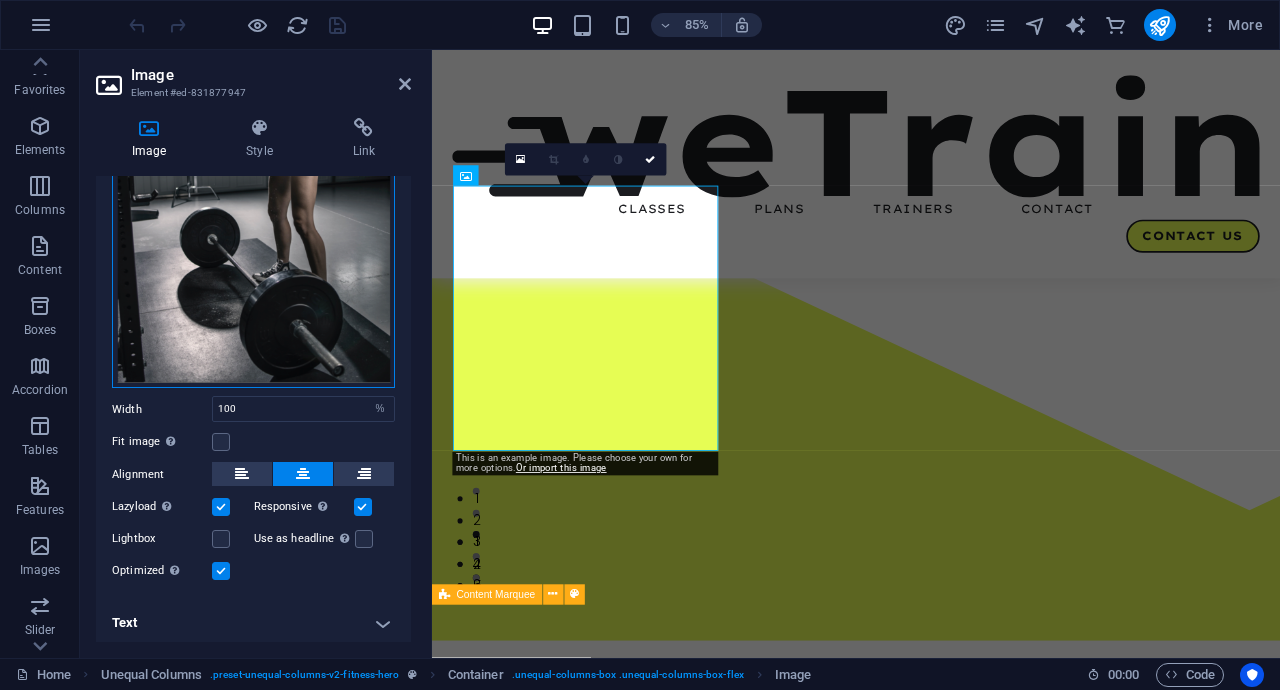 click on "Drag files here, click to choose files or select files from Files or our free stock photos & videos" at bounding box center [253, 186] 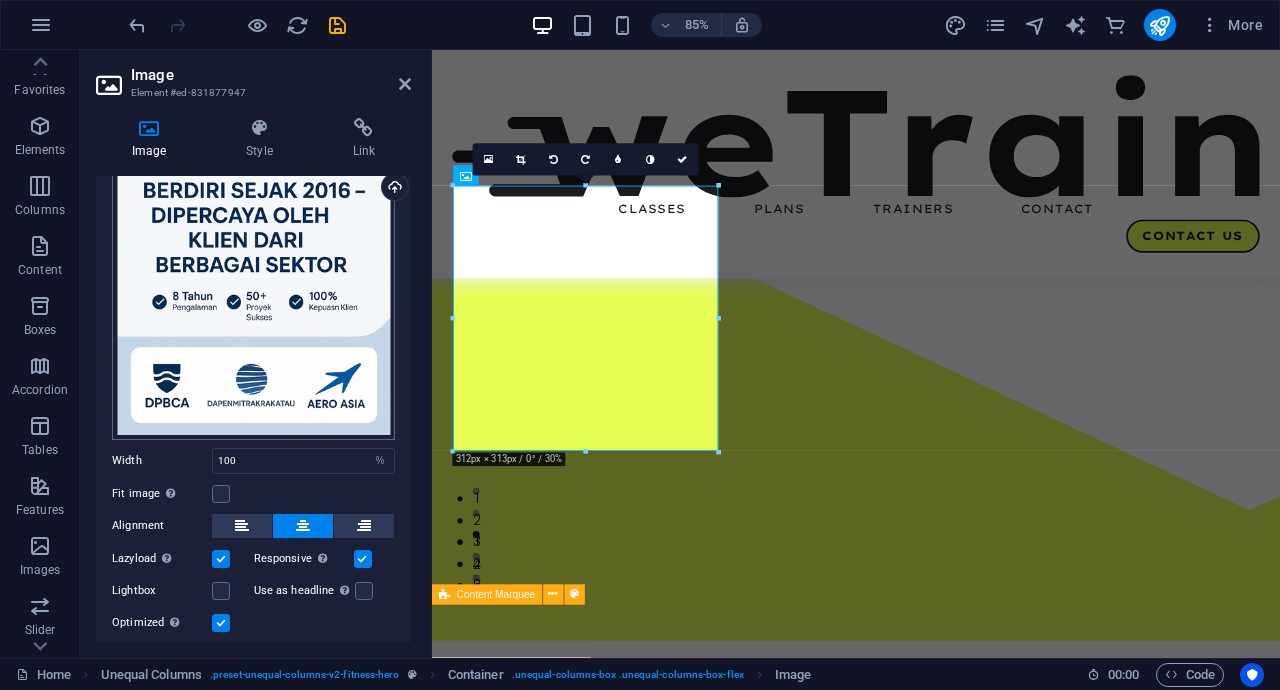 scroll, scrollTop: 0, scrollLeft: 0, axis: both 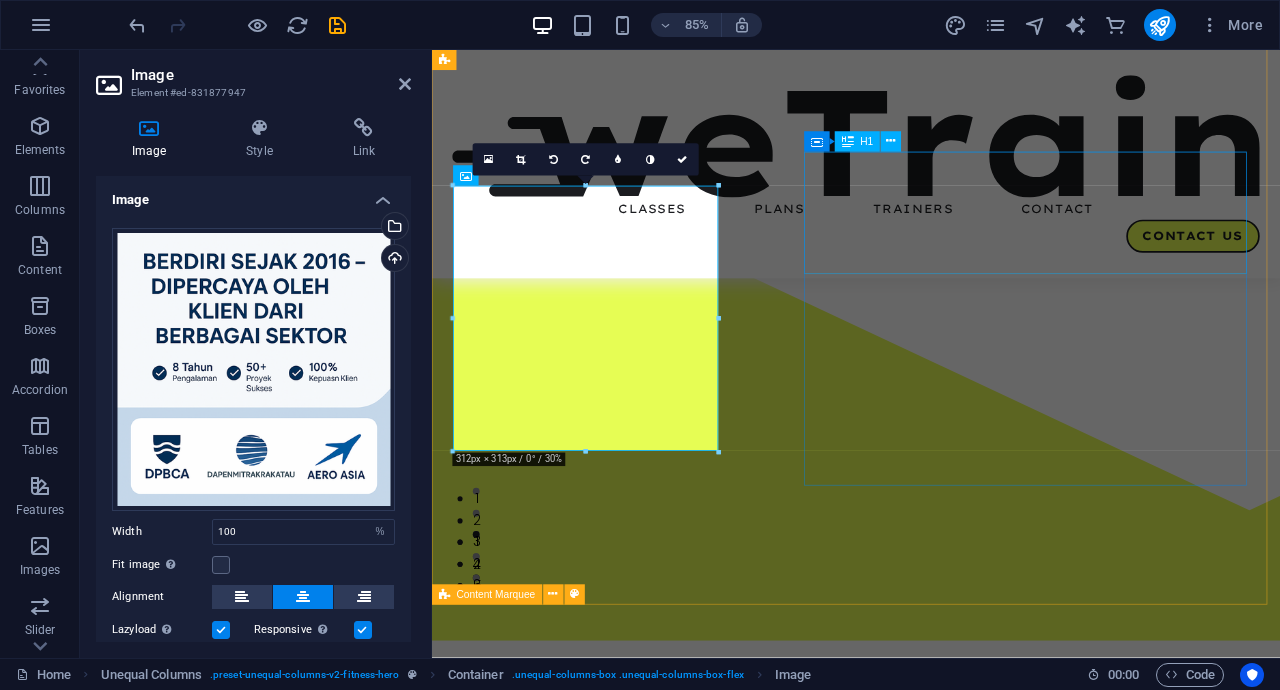 click on "Unleash the beast" at bounding box center (931, 1930) 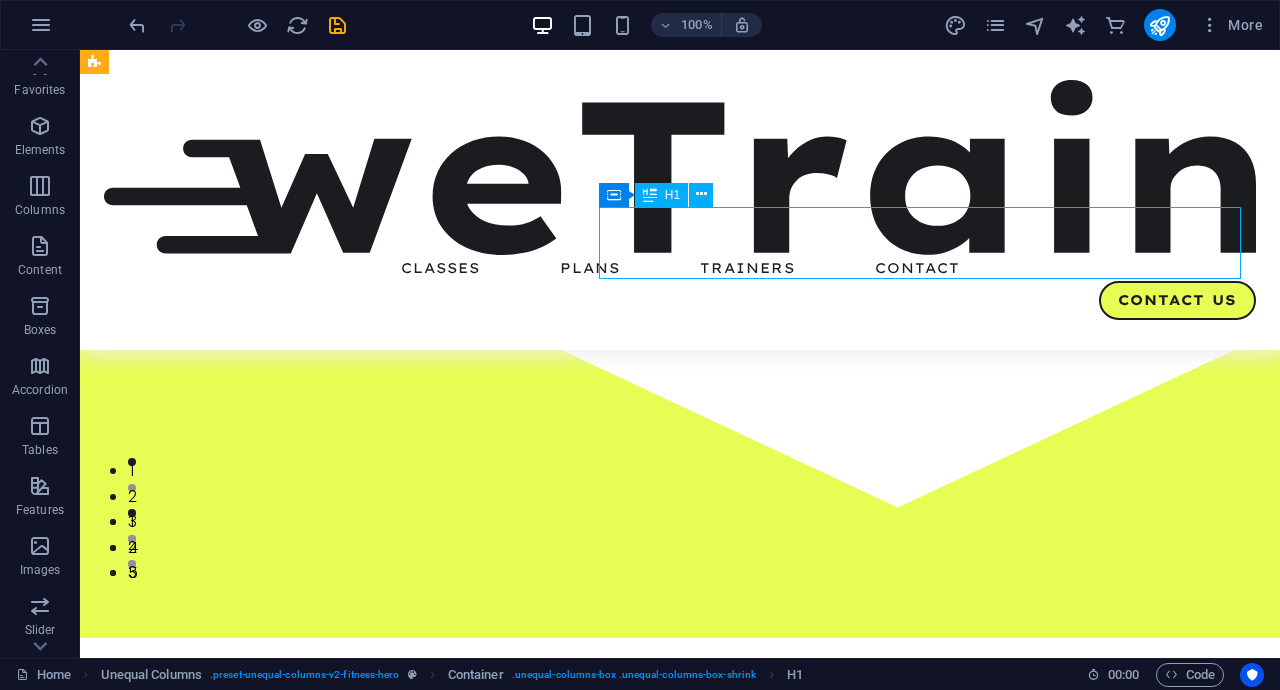 click on "Unleash the beast" at bounding box center (680, 2025) 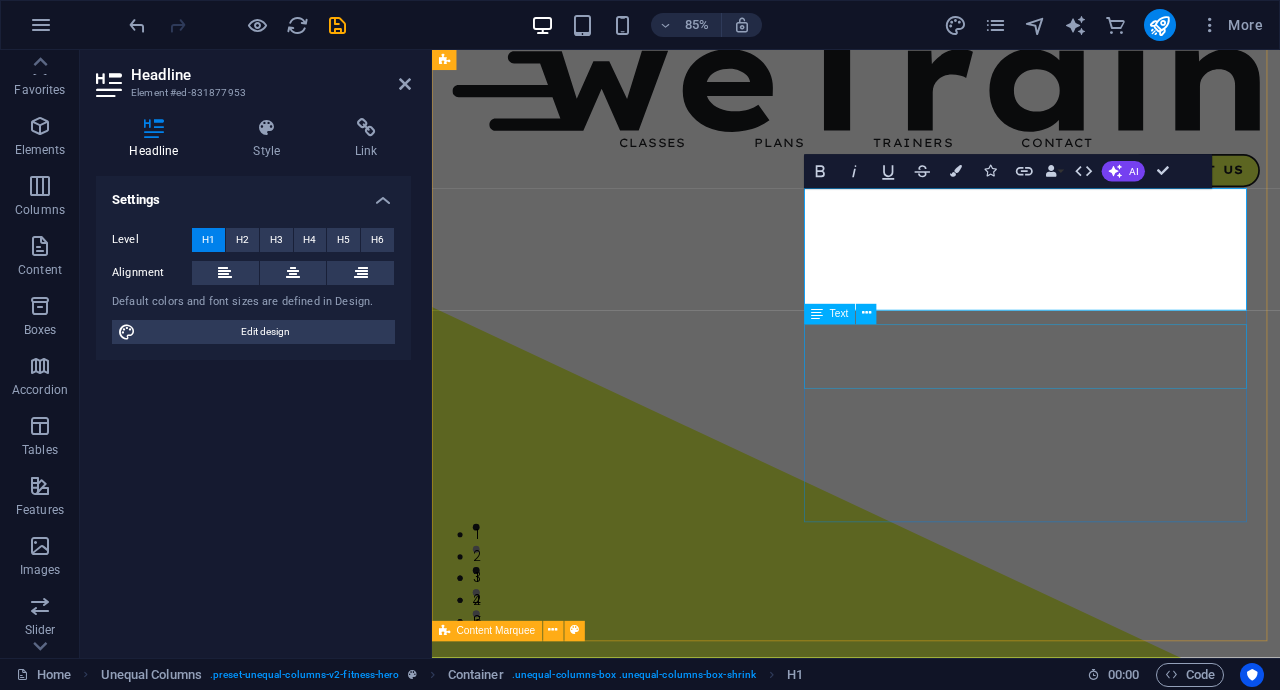 scroll, scrollTop: 0, scrollLeft: 0, axis: both 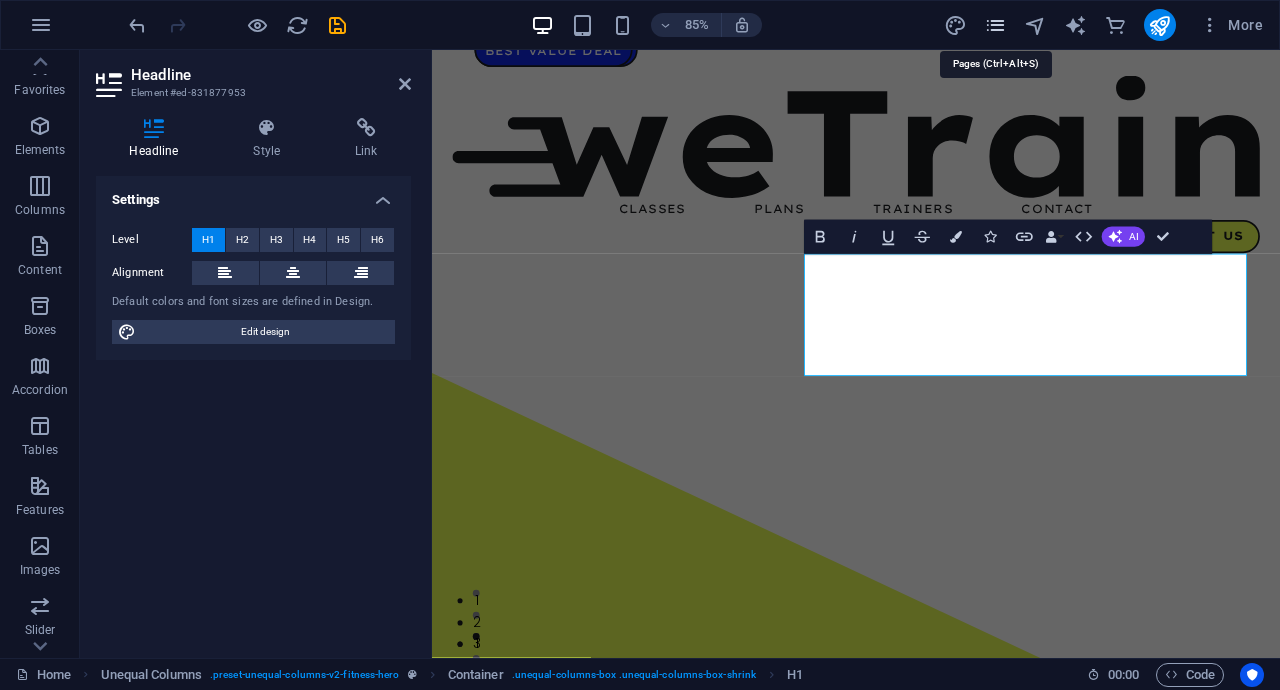 click at bounding box center (995, 25) 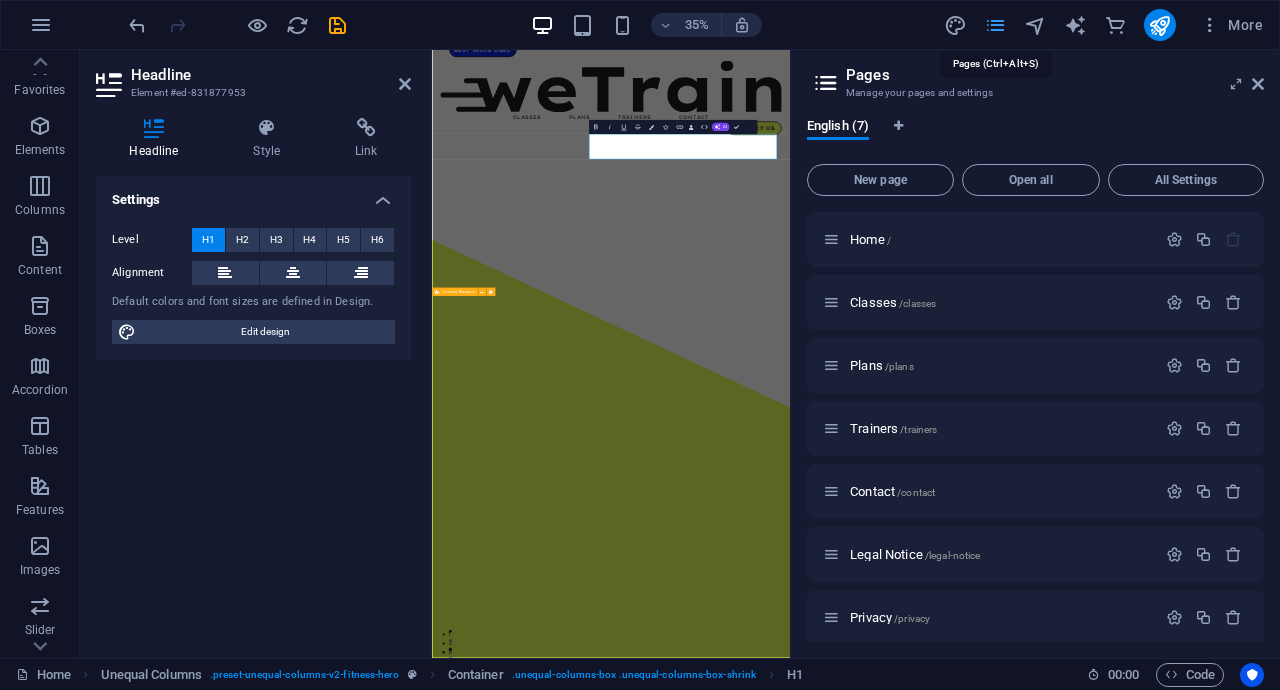 click at bounding box center [995, 25] 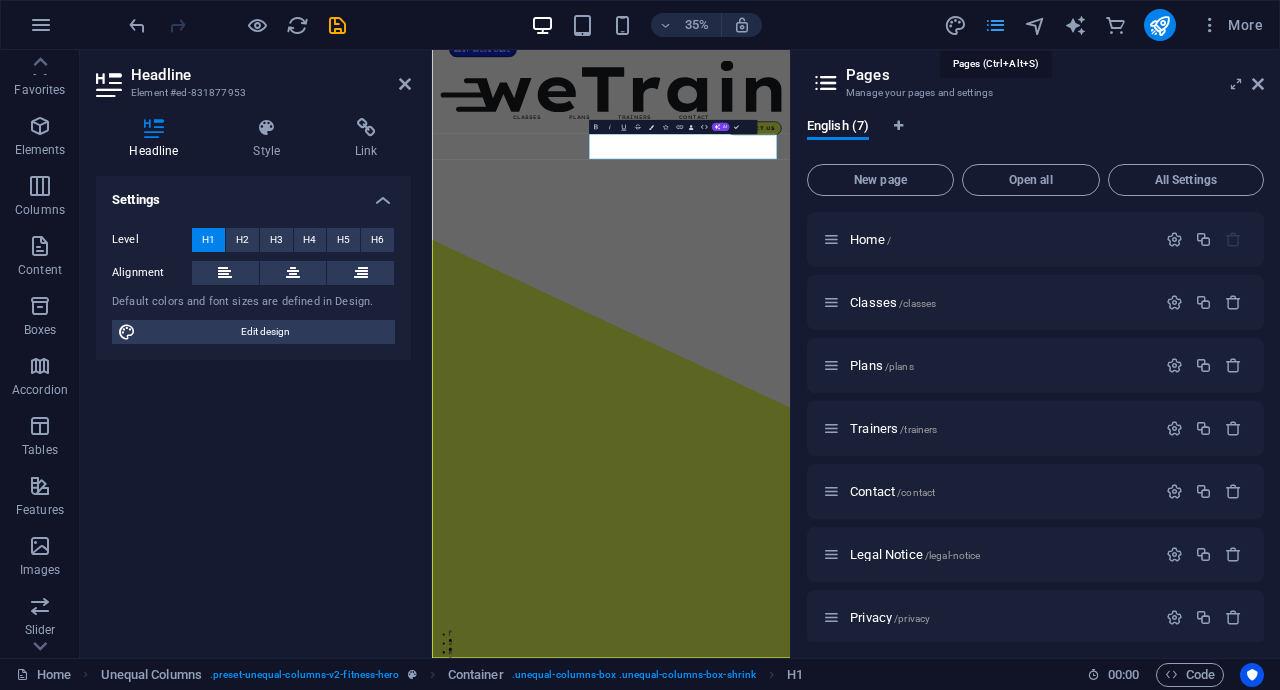 click at bounding box center [995, 25] 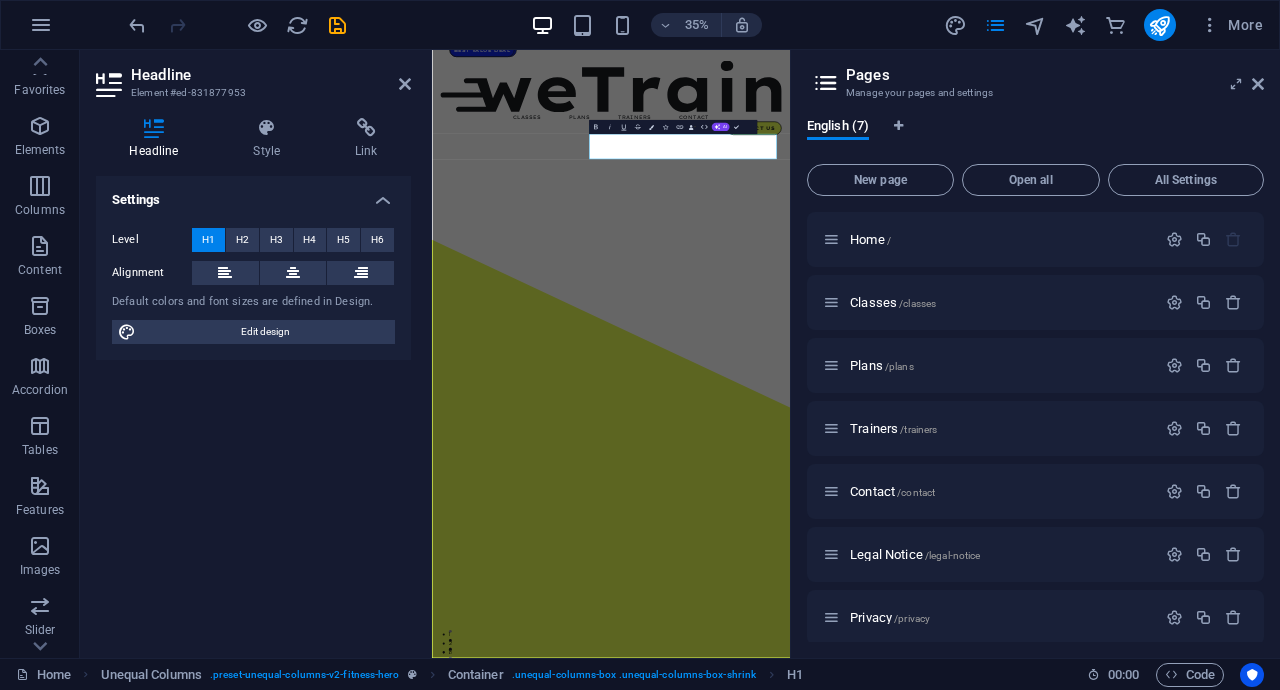 click on "Pages Manage your pages and settings English (7) New page Open all All Settings Home / Classes /classes Plans /plans Trainers /trainers Contact /contact Legal Notice /legal-notice Privacy /privacy" at bounding box center [1035, 354] 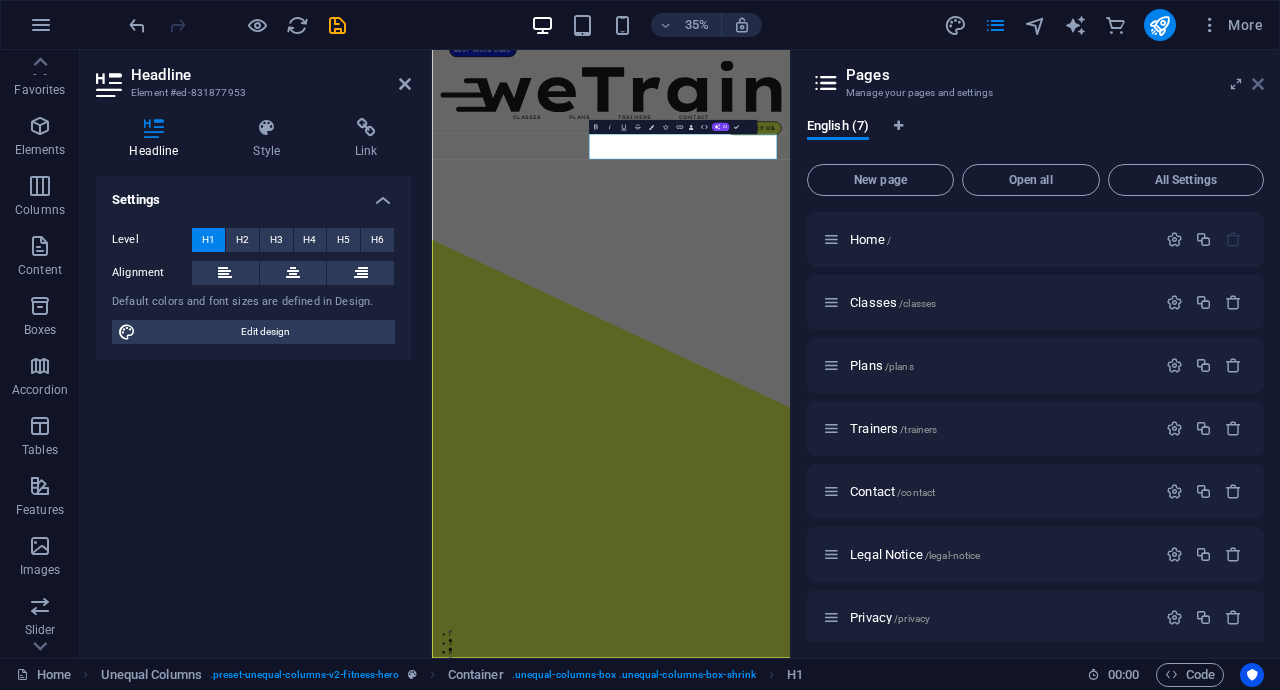 click at bounding box center [1258, 84] 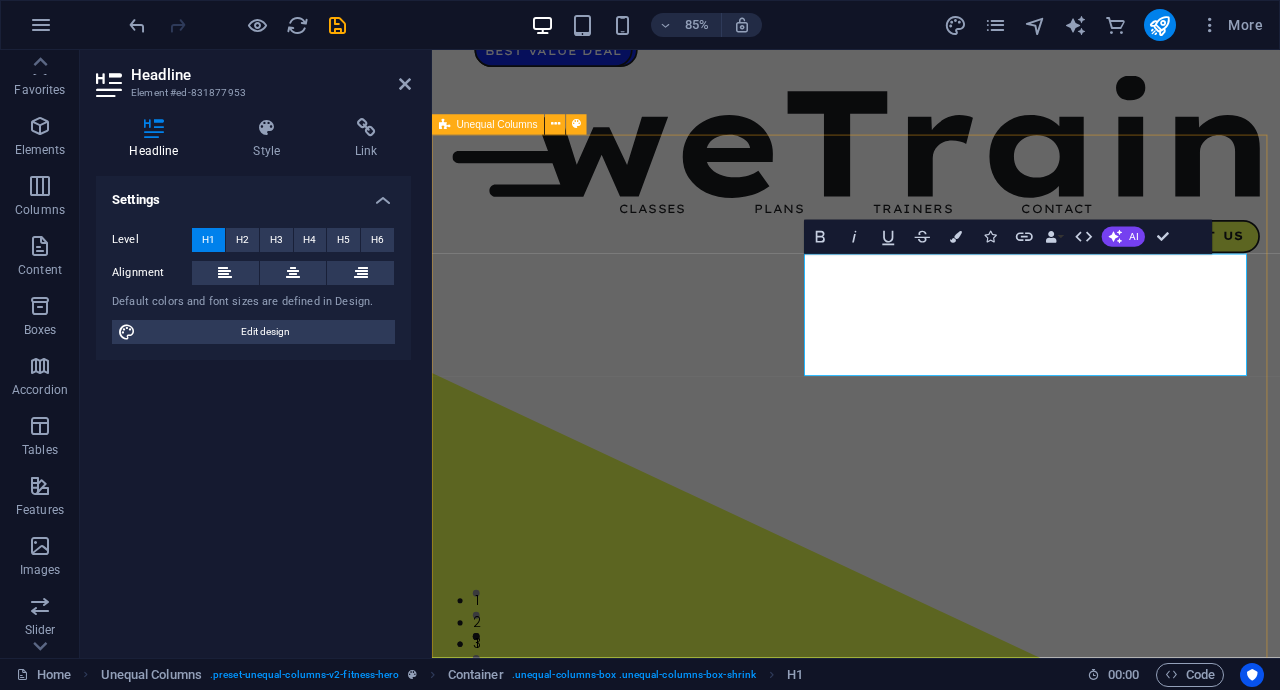 click on "Unleash the beast Lorem ipsum dolor sit amet, consectetur adipiscing elit. Consectetur auctor id viverra nunc, ultrices convallis sit ultrices. Massa sollicitudin consequat, at purus lobortis laoreet eu. Lorem ipsum dolor sit amet, consectetur adipiscing elit. Consectetur auctor id viverra nunc, ultrices convallis sit ultrices. Massa sollicitudin consequat, at purus lobortis laoreet. schedule class Contact us" at bounding box center (931, 1484) 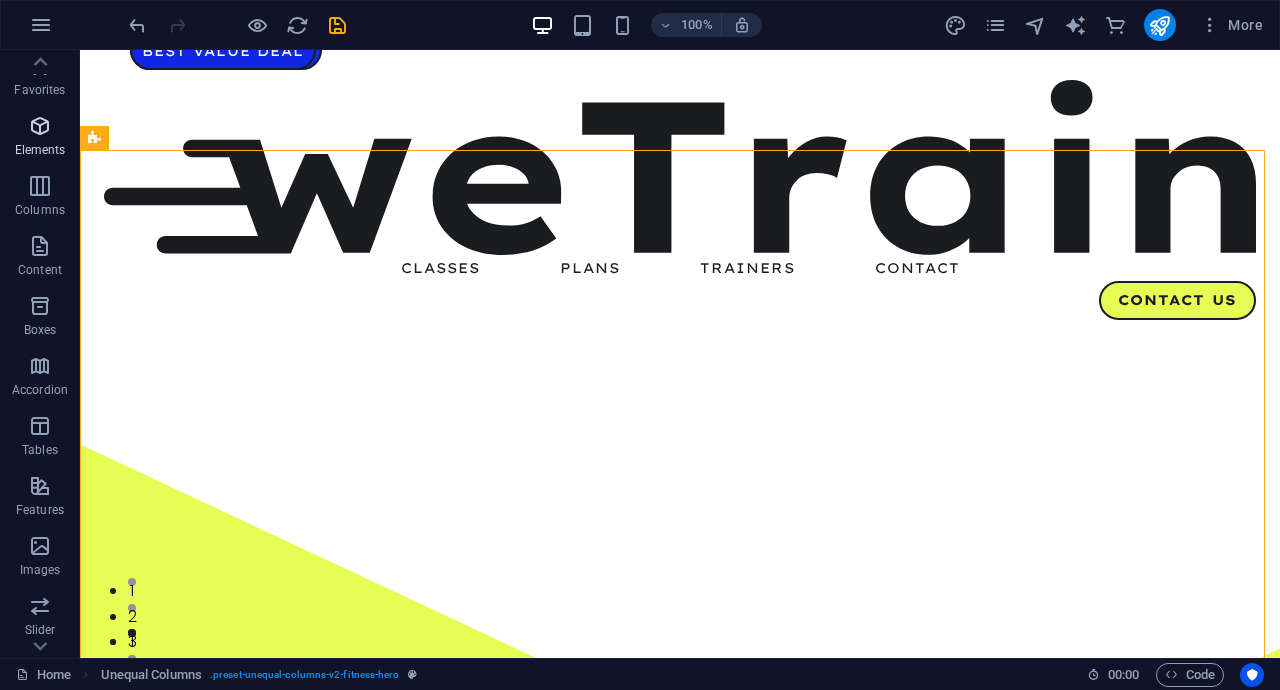 click on "Elements" at bounding box center (40, 138) 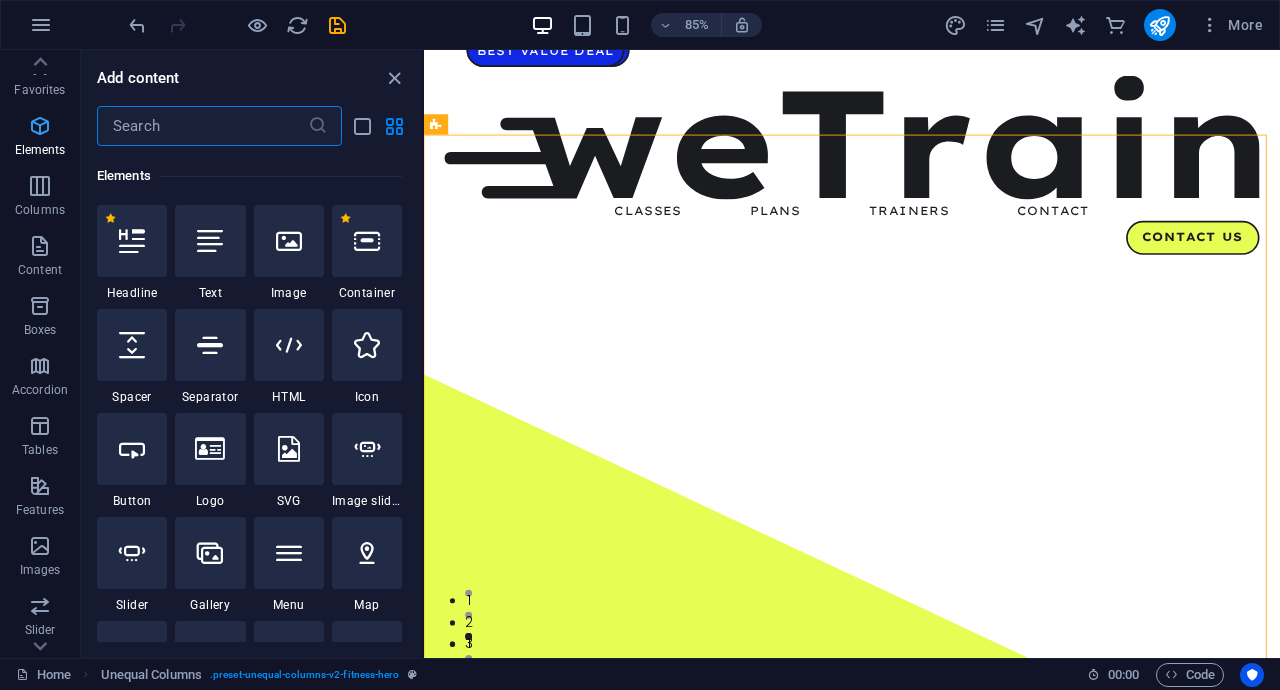 scroll, scrollTop: 213, scrollLeft: 0, axis: vertical 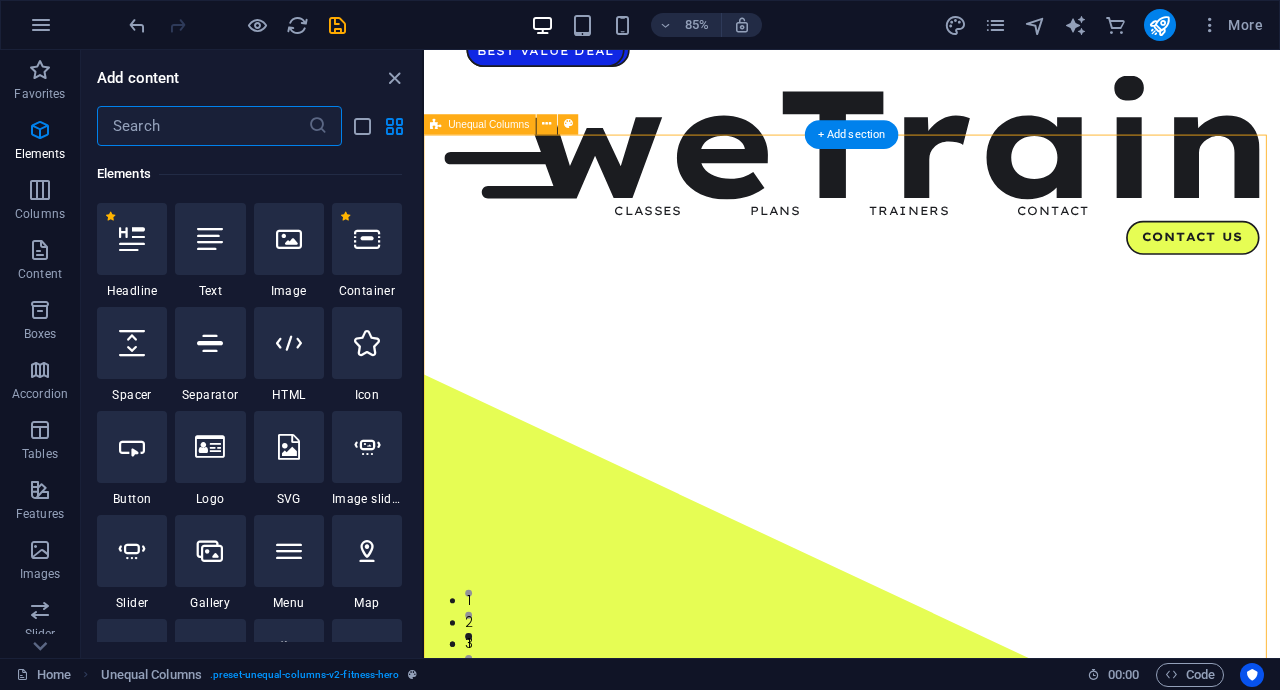 click on "Unleash the beast Lorem ipsum dolor sit amet, consectetur adipiscing elit. Consectetur auctor id viverra nunc, ultrices convallis sit ultrices. Massa sollicitudin consequat, at purus lobortis laoreet eu. Lorem ipsum dolor sit amet, consectetur adipiscing elit. Consectetur auctor id viverra nunc, ultrices convallis sit ultrices. Massa sollicitudin consequat, at purus lobortis laoreet. schedule class Contact us" at bounding box center [927, 1490] 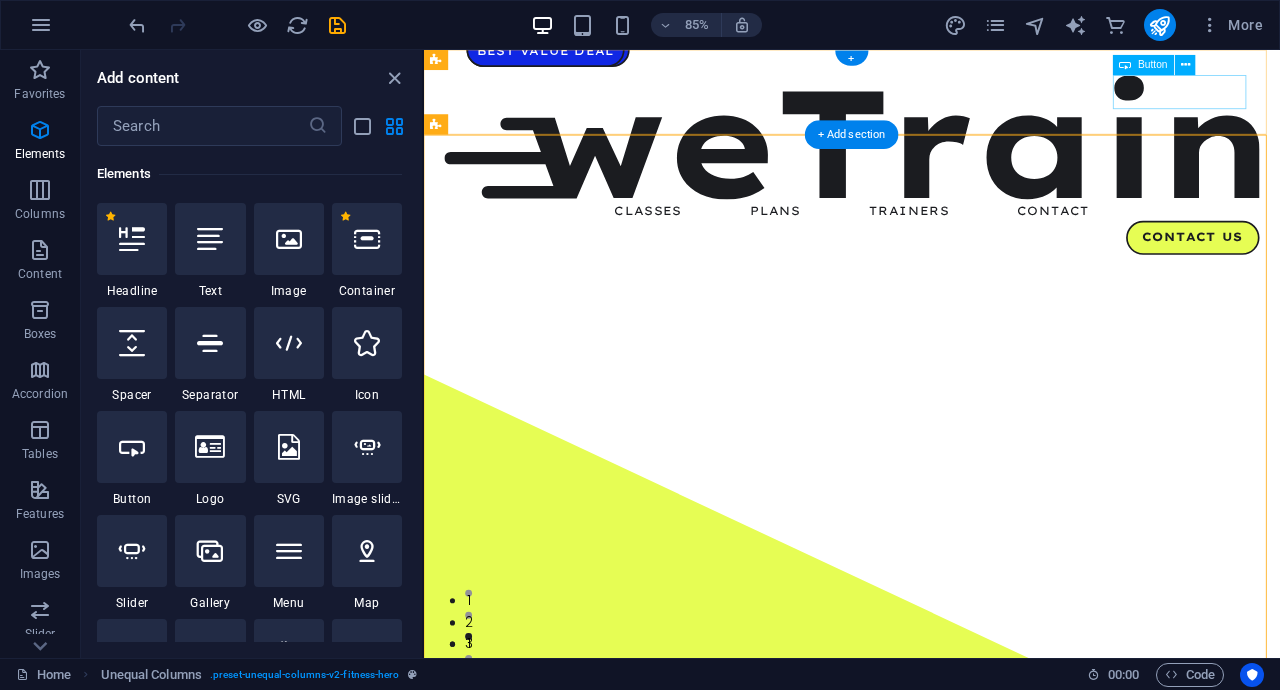 click on "Contact Us" at bounding box center (927, 271) 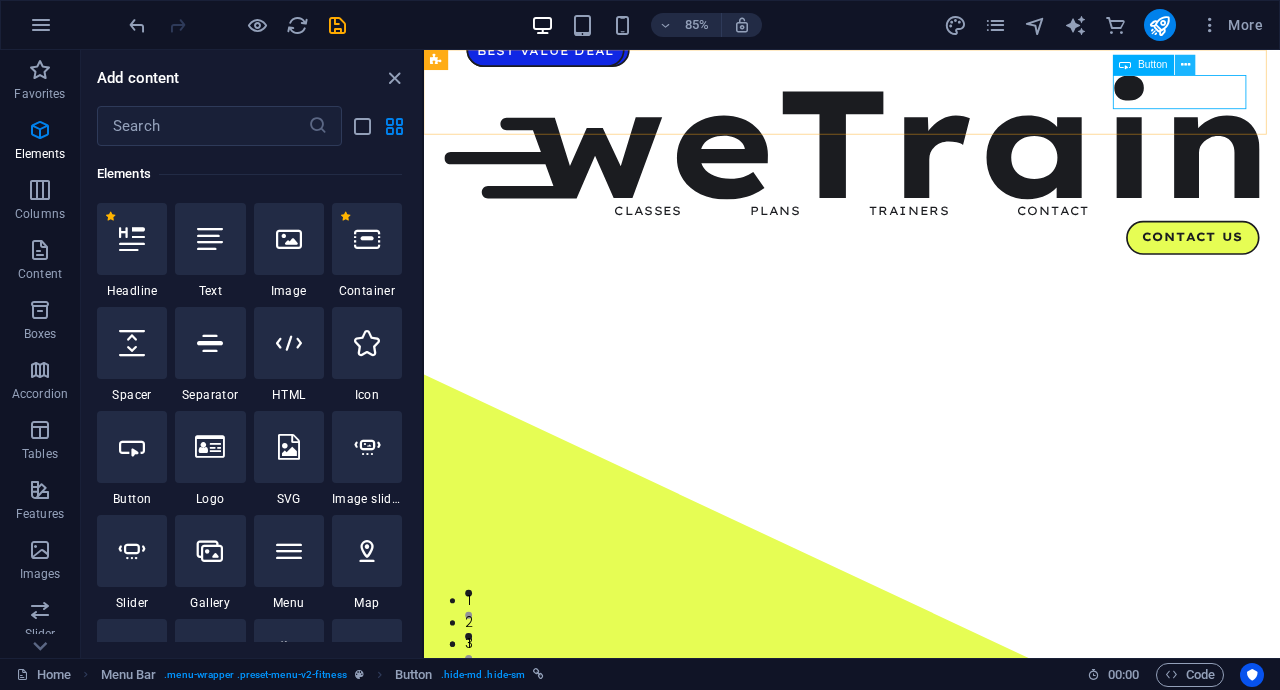 click at bounding box center (1185, 65) 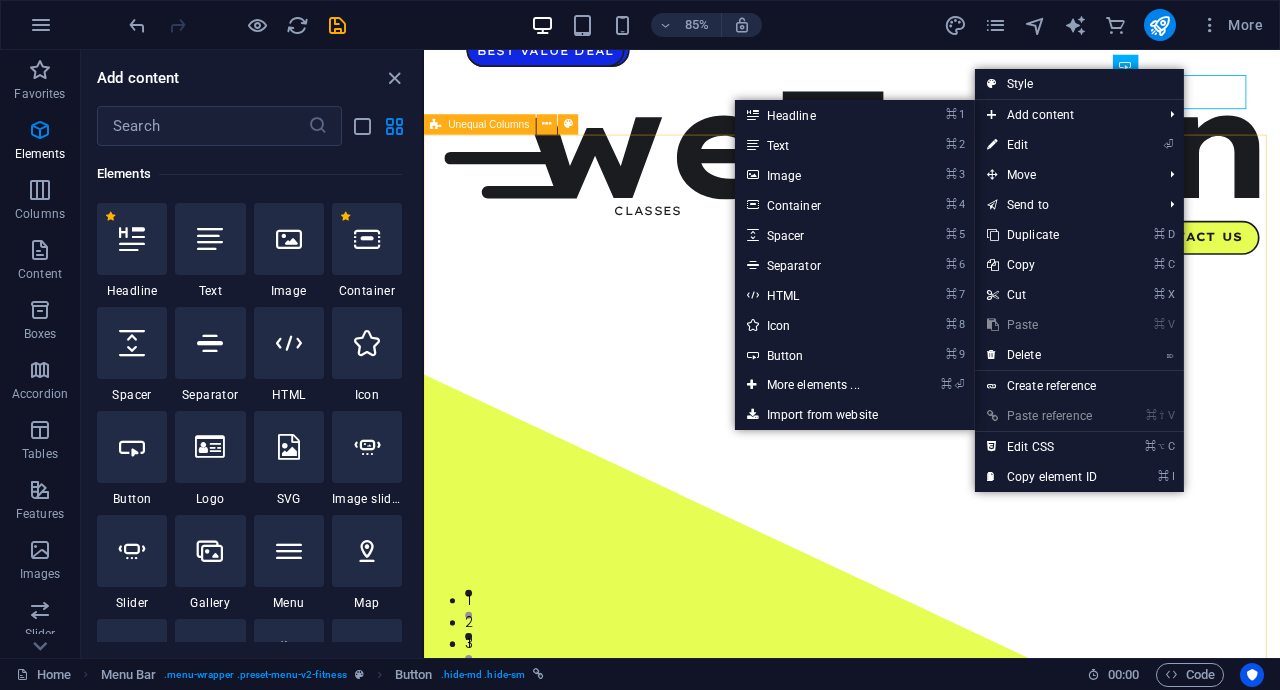 click on "Unleash the beast Lorem ipsum dolor sit amet, consectetur adipiscing elit. Consectetur auctor id viverra nunc, ultrices convallis sit ultrices. Massa sollicitudin consequat, at purus lobortis laoreet eu. Lorem ipsum dolor sit amet, consectetur adipiscing elit. Consectetur auctor id viverra nunc, ultrices convallis sit ultrices. Massa sollicitudin consequat, at purus lobortis laoreet. schedule class Contact us" at bounding box center [927, 1490] 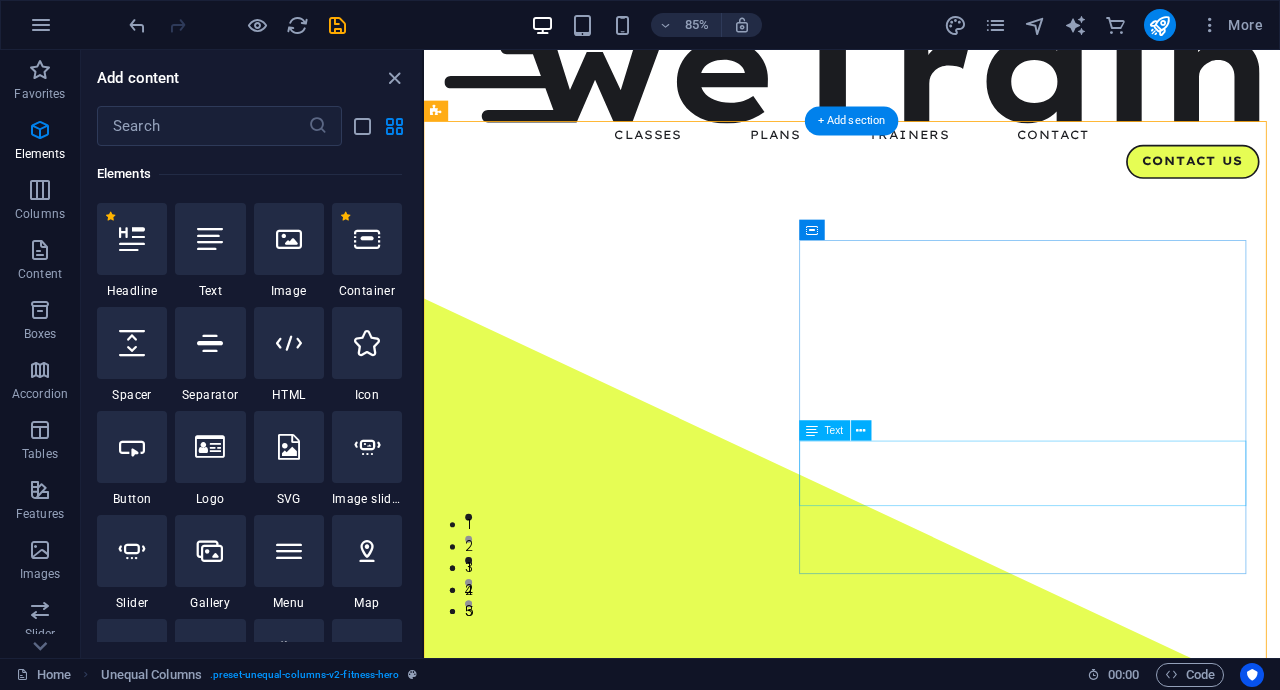 scroll, scrollTop: 106, scrollLeft: 0, axis: vertical 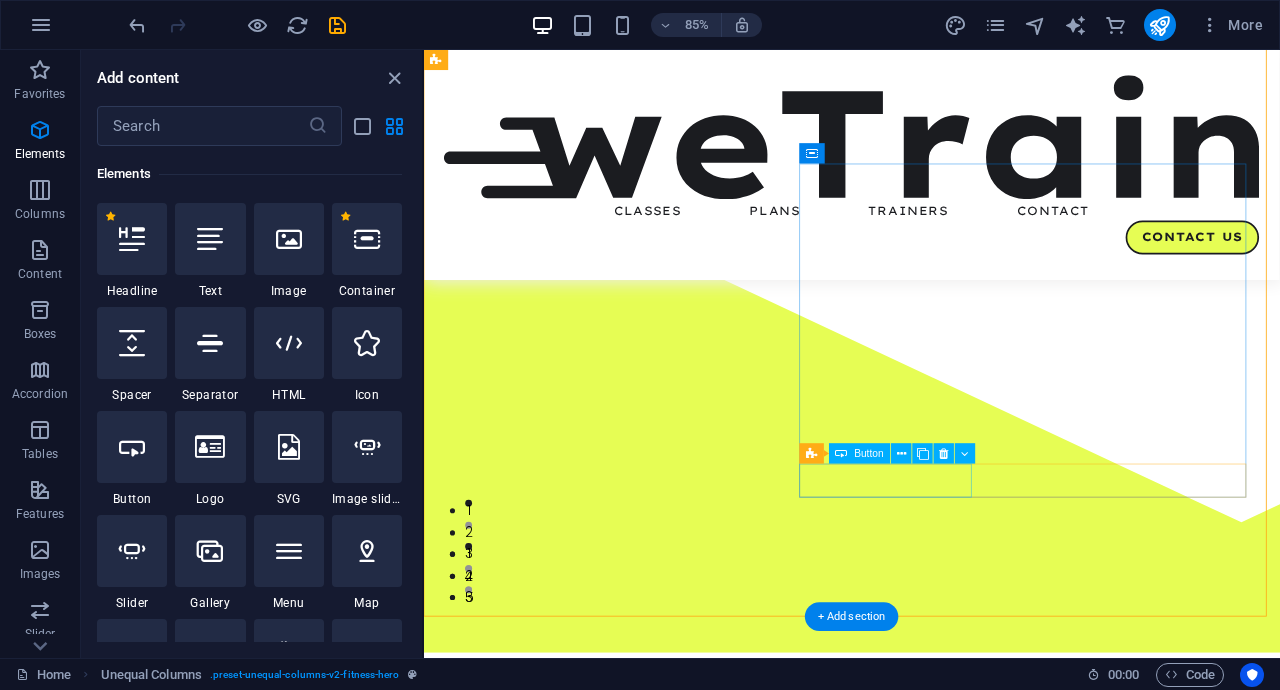 click on "schedule class" at bounding box center [927, 2167] 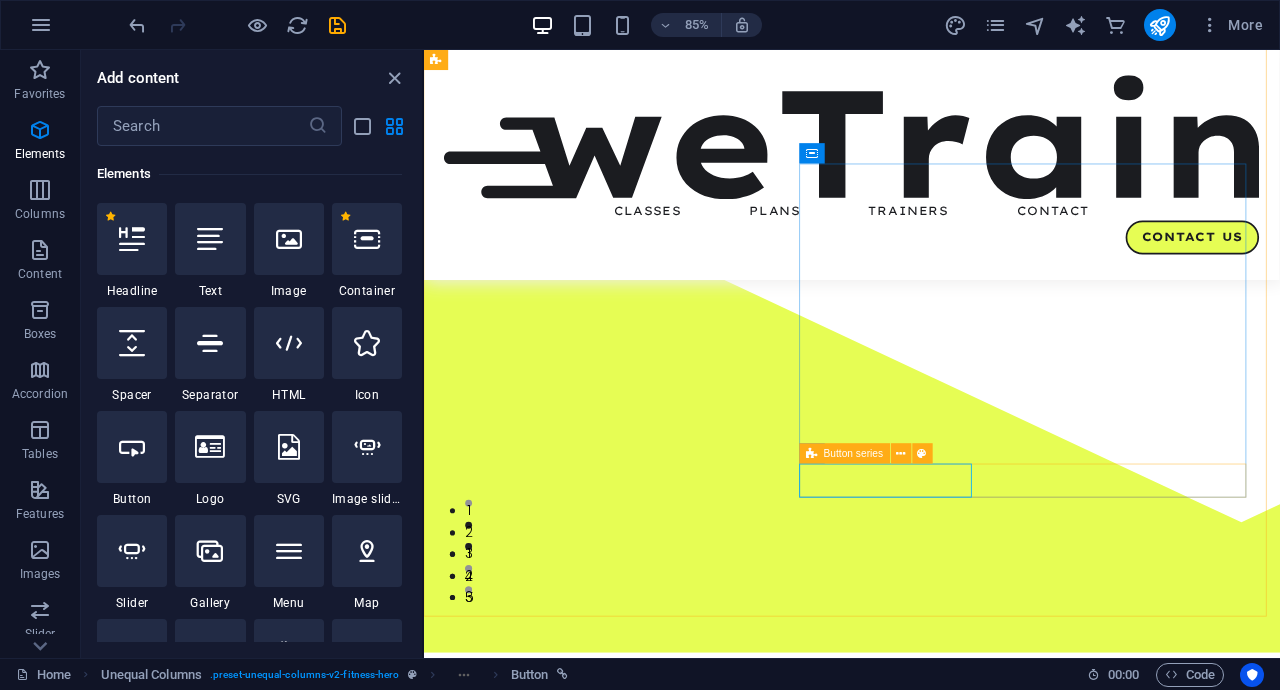 click on "Button series" at bounding box center [854, 454] 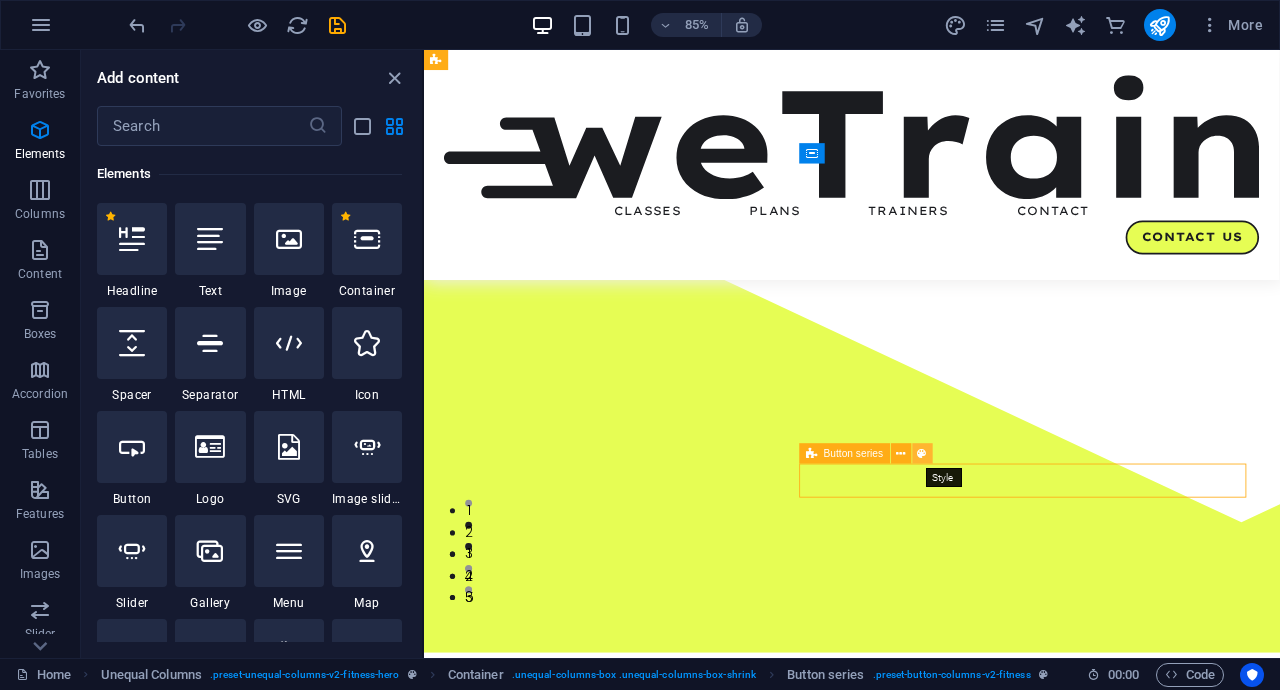 click at bounding box center (922, 454) 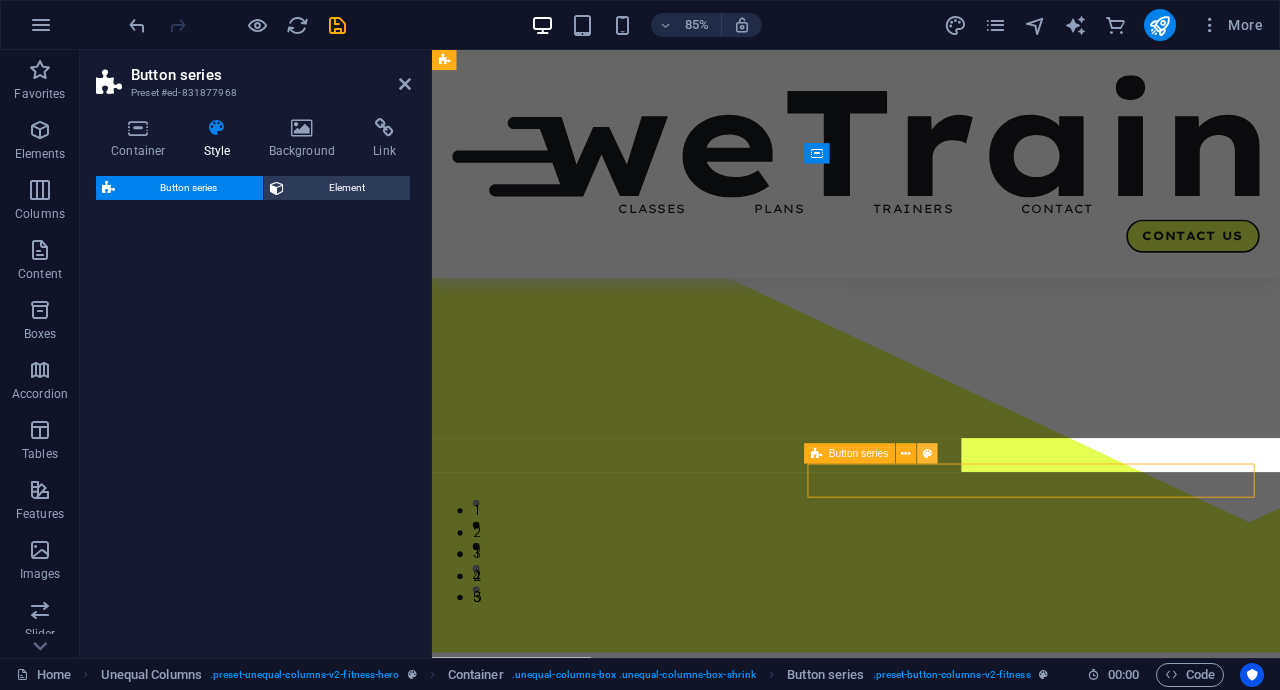 select on "rem" 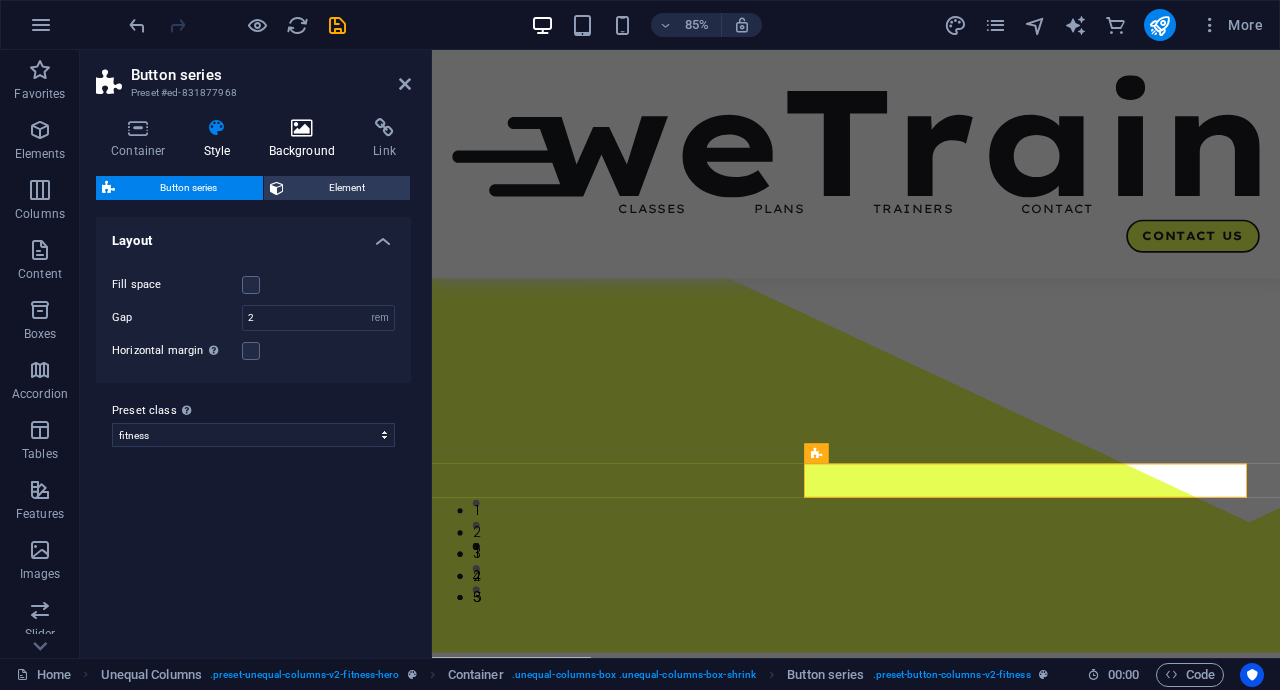 click at bounding box center (302, 128) 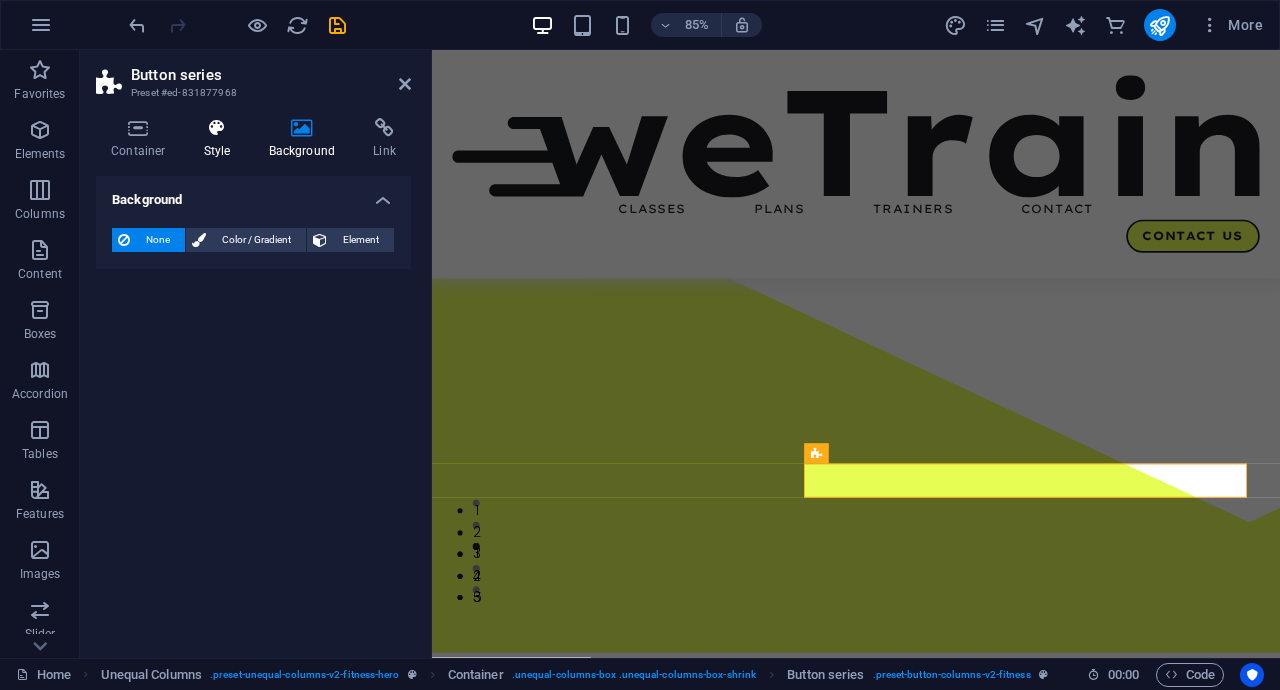 click at bounding box center (217, 128) 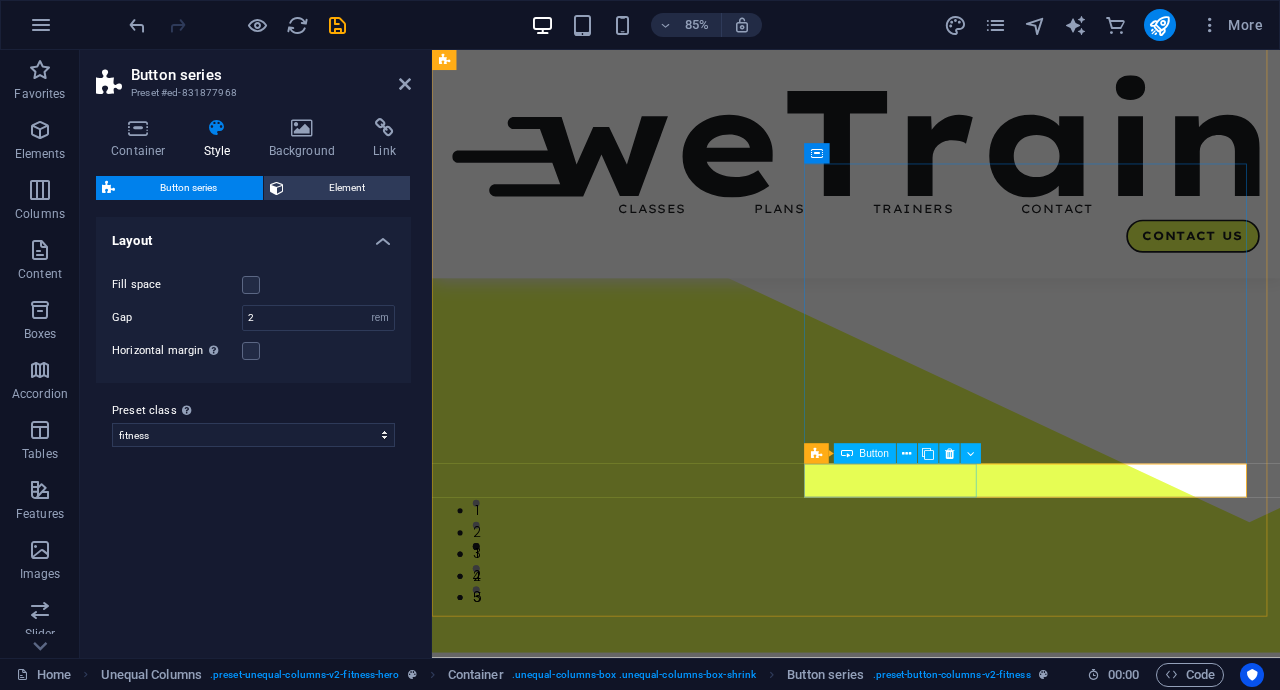 click on "schedule class" at bounding box center [931, 2158] 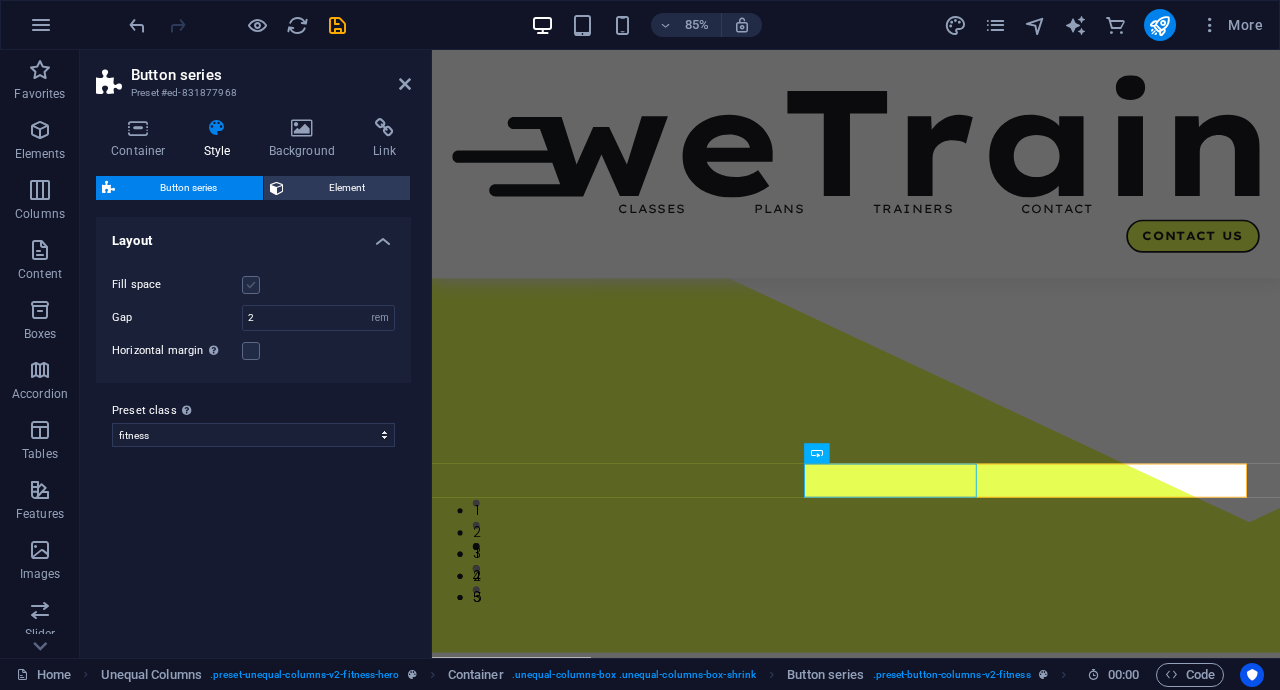 click at bounding box center [251, 285] 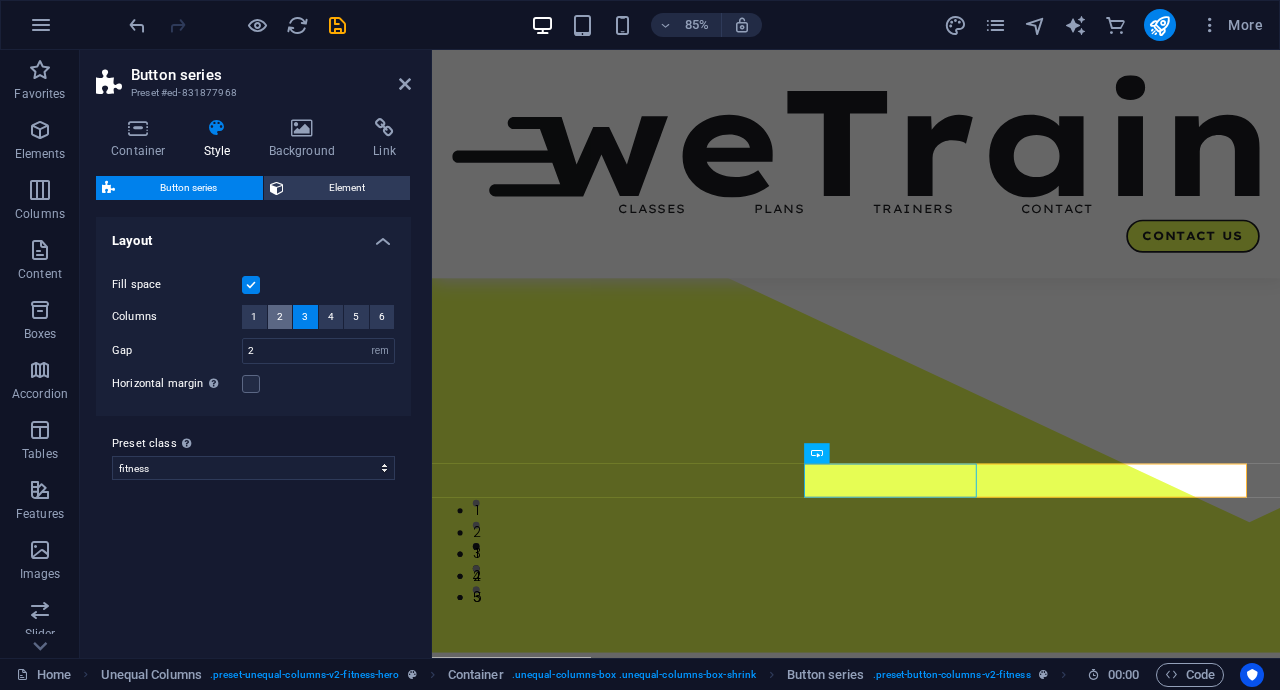click on "2" at bounding box center [280, 317] 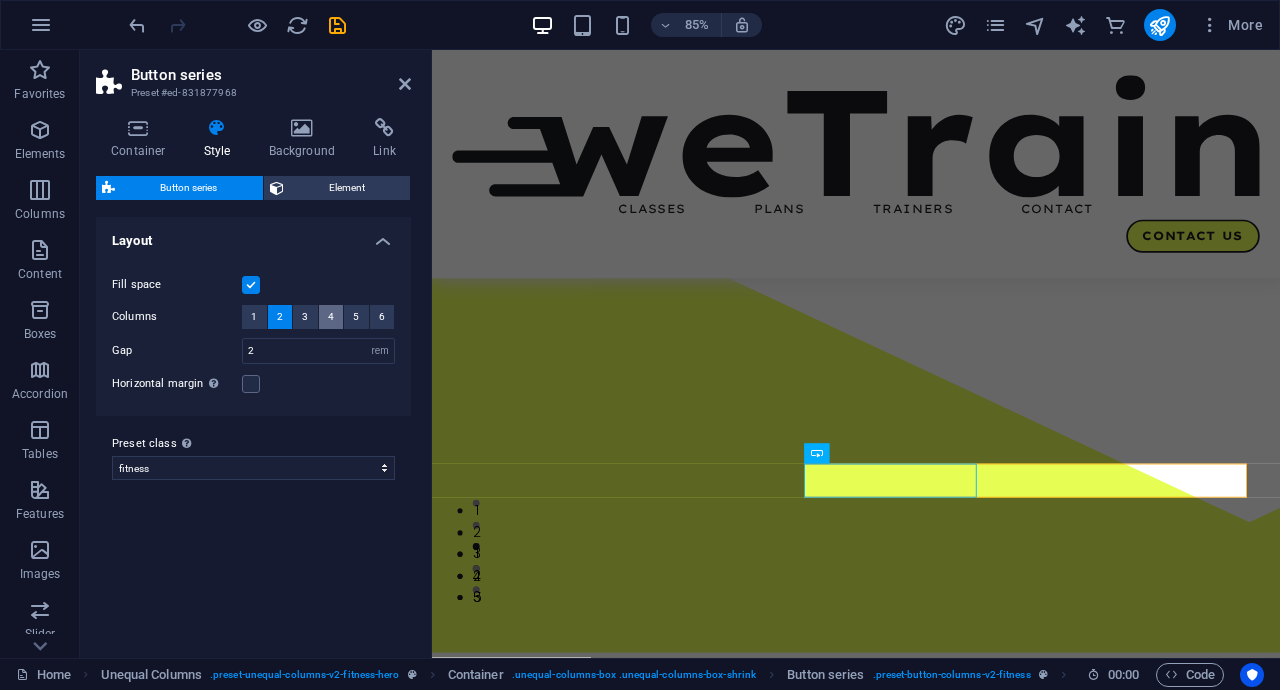 click on "4" at bounding box center (331, 317) 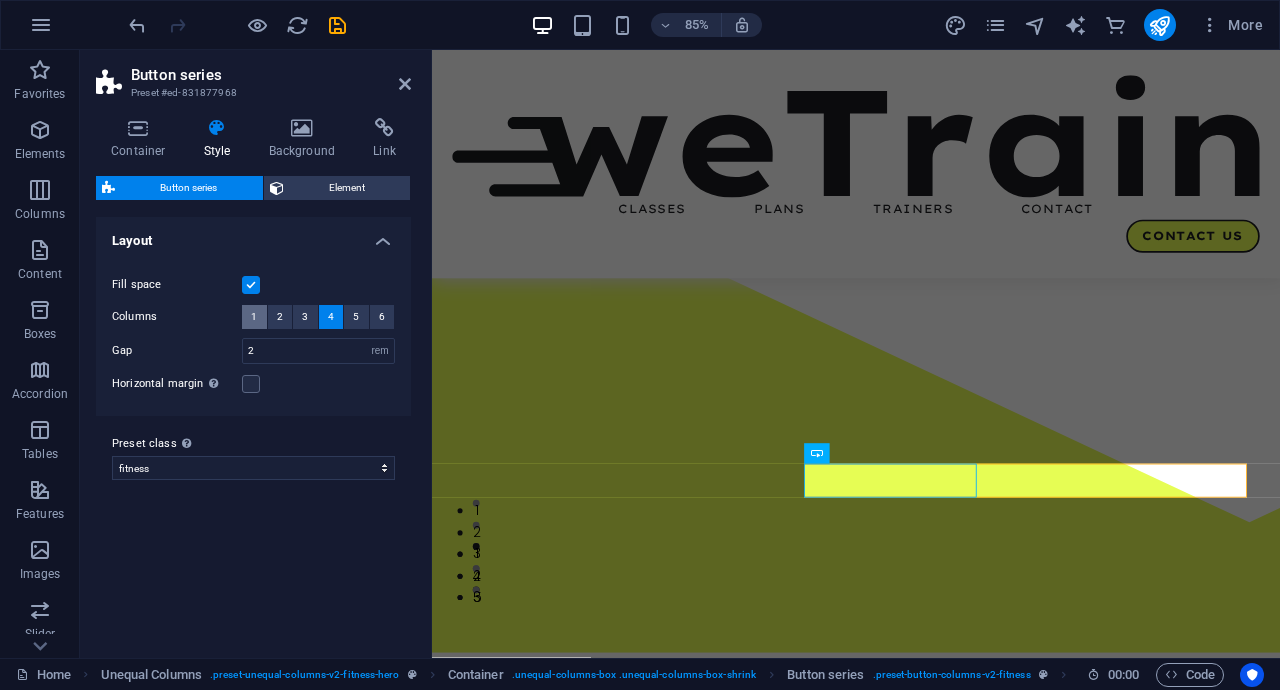 click on "1" at bounding box center [254, 317] 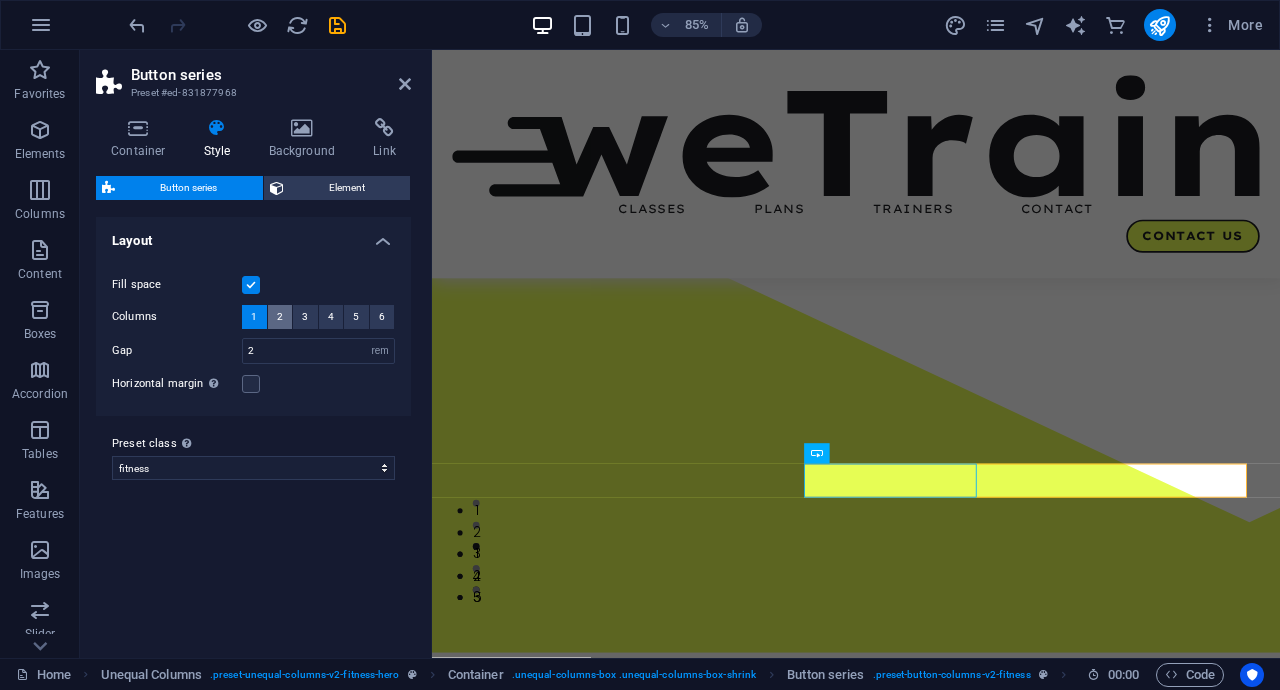 click on "2" at bounding box center [280, 317] 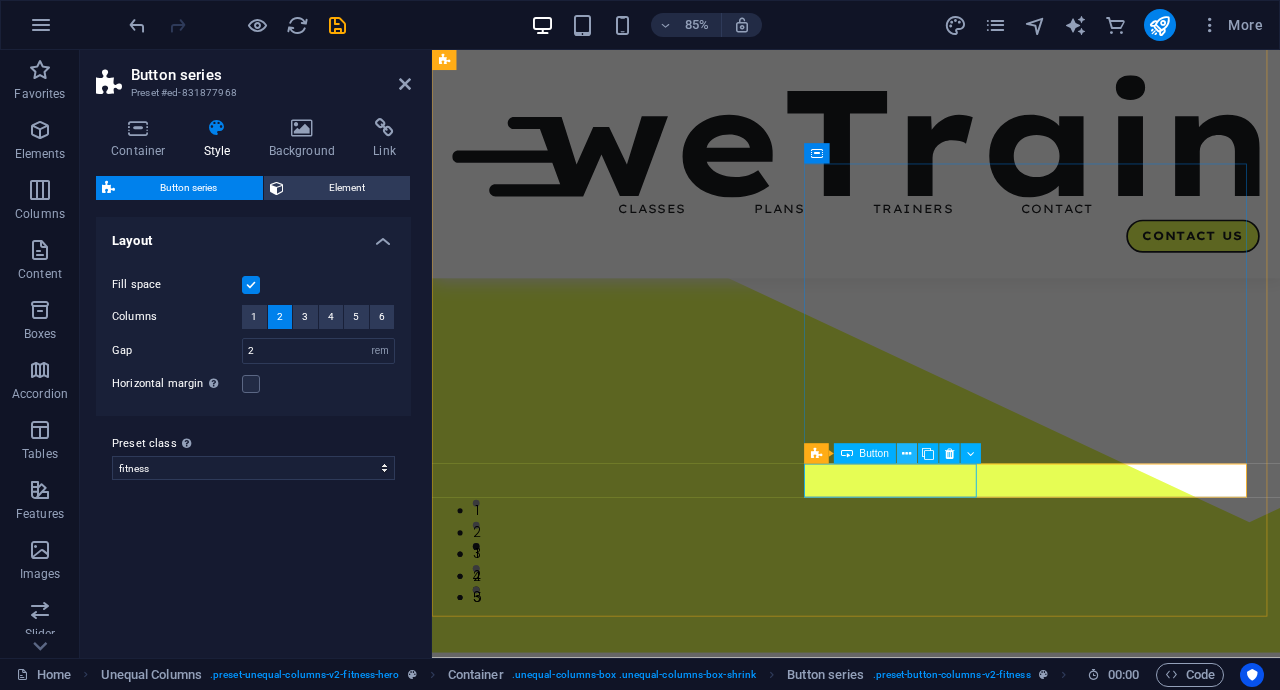 click at bounding box center [907, 454] 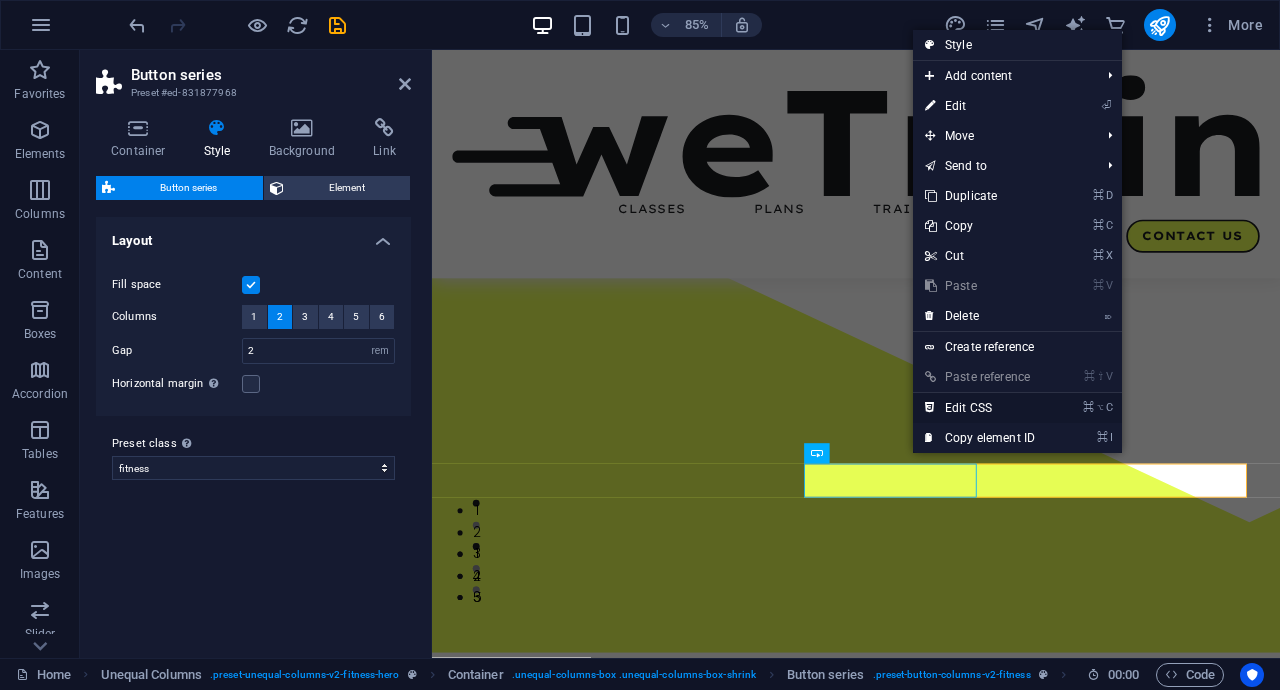 click on "⌘ ⌥ C  Edit CSS" at bounding box center [980, 408] 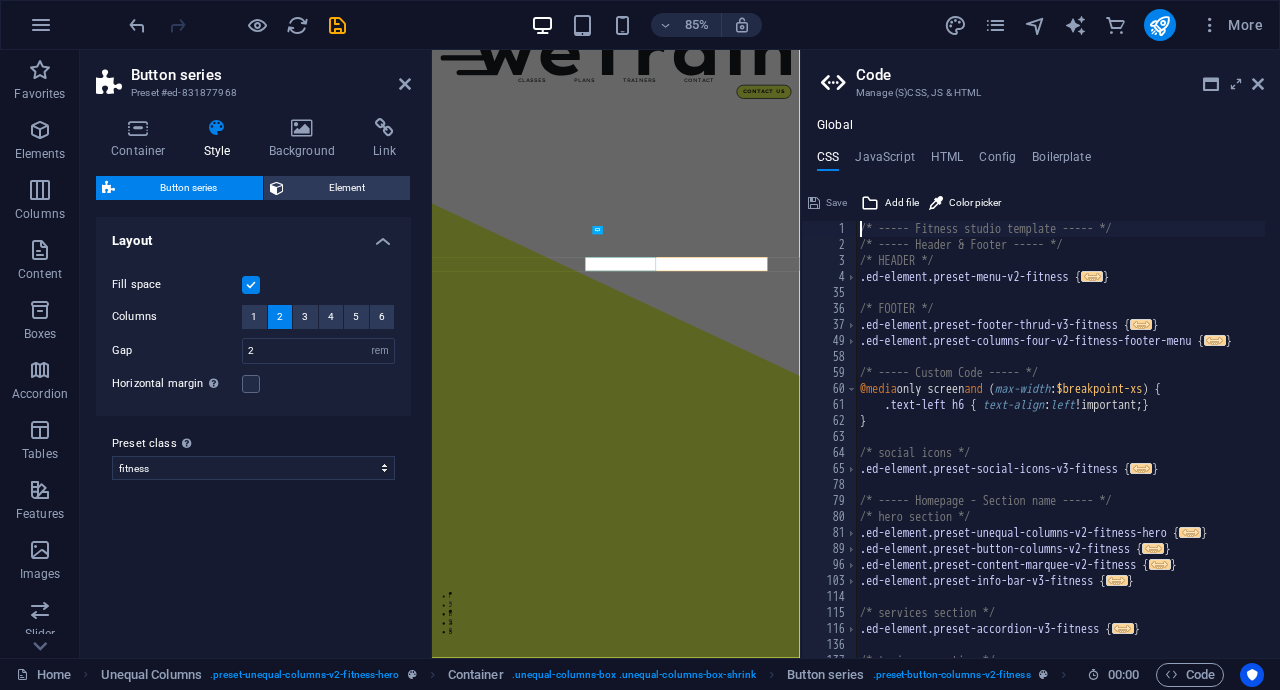 scroll, scrollTop: 0, scrollLeft: 0, axis: both 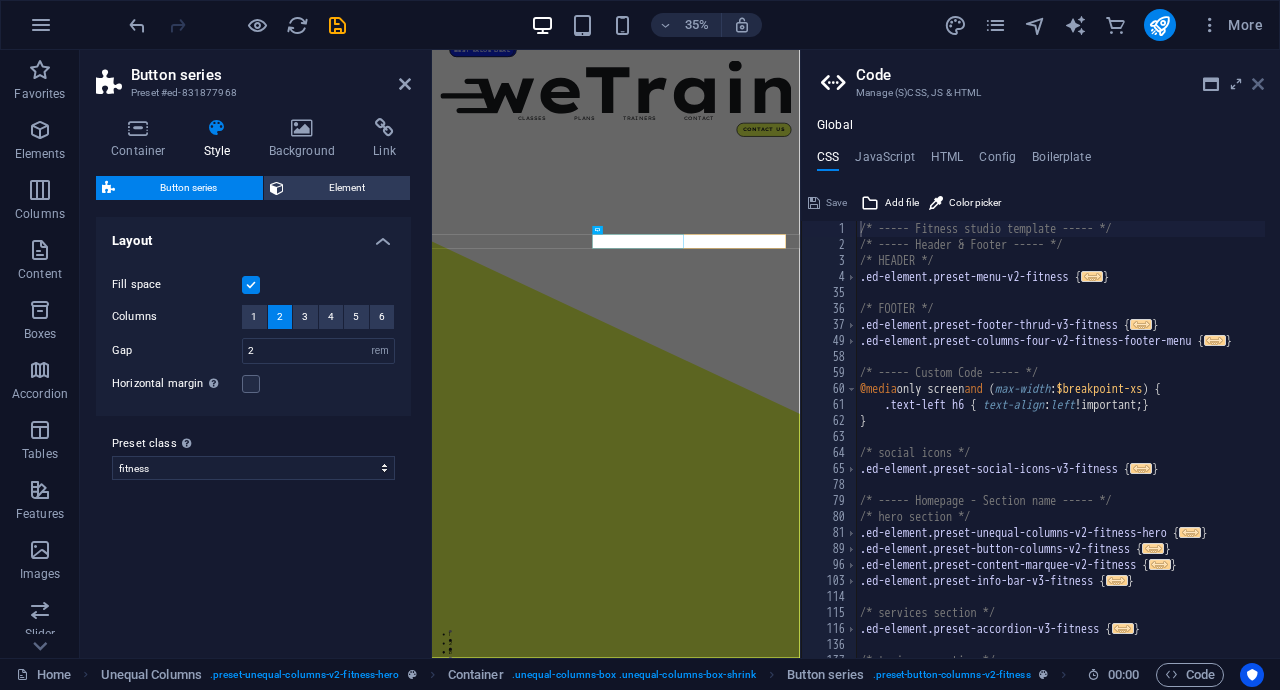 click at bounding box center (1258, 84) 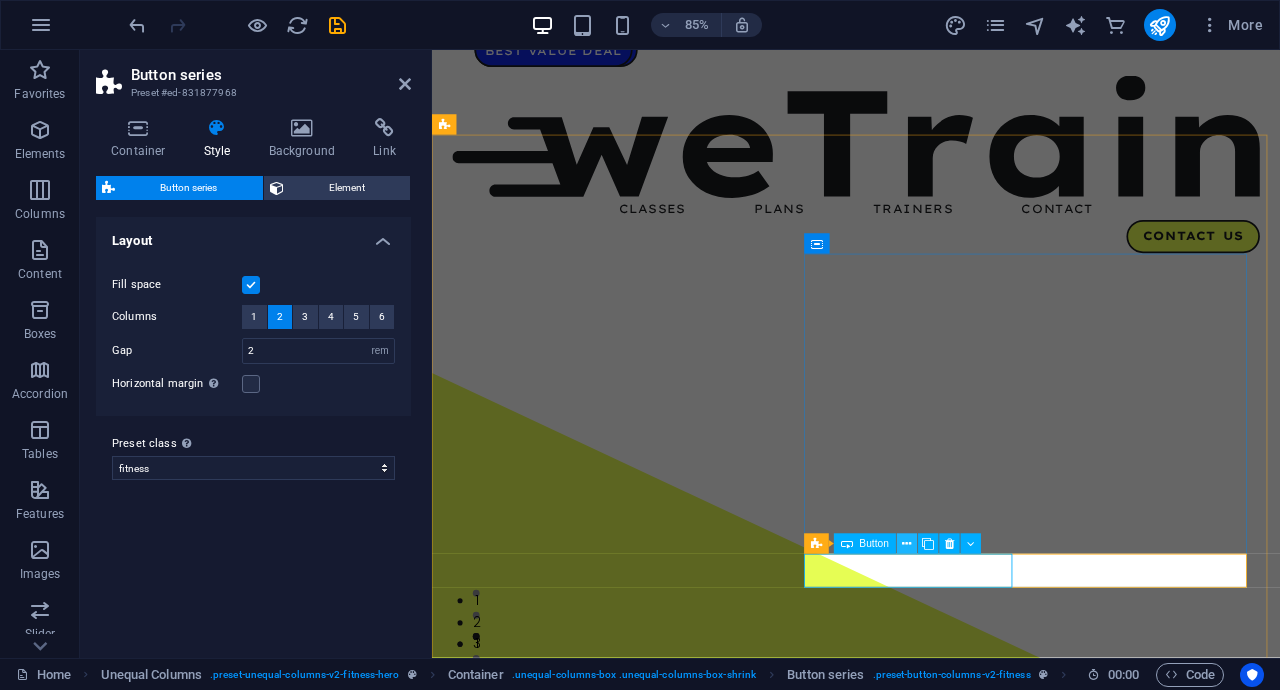 click at bounding box center (906, 544) 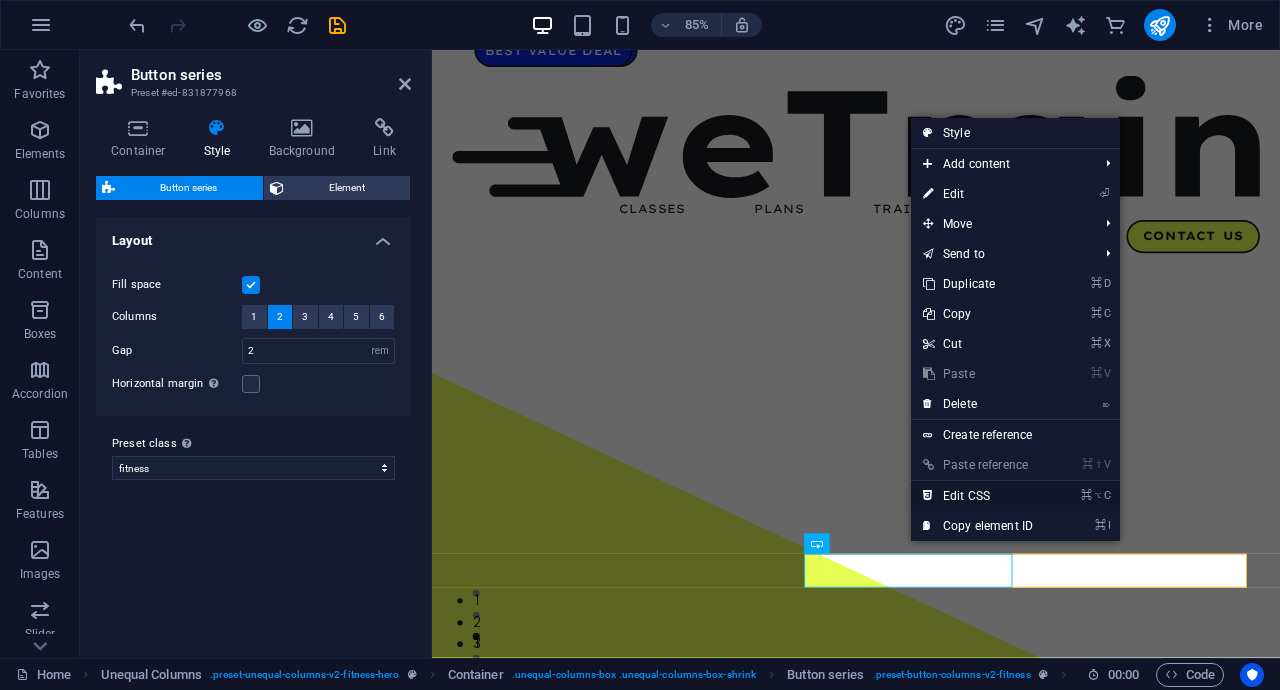 click on "⌘ ⌥ C  Edit CSS" at bounding box center [978, 496] 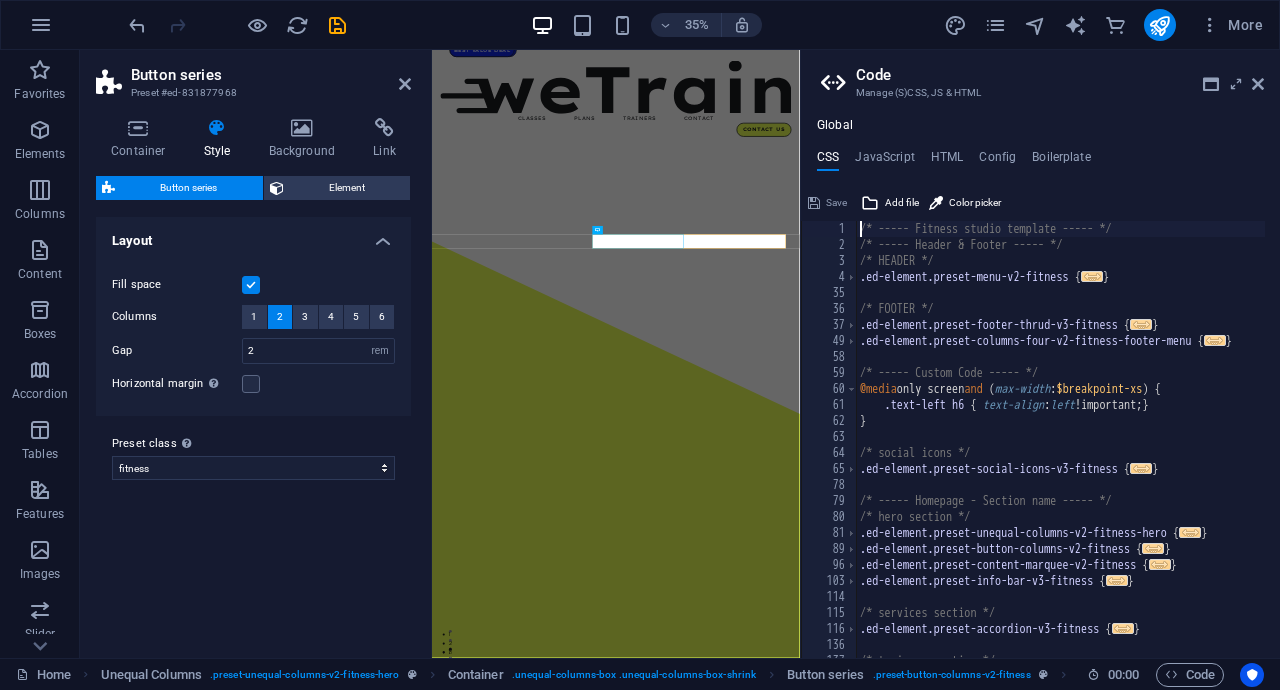 scroll, scrollTop: 0, scrollLeft: 0, axis: both 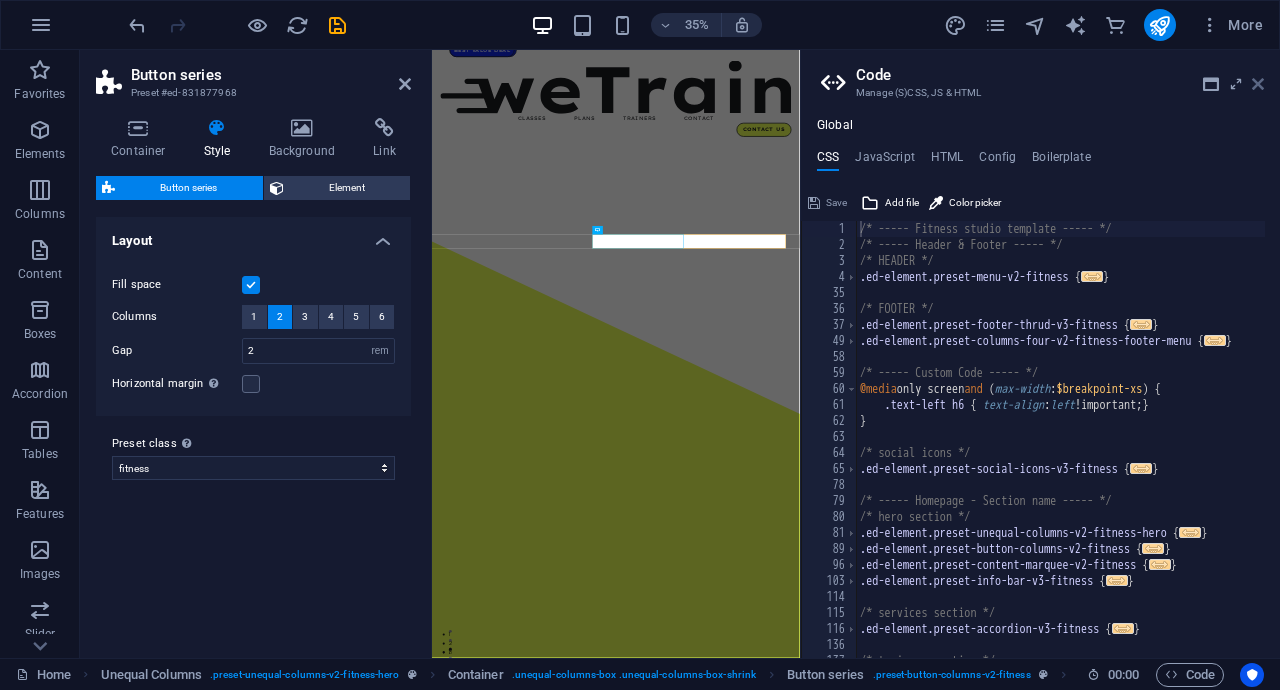 click at bounding box center (1258, 84) 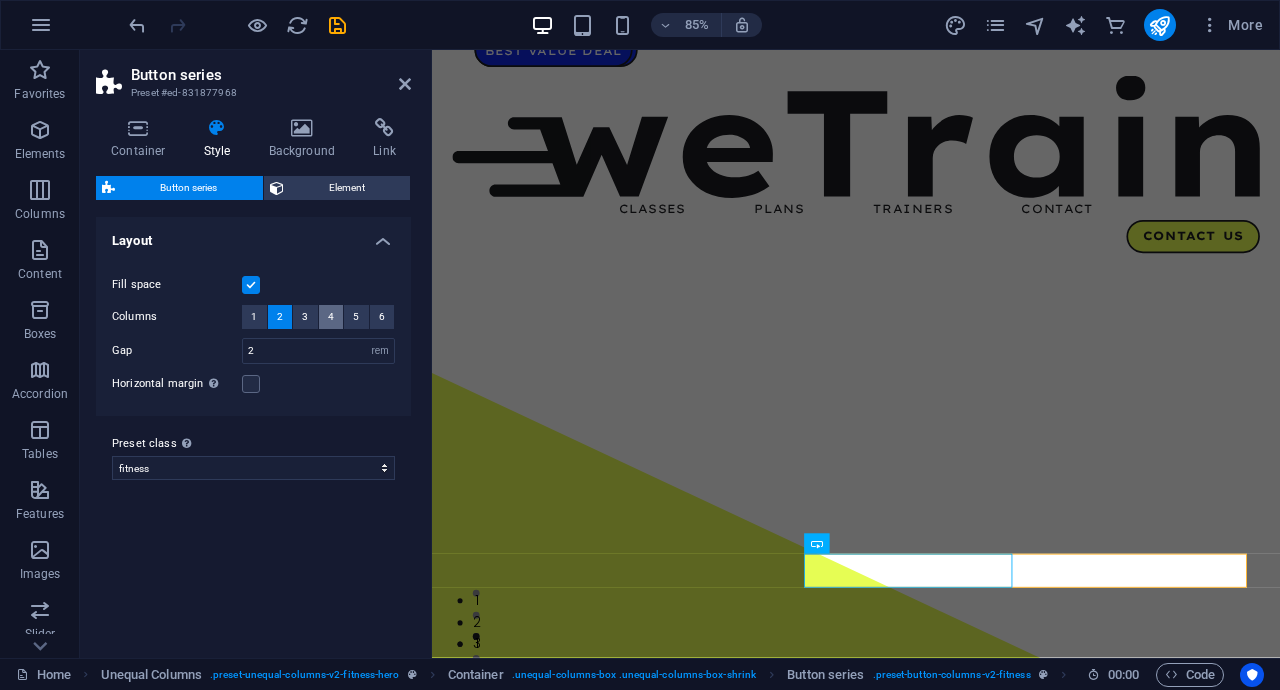 click on "4" at bounding box center (331, 317) 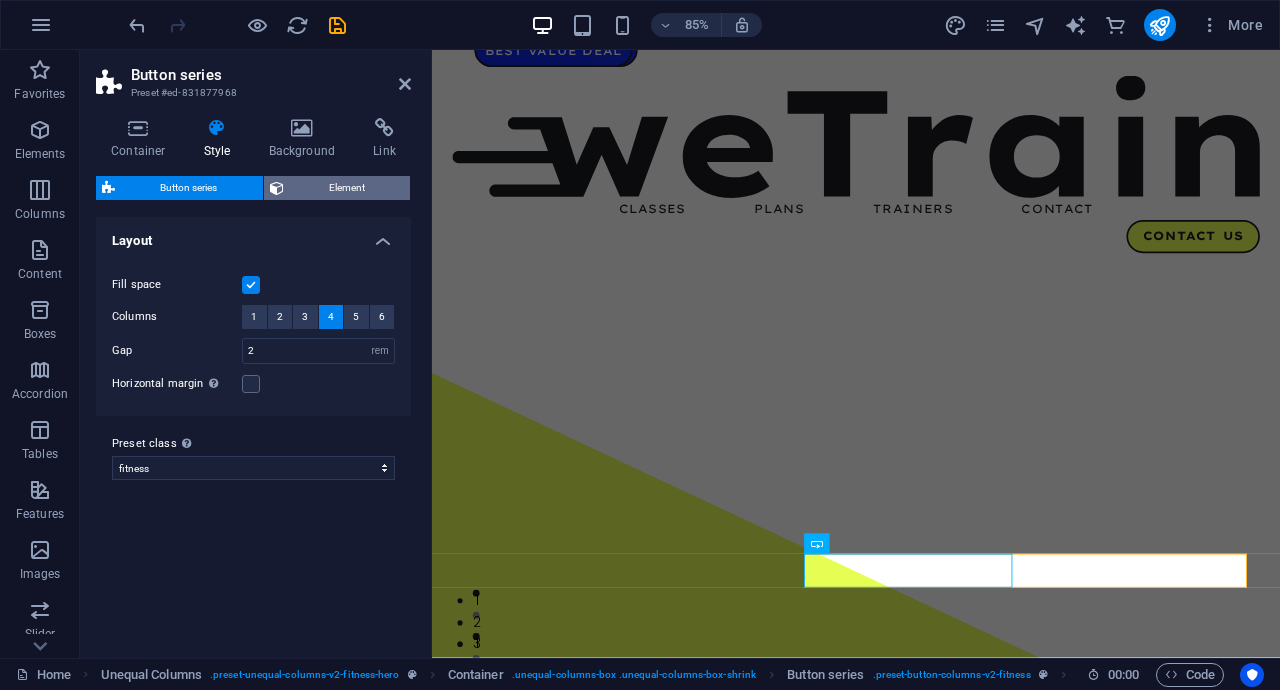 click on "Element" at bounding box center (347, 188) 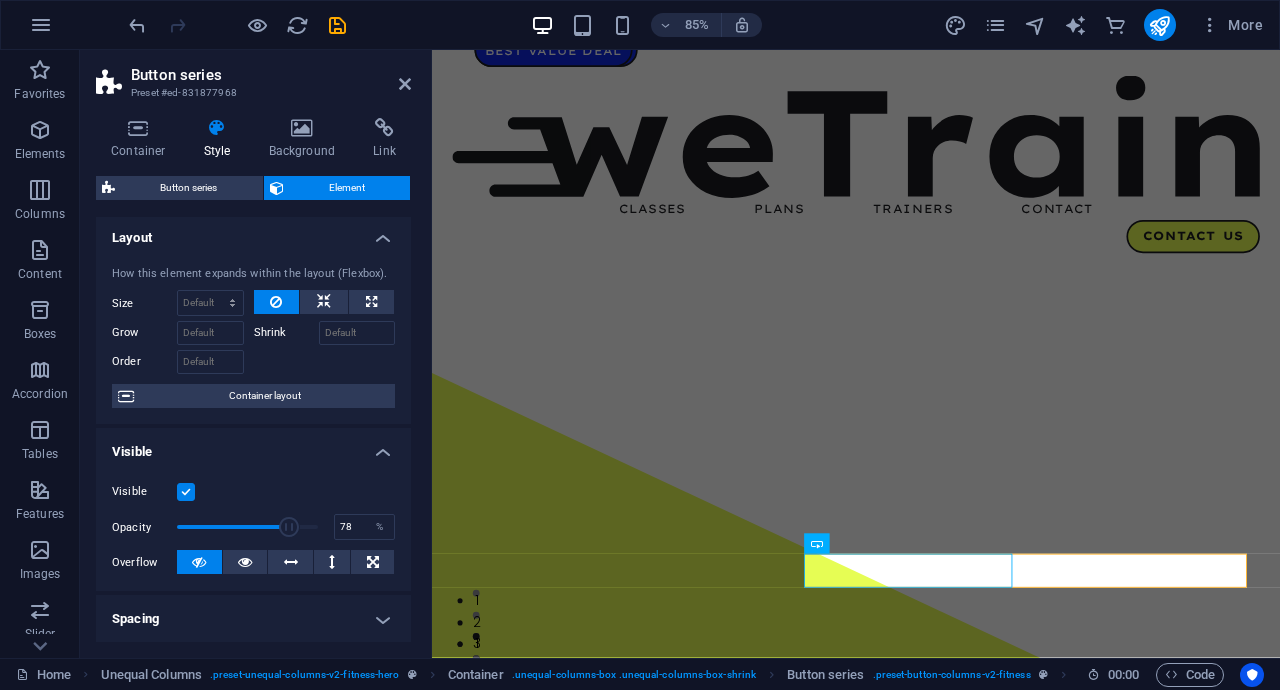 scroll, scrollTop: 4, scrollLeft: 0, axis: vertical 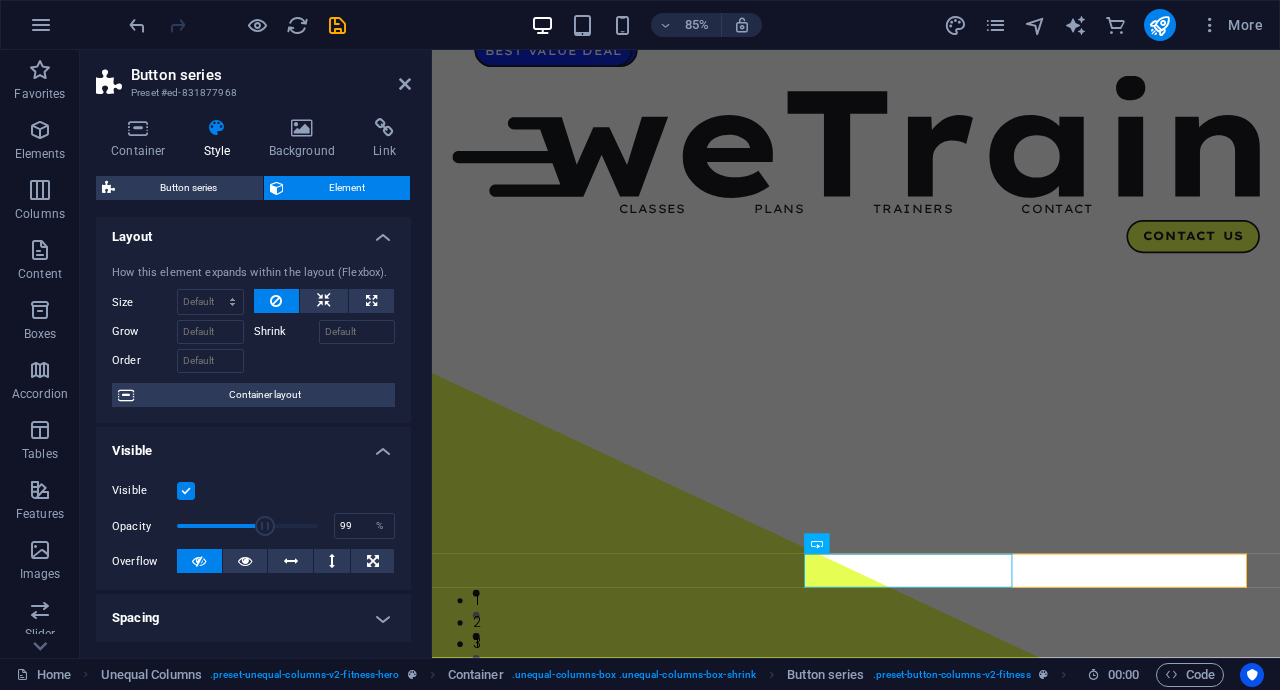 type on "100" 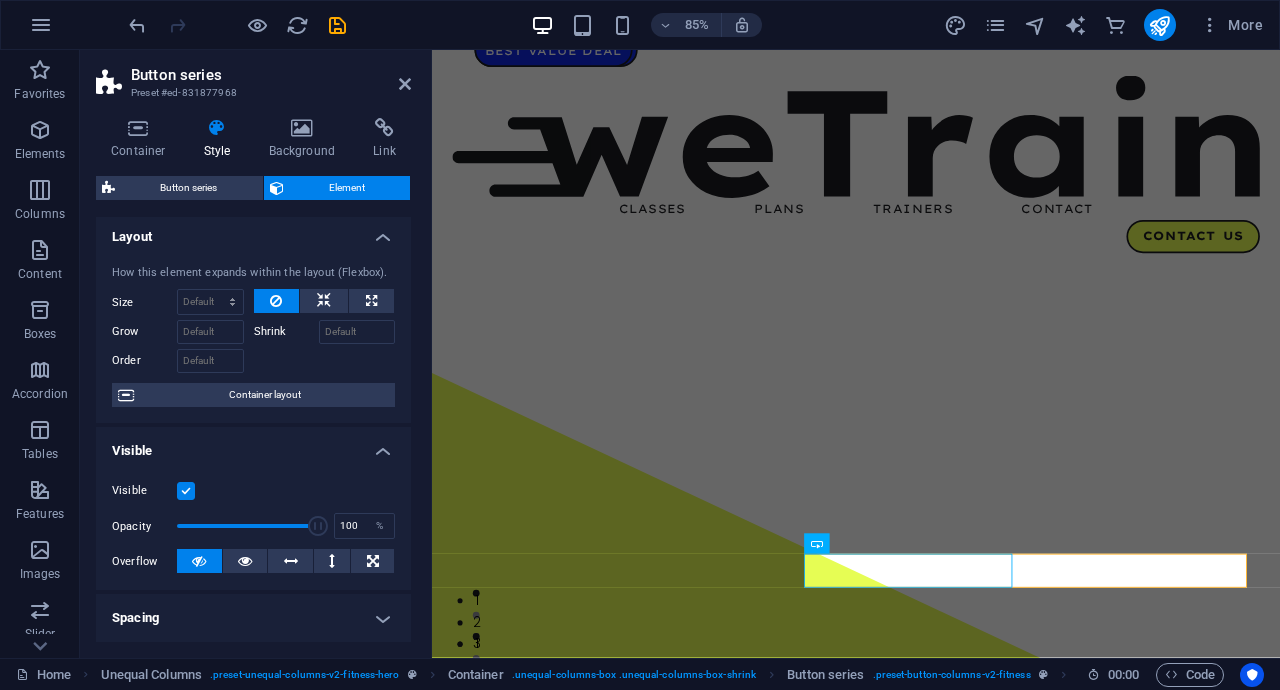 click at bounding box center (318, 526) 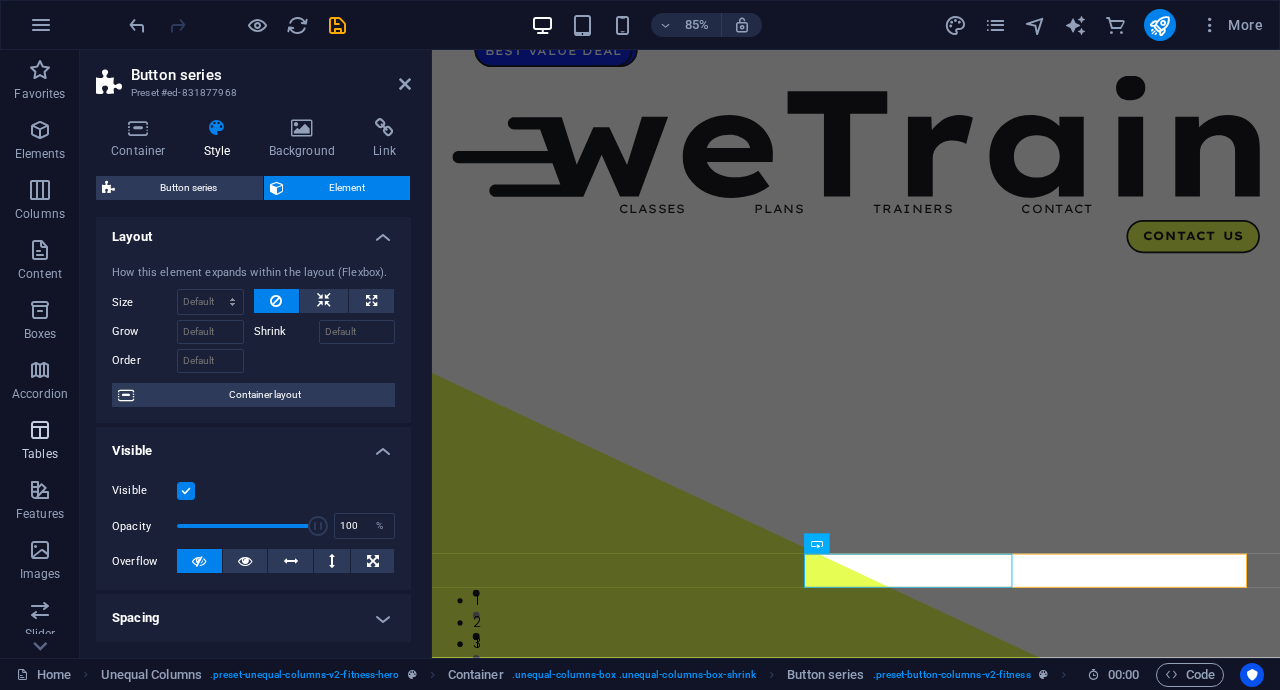 click at bounding box center (40, 430) 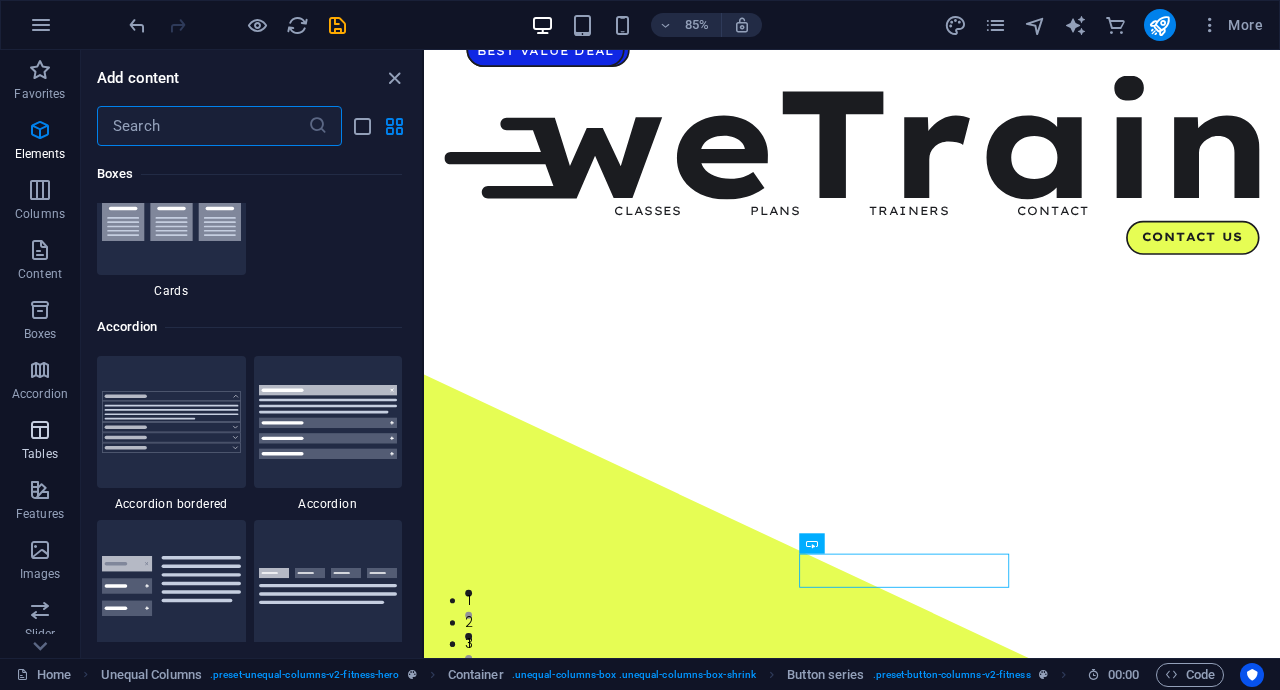 scroll, scrollTop: 6926, scrollLeft: 0, axis: vertical 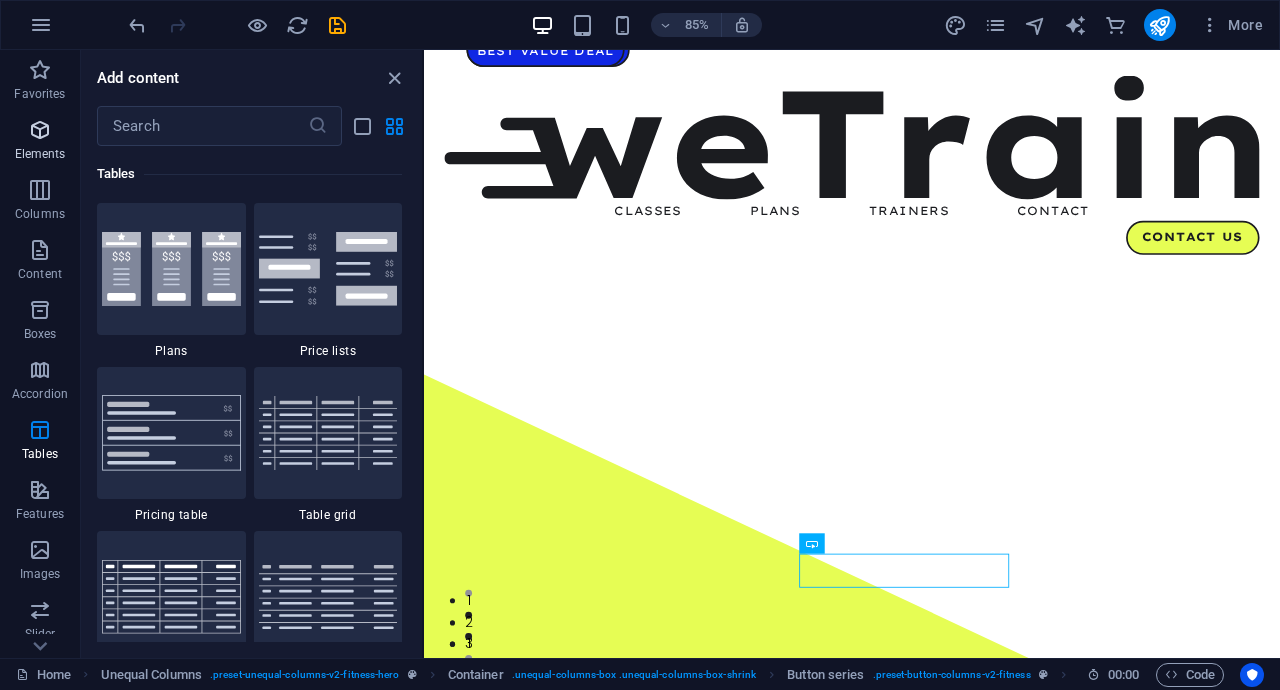 click at bounding box center [40, 130] 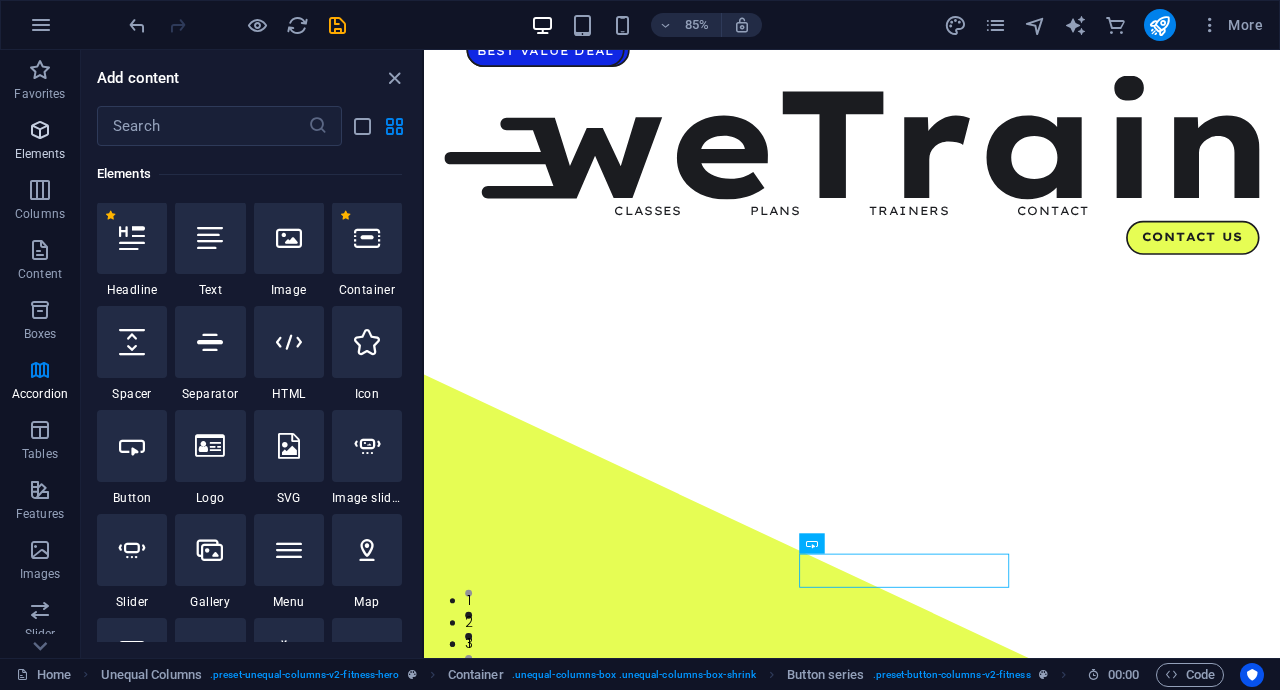 scroll, scrollTop: 213, scrollLeft: 0, axis: vertical 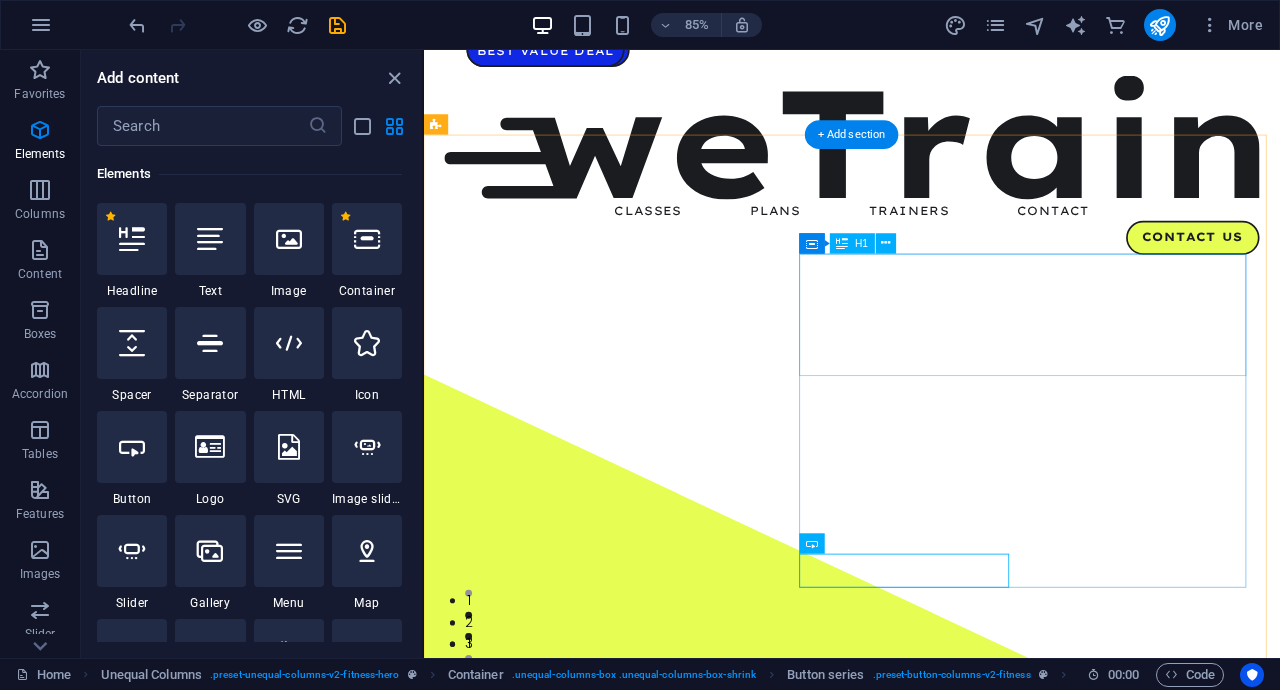 click on "Unleash the beast" at bounding box center (927, 2230) 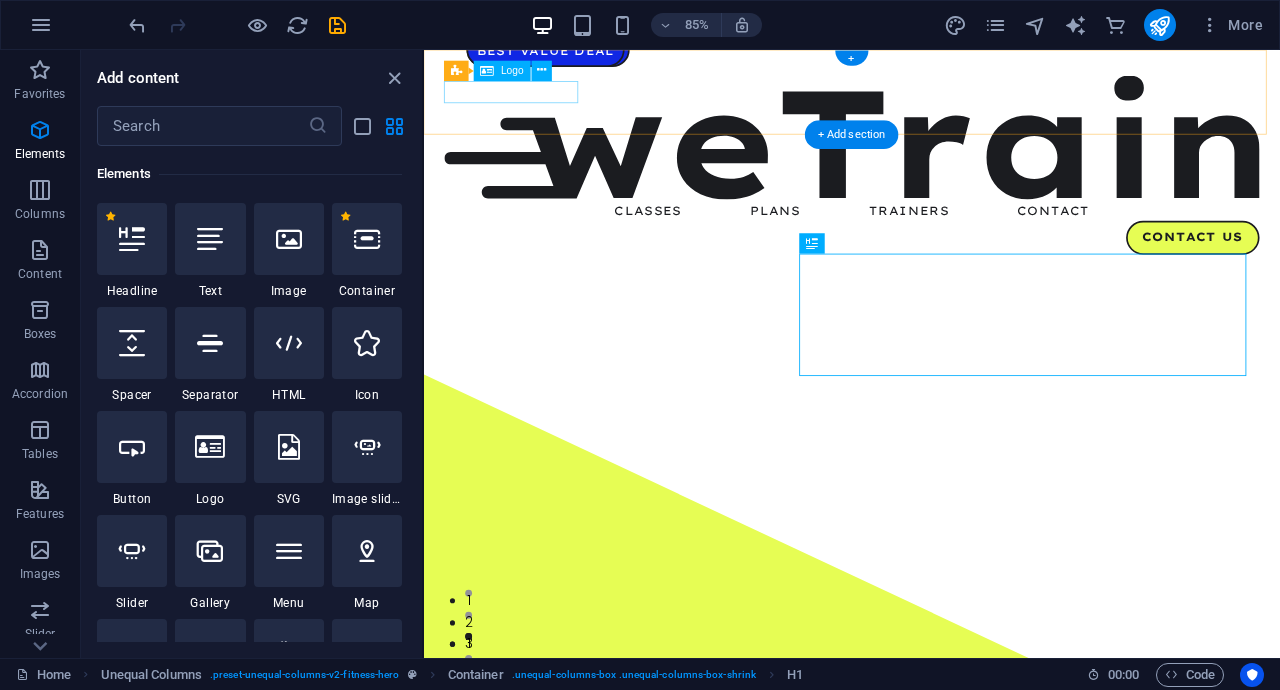 click at bounding box center (927, 153) 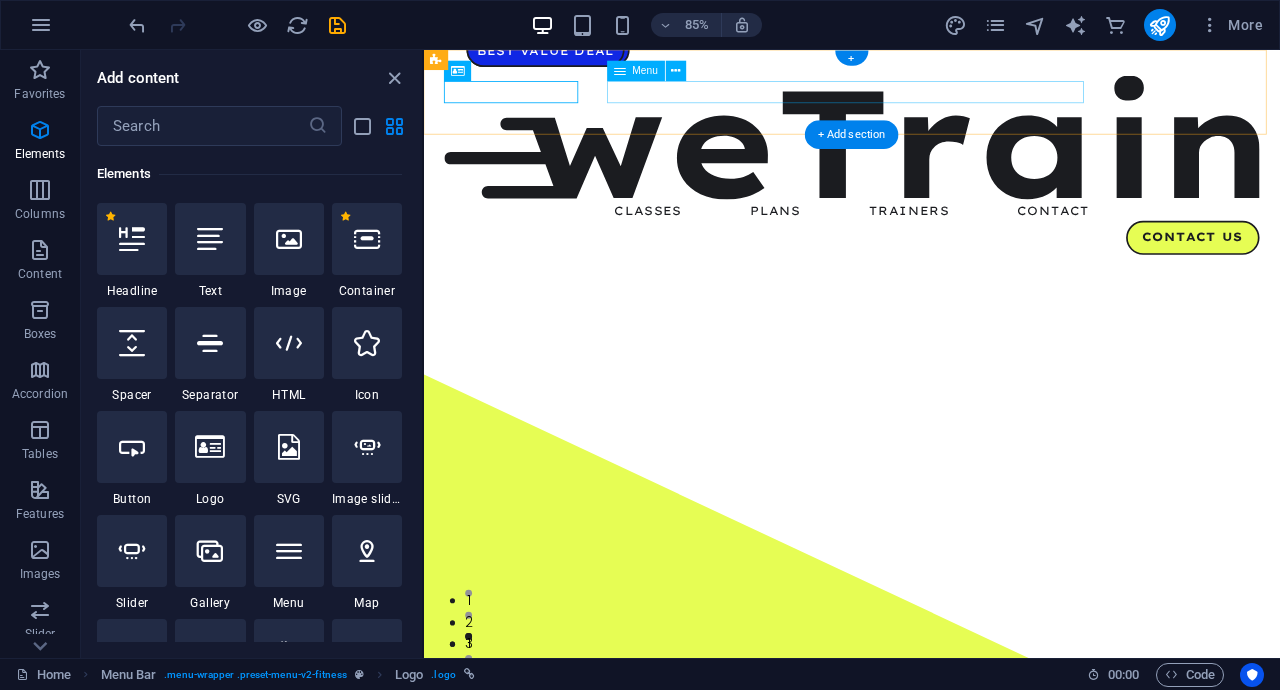 click on "Classes Plans Trainers Contact" at bounding box center [927, 239] 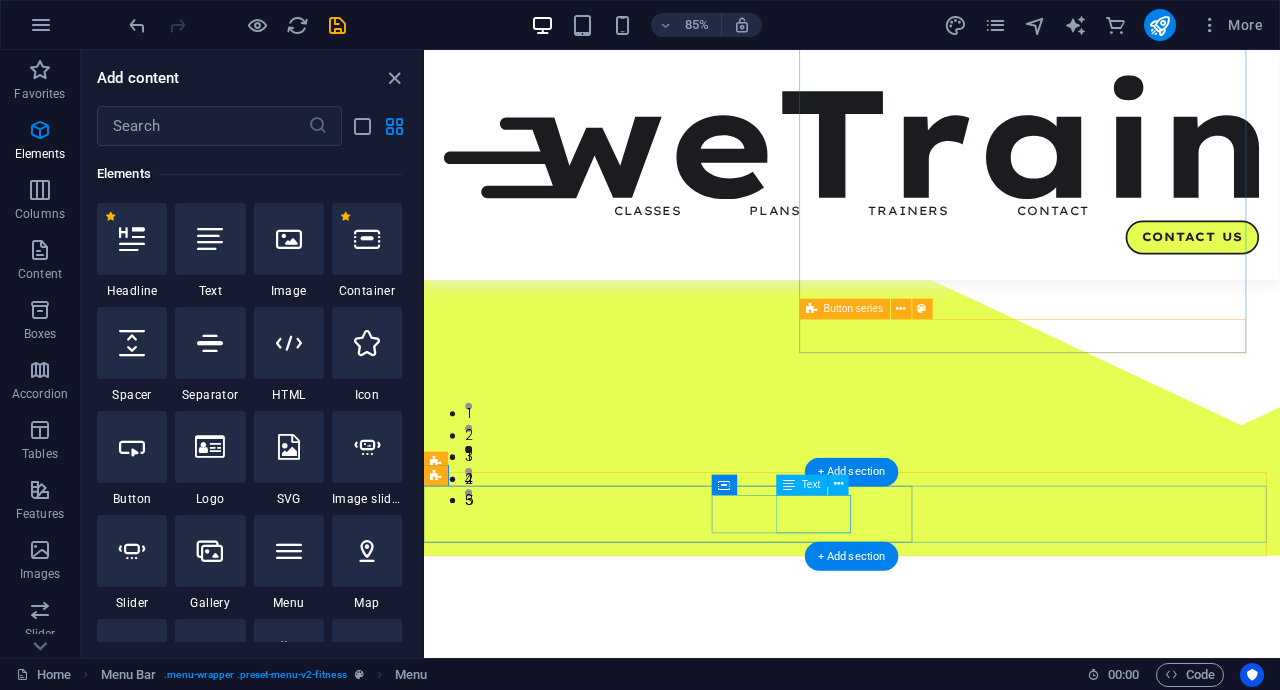 scroll, scrollTop: 331, scrollLeft: 0, axis: vertical 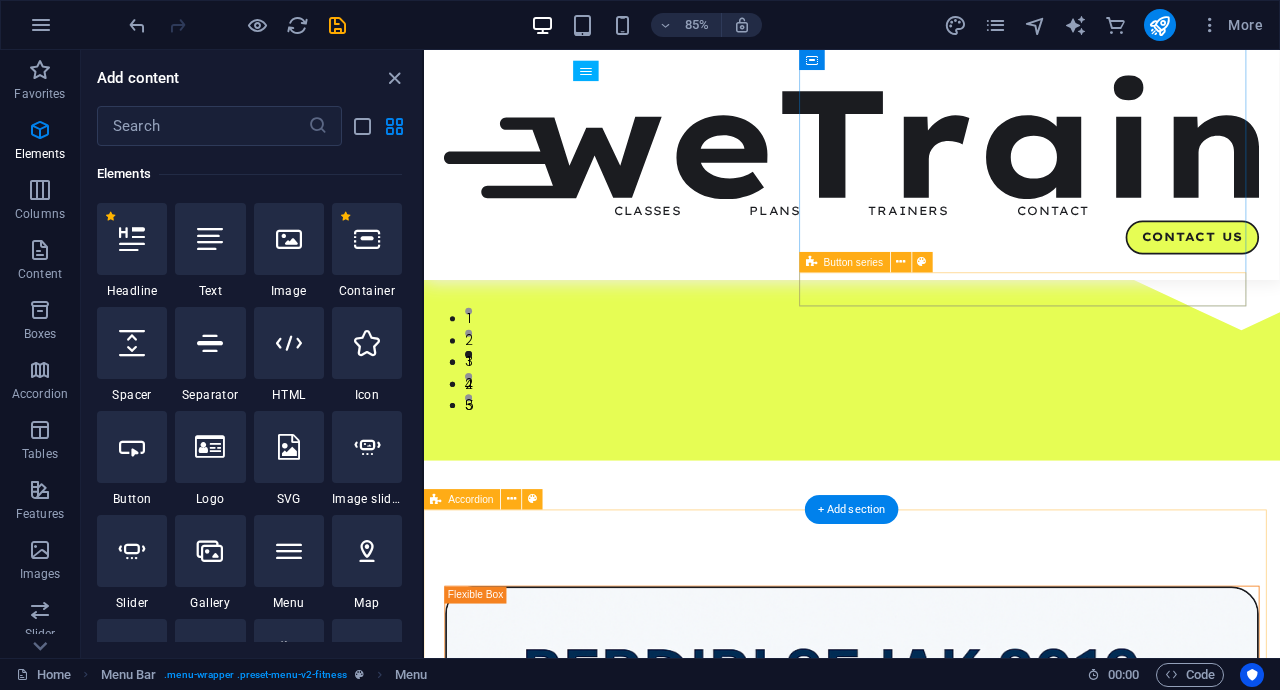 click on "Personal training Personal Training Lorem ipsum dolor sit amet, consectetur adipiscing elit. Consectetur auctor id viverra nunc, ultrices convallis sit ultrices. Lorem ipsum dolor sit amet, consectetur adipiscing elit. Consectetur auctor id viverra nunc, ultrices convallis sit ultrices. Lorem ipsum dolor sit amet, consectetur adipiscing elit. Consectetur auctor id viverra nunc, ultrices convallis sit ultrices. schedule class Group training Group Training Lorem ipsum dolor sit amet, consectetur adipiscing elit. Consectetur auctor id viverra nunc, ultrices convallis sit ultrices. Lorem ipsum dolor sit amet, consectetur adipiscing elit. Consectetur auctor id viverra nunc, ultrices convallis sit ultrices. Lorem ipsum dolor sit amet, consectetur adipiscing elit. Consectetur auctor id viverra nunc, ultrices convallis sit ultrices. schedule class Gym Gym schedule class Online classes Online classes schedule class" at bounding box center [927, 3624] 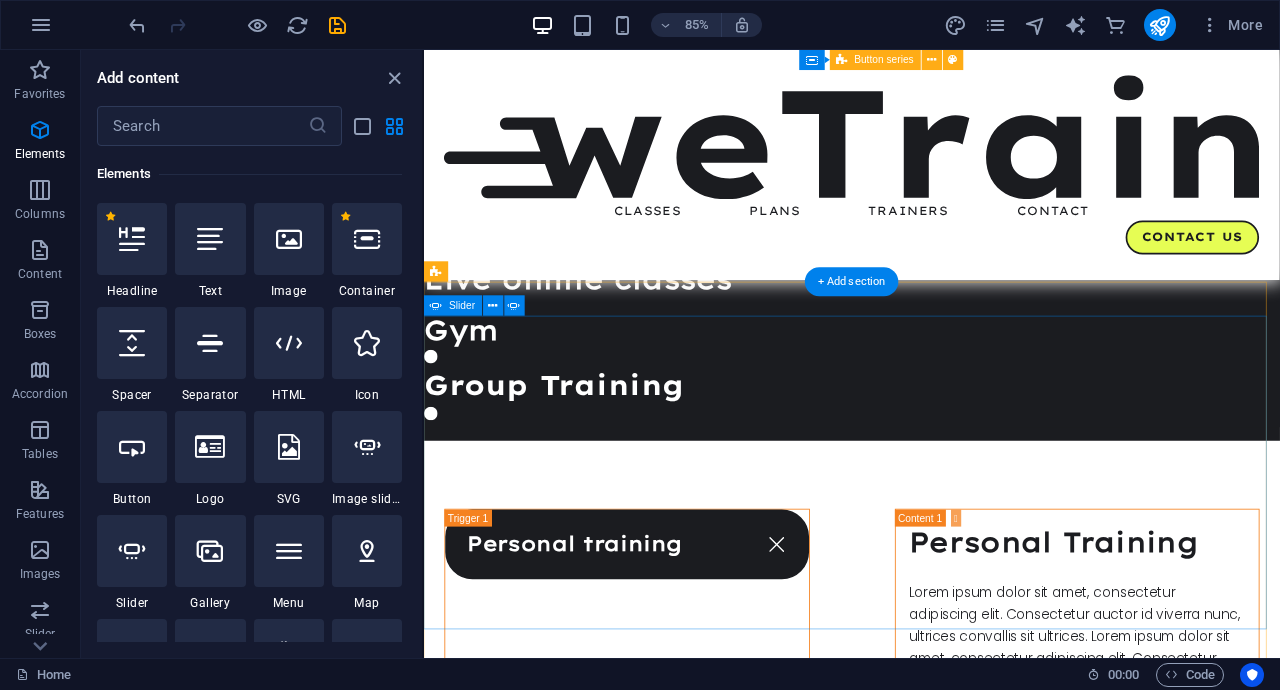 scroll, scrollTop: 2532, scrollLeft: 0, axis: vertical 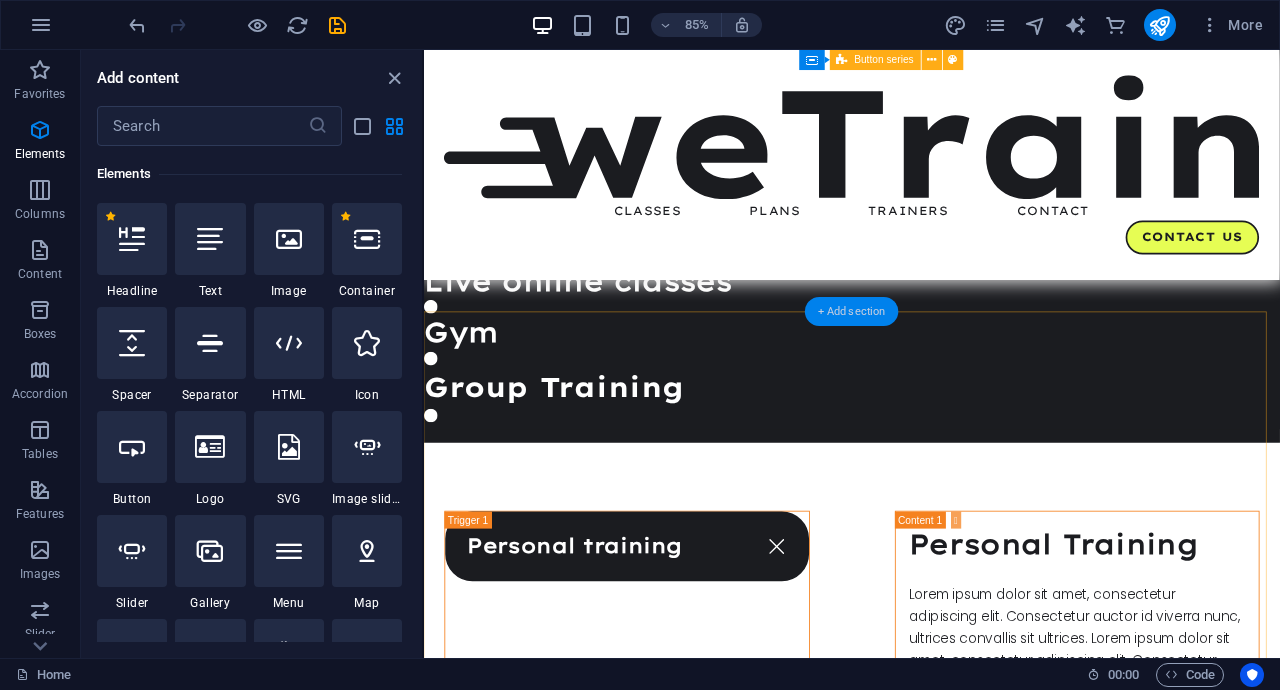 click on "+ Add section" at bounding box center (852, 311) 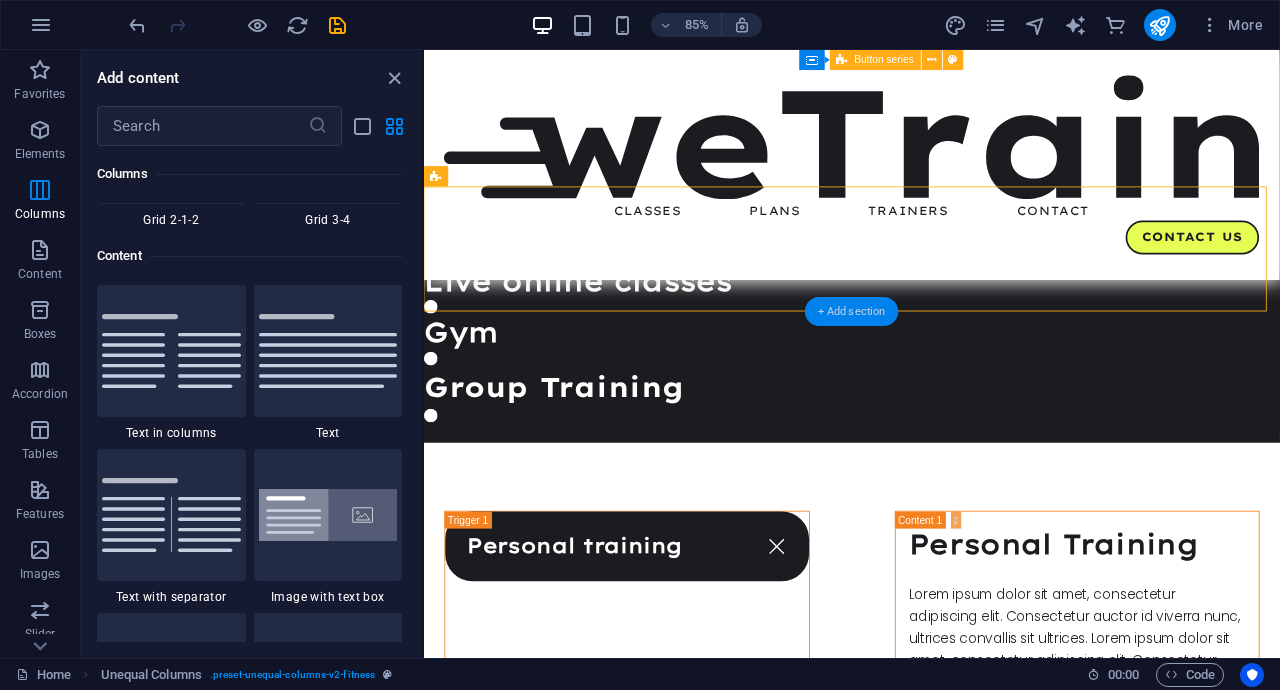 scroll, scrollTop: 3499, scrollLeft: 0, axis: vertical 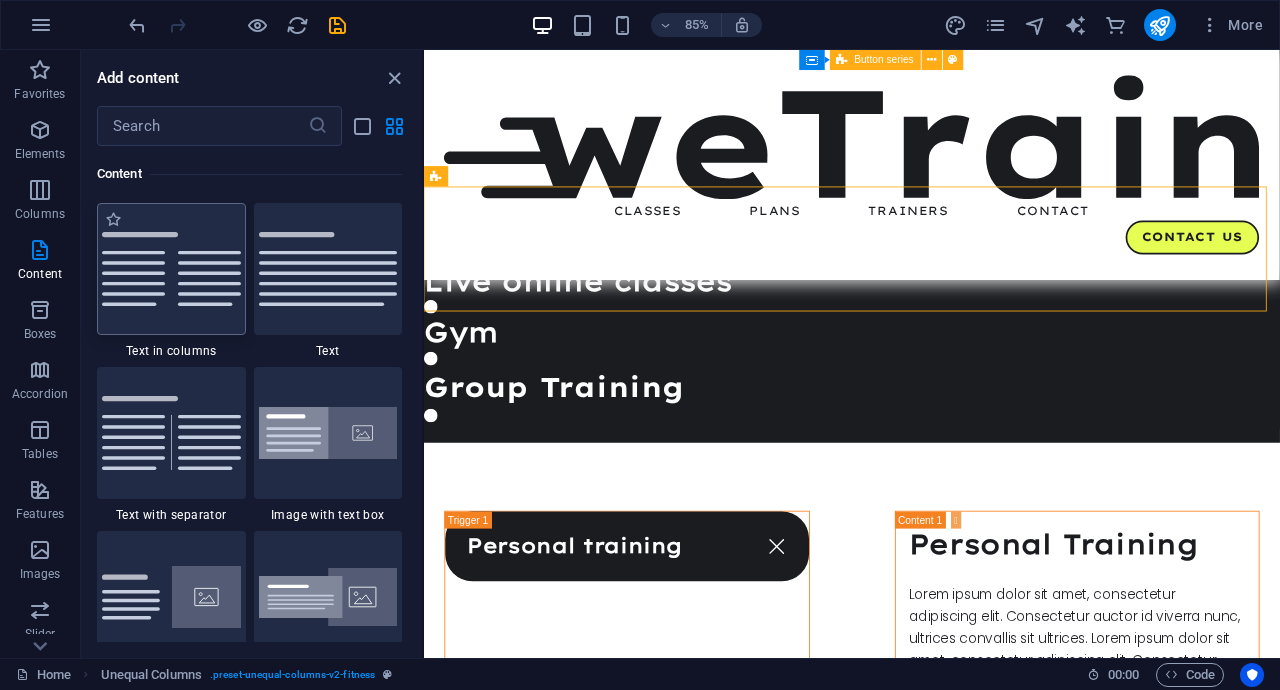 click at bounding box center (171, 269) 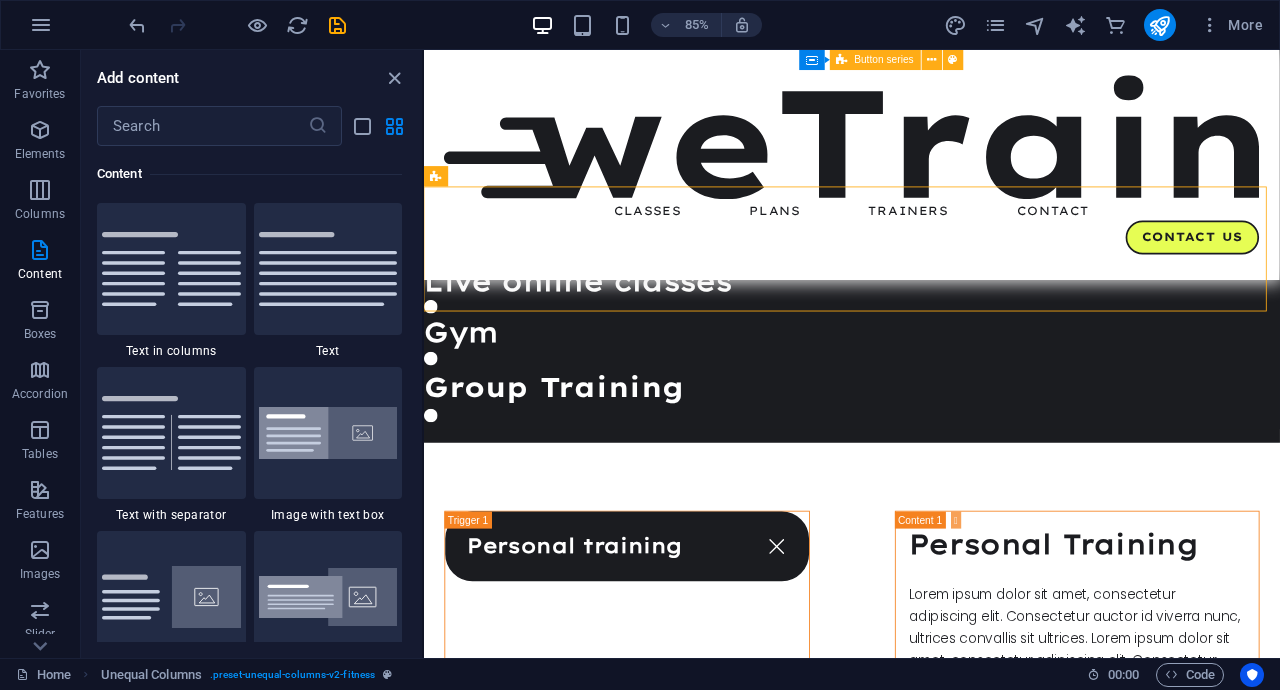 click on "Container   H1   Unequal Columns   Container   Menu Bar   Container   Container   Image   Button   Container   Button series   Button   Container   Content Marquee   Accordion   Container   Spacer   Text   Spacer   Container   H2   Container   Spacer   Text   H2   Container   H3   Spacer   Text   Text   Spacer   Logo   Menu   H2   Button   Button   Text   Container   Info Bar   Container   H3   H3   H3   Unequal Columns   Slider   Slider   Image" at bounding box center [852, 354] 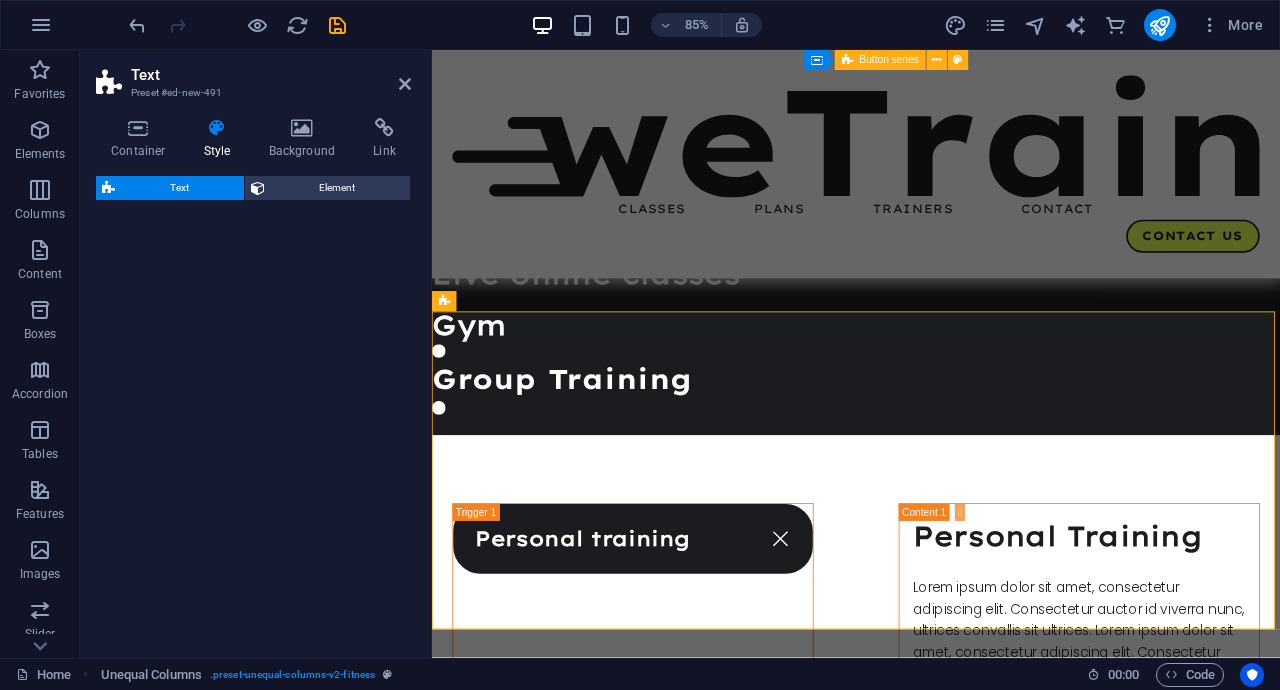 select on "rem" 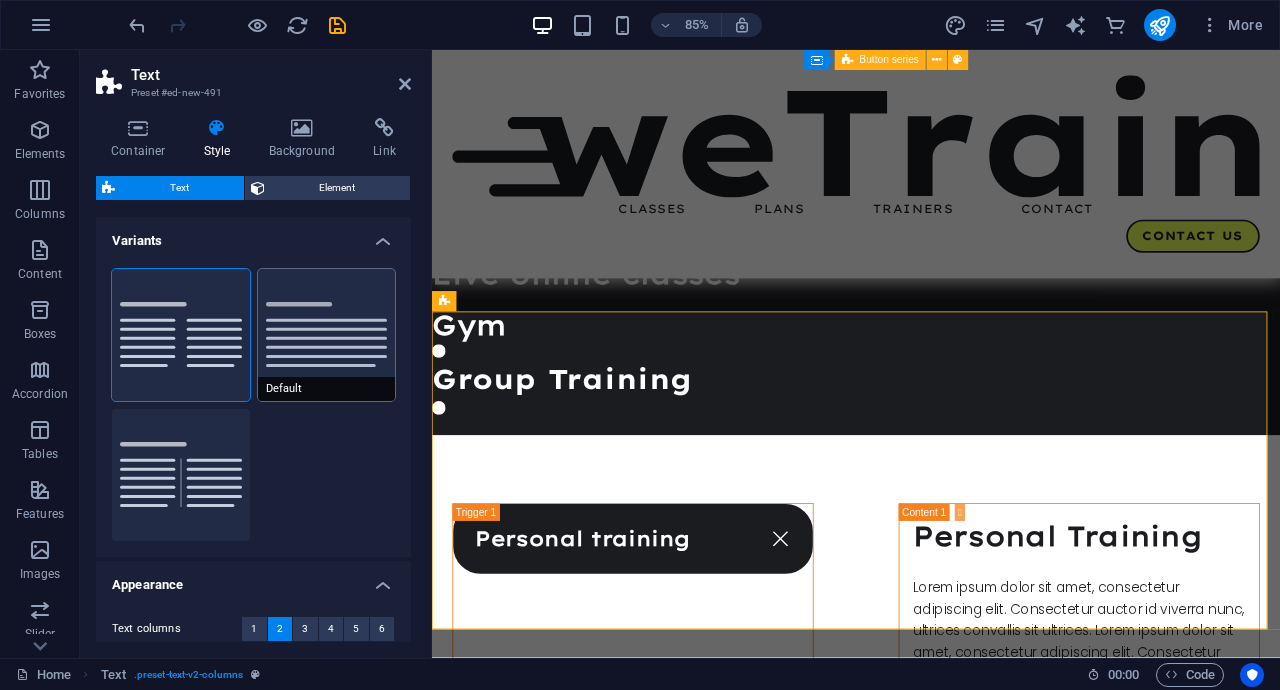 click on "Default" at bounding box center (327, 335) 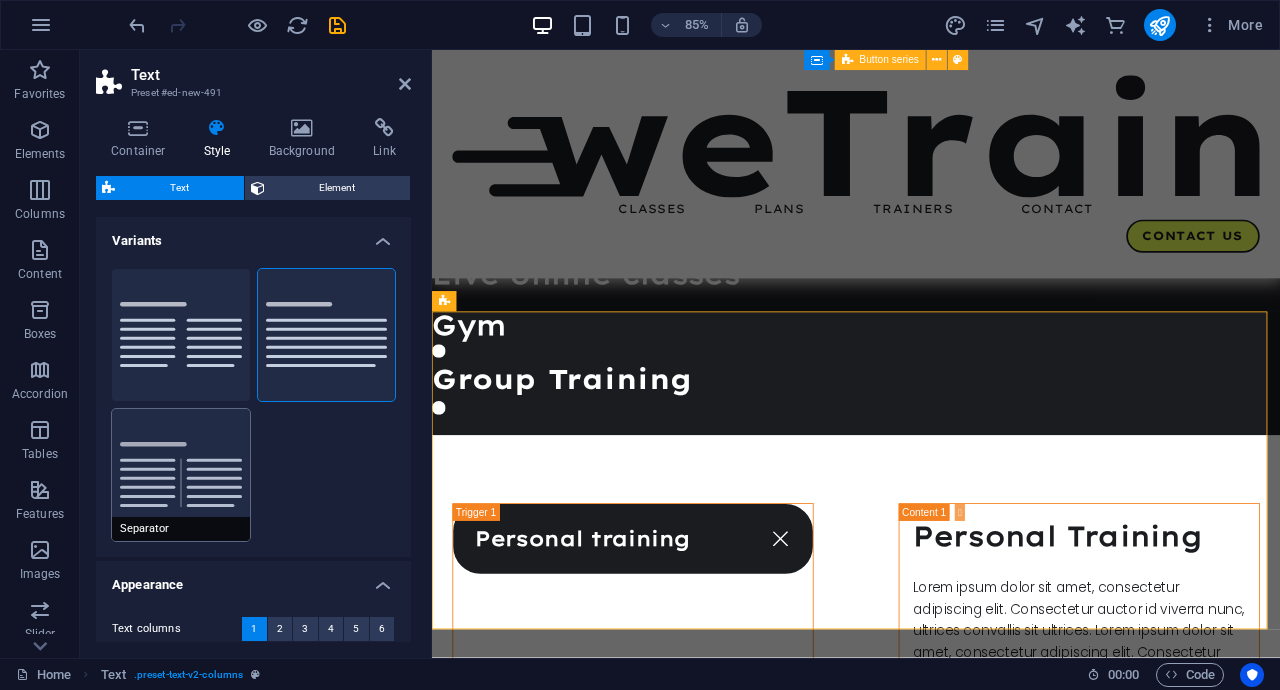 click on "Separator" at bounding box center (181, 475) 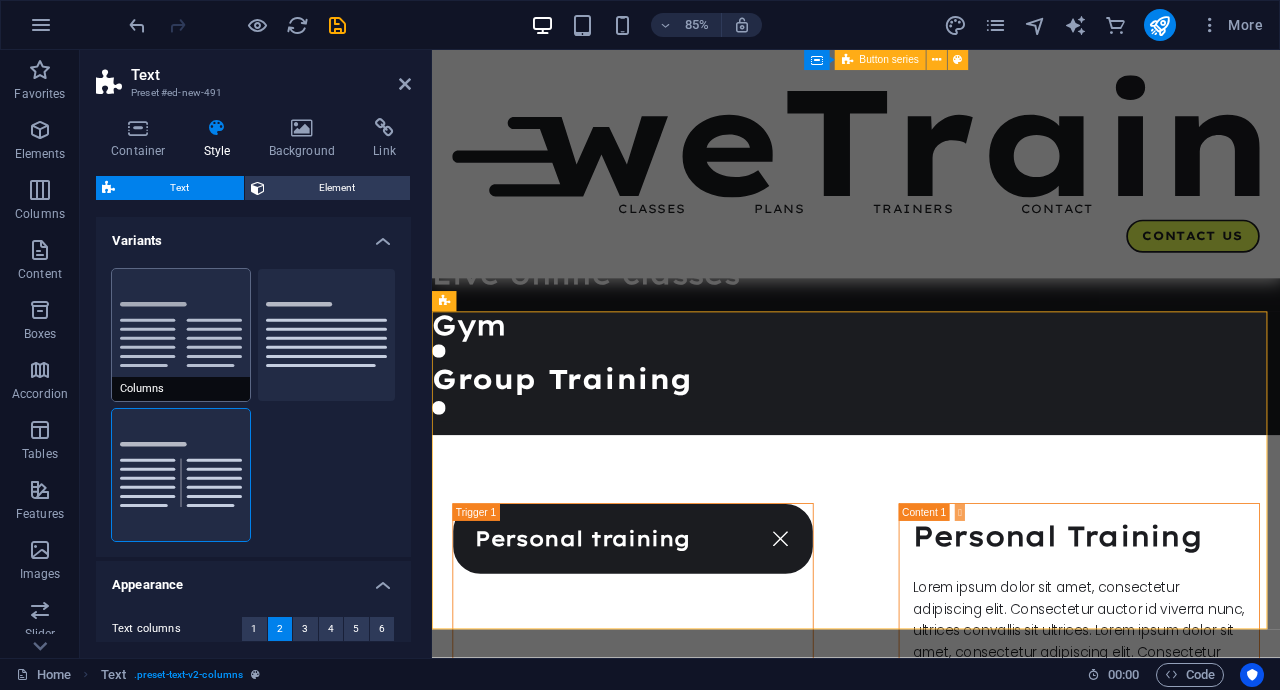 click on "Columns" at bounding box center (181, 335) 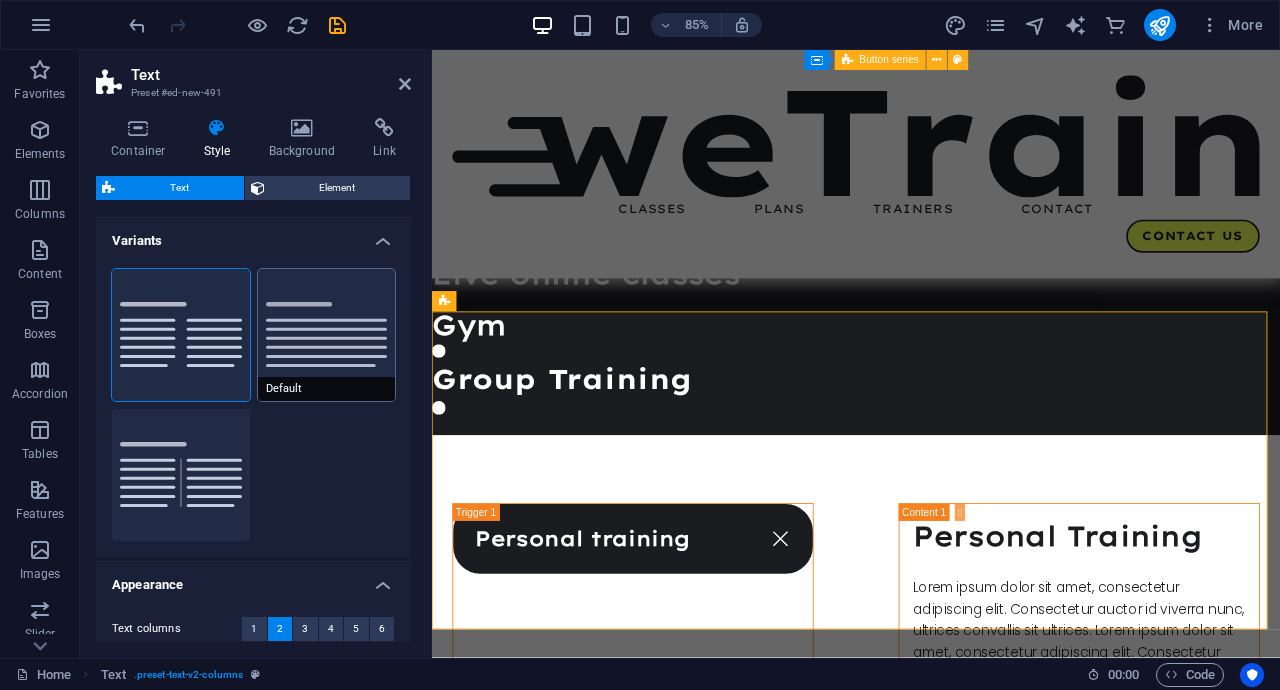 click on "Default" at bounding box center [327, 335] 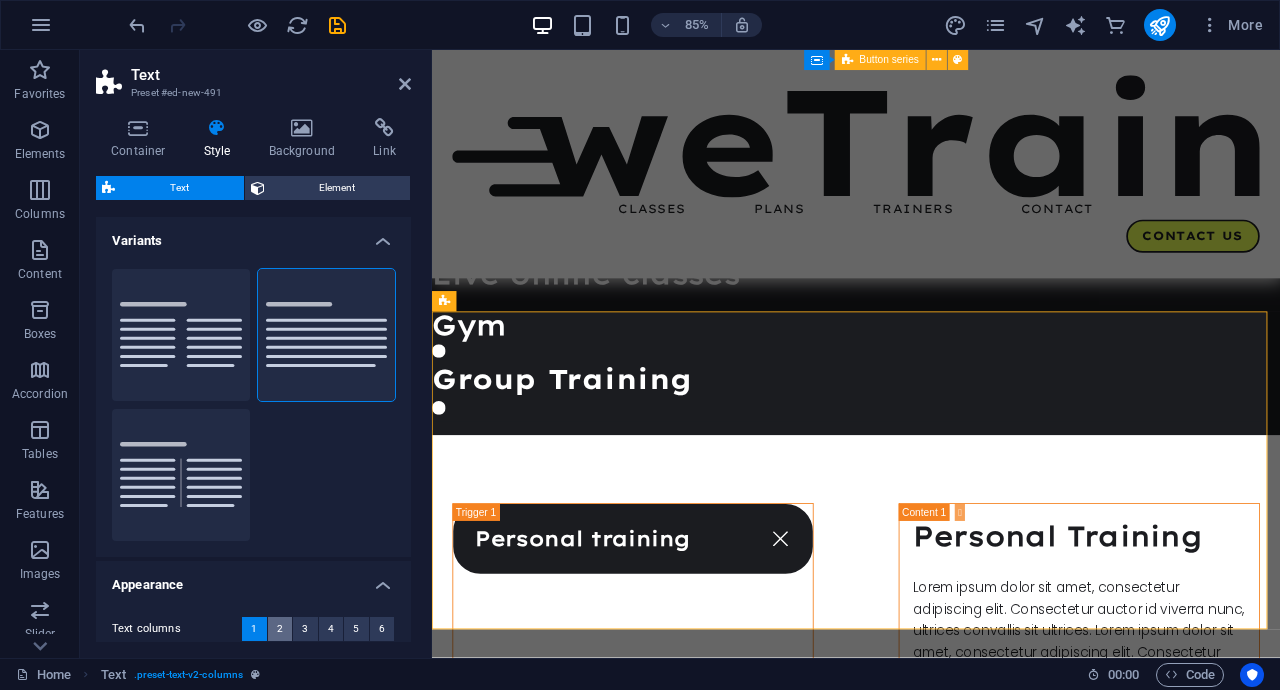 click on "2" at bounding box center (280, 629) 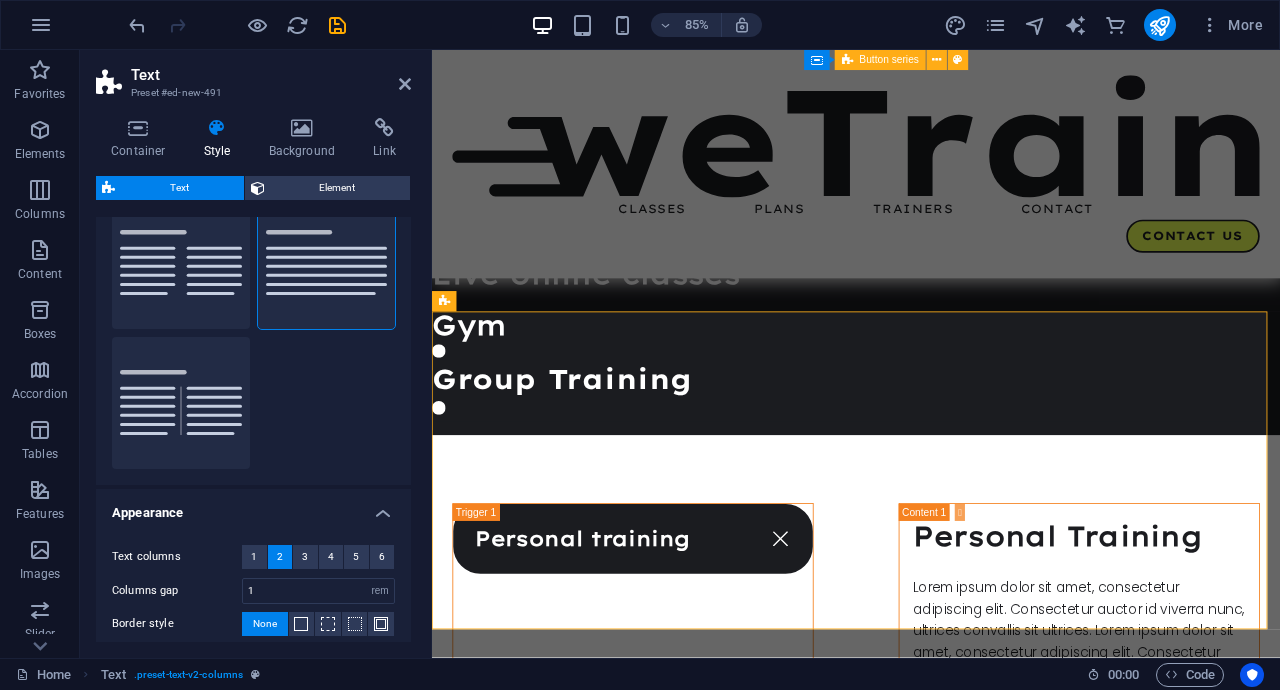 scroll, scrollTop: 167, scrollLeft: 0, axis: vertical 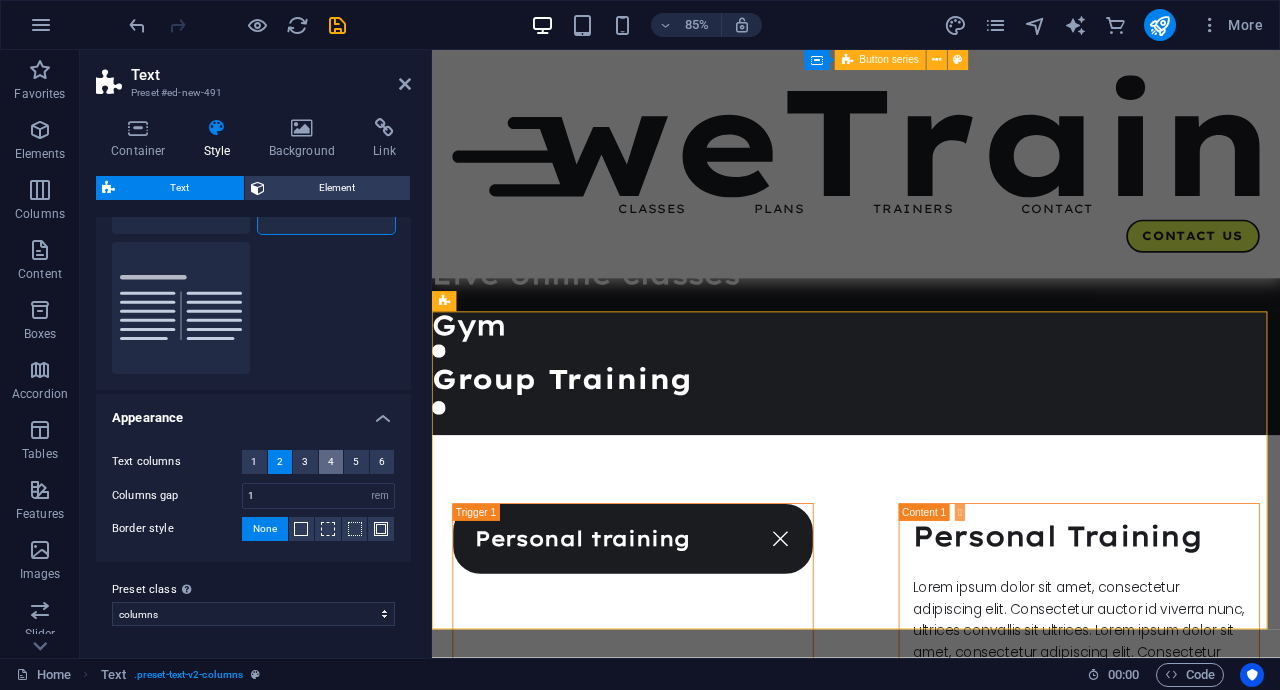 click on "4" at bounding box center (331, 462) 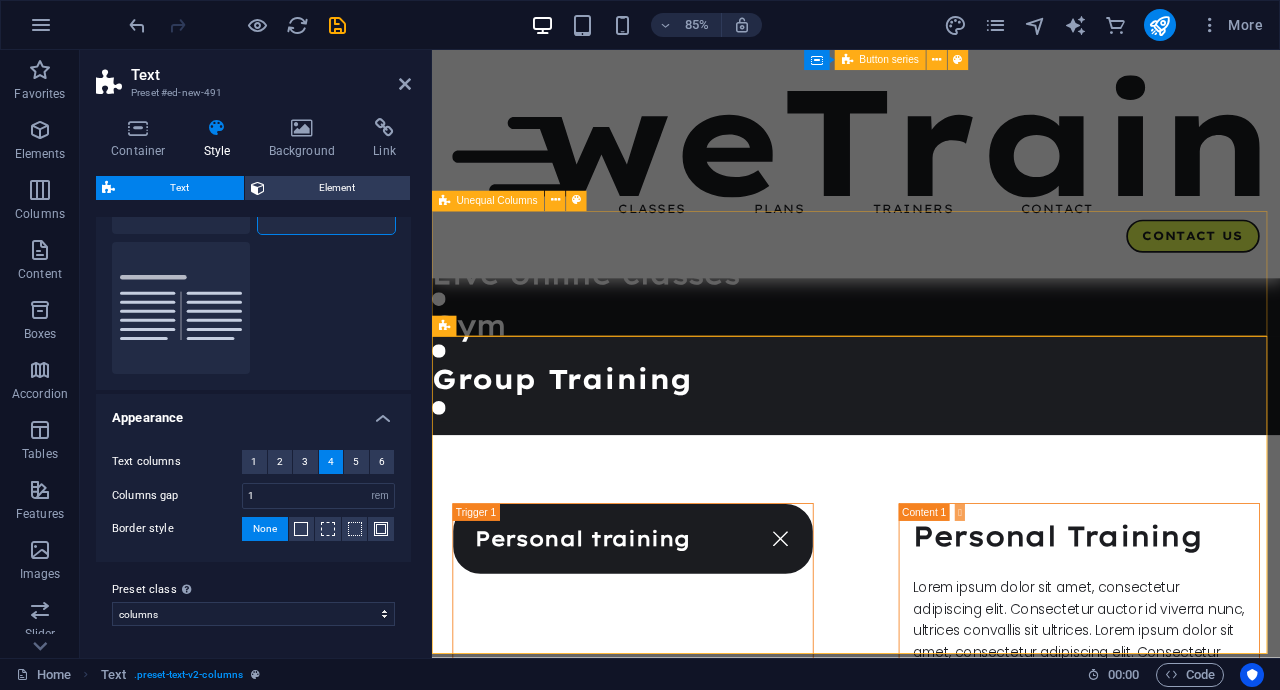 scroll, scrollTop: 2378, scrollLeft: 0, axis: vertical 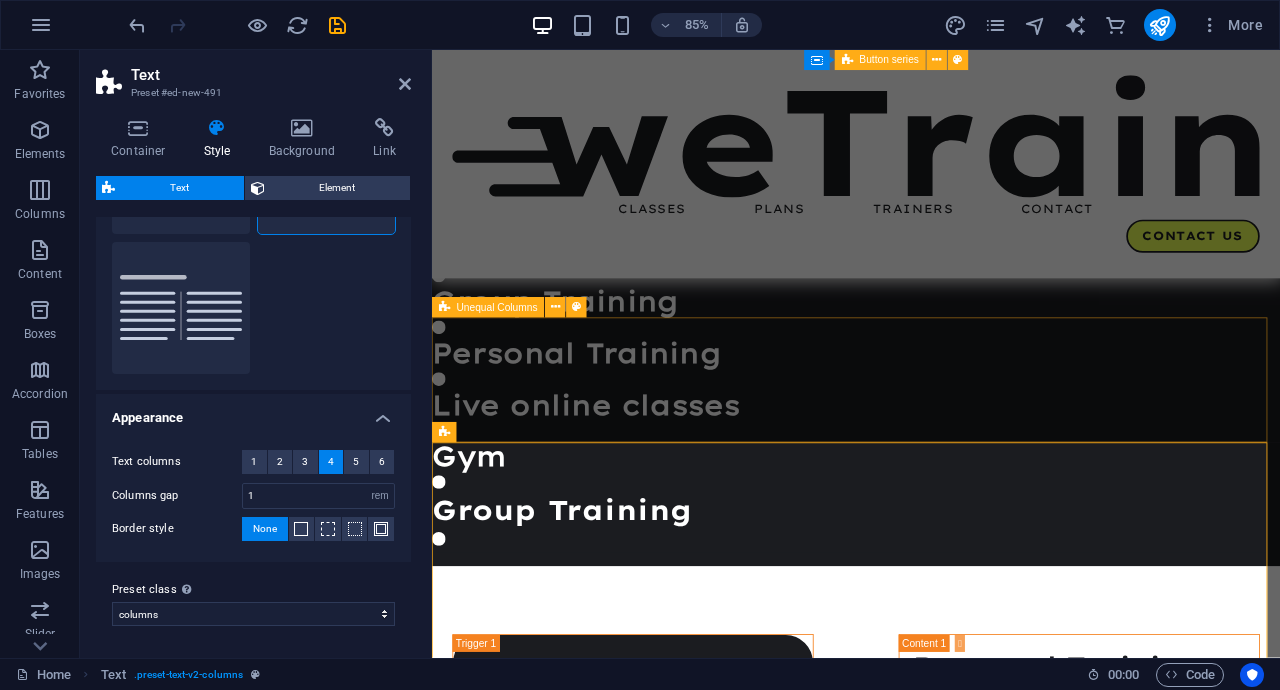 click on "Our trainers Lorem ipsum dolor sit amet, consectetur adipiscing elit. Consectetur auctor id viverra nunc, ultrices convallis sit." at bounding box center [931, 2527] 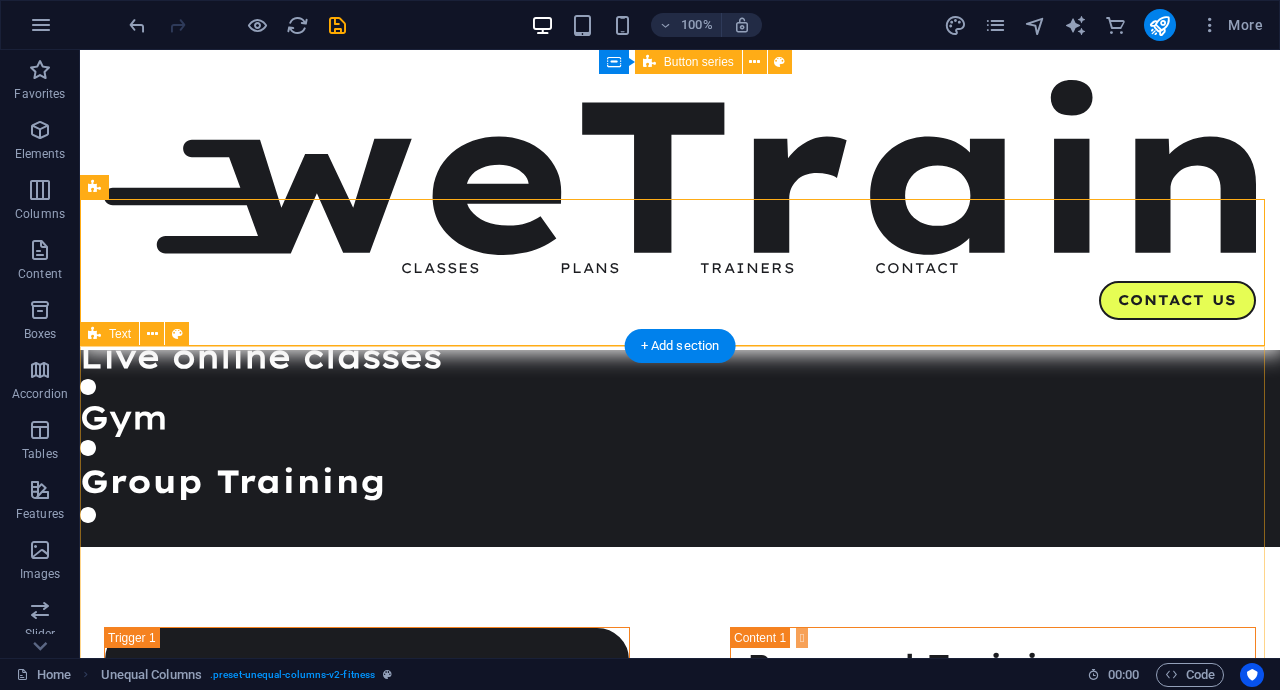 scroll, scrollTop: 2673, scrollLeft: 0, axis: vertical 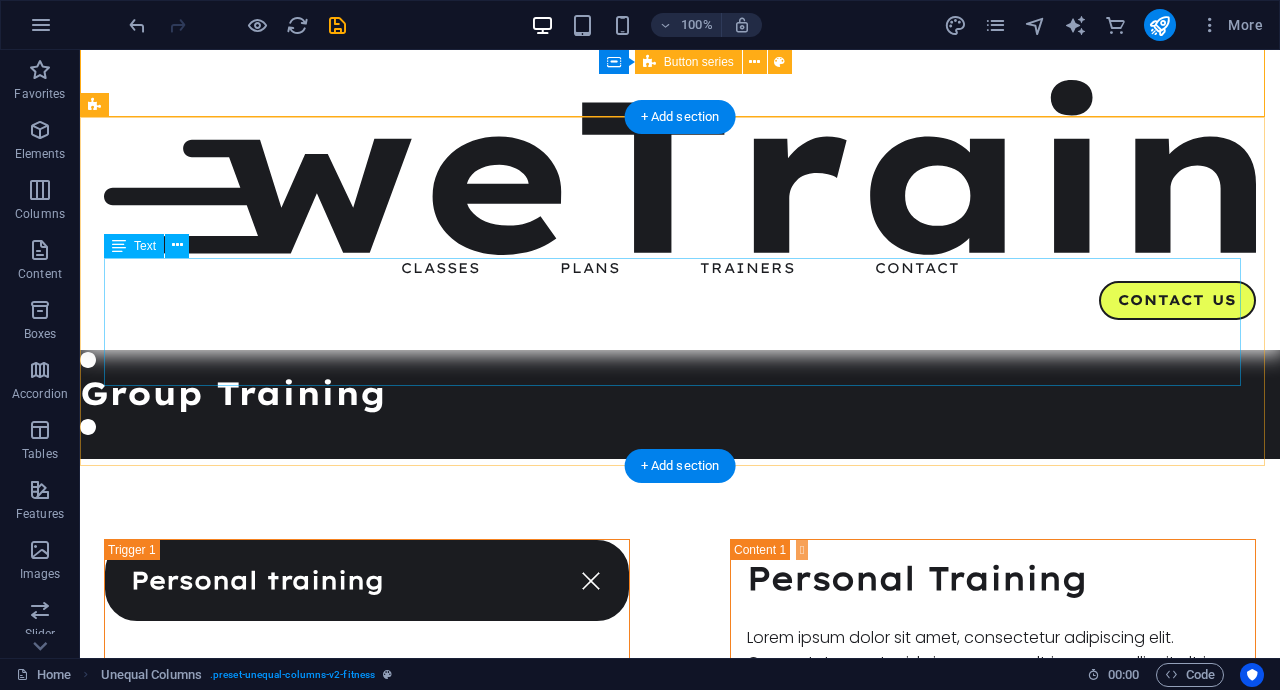 click on "Lorem ipsum dolor sitope amet, consectetur adipisicing elitip. Massumenda, dolore, cum vel modi asperiores consequatur suscipit quidem ducimus eveniet iure expedita consecteture odiogil voluptatum similique fugit voluptates atem accusamus quae quas dolorem tenetur facere tempora maiores adipisci reiciendis accusantium voluptatibus id voluptate tempore dolor harum nisi amet! Nobis, eaque. Aenean commodo ligula eget dolor. Lorem ipsum dolor sit amet, consectetuer adipiscing elit leget odiogil voluptatum similique fugit voluptates dolor. Libero assumenda, dolore, cum vel modi asperiores consequatur." at bounding box center (680, 2376) 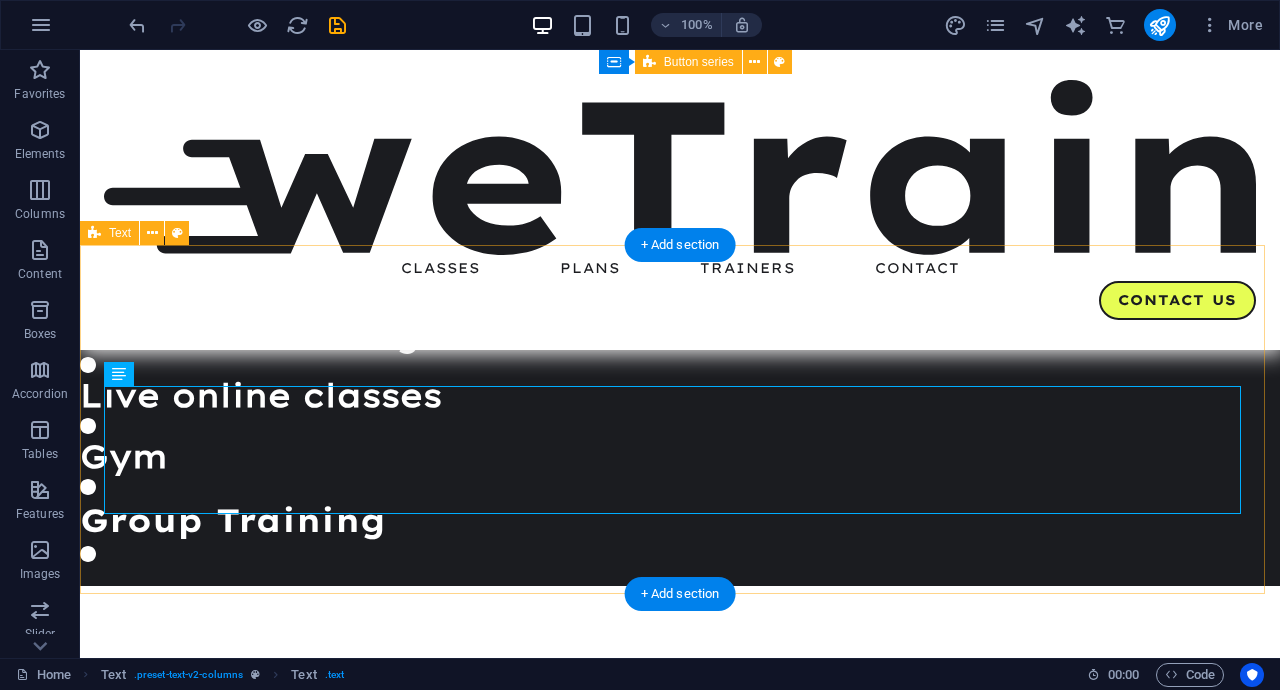 scroll, scrollTop: 2525, scrollLeft: 0, axis: vertical 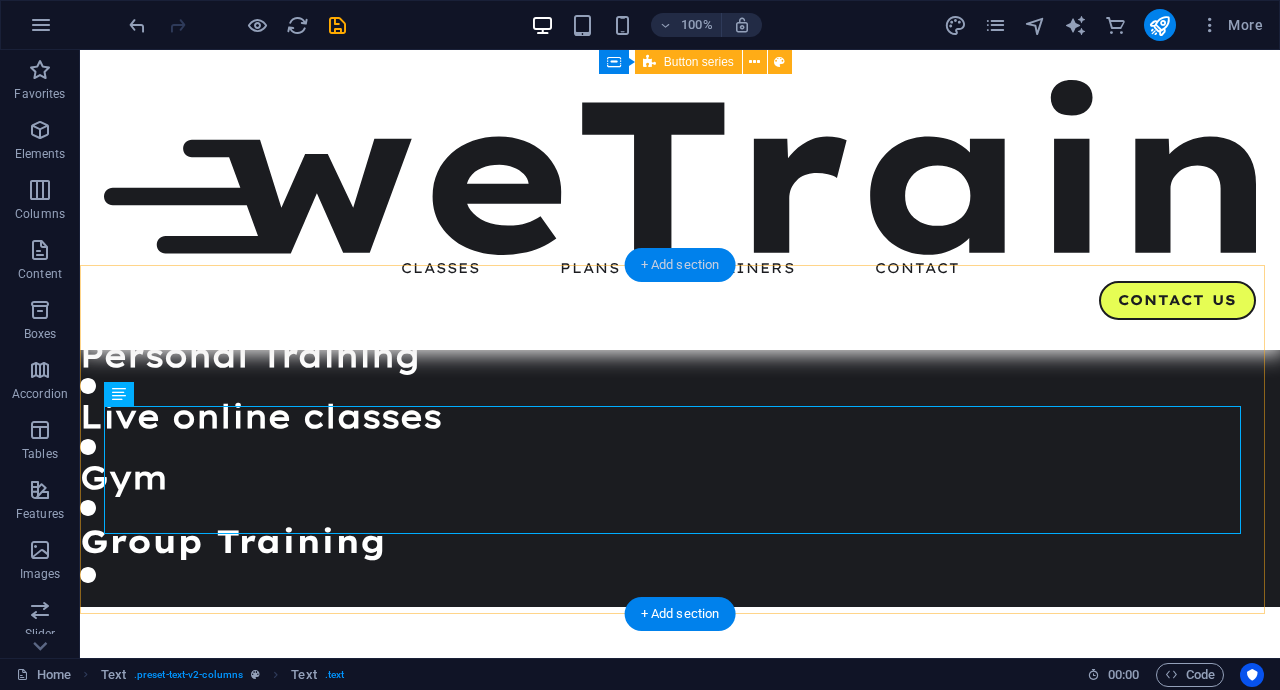 click on "+ Add section" at bounding box center (680, 265) 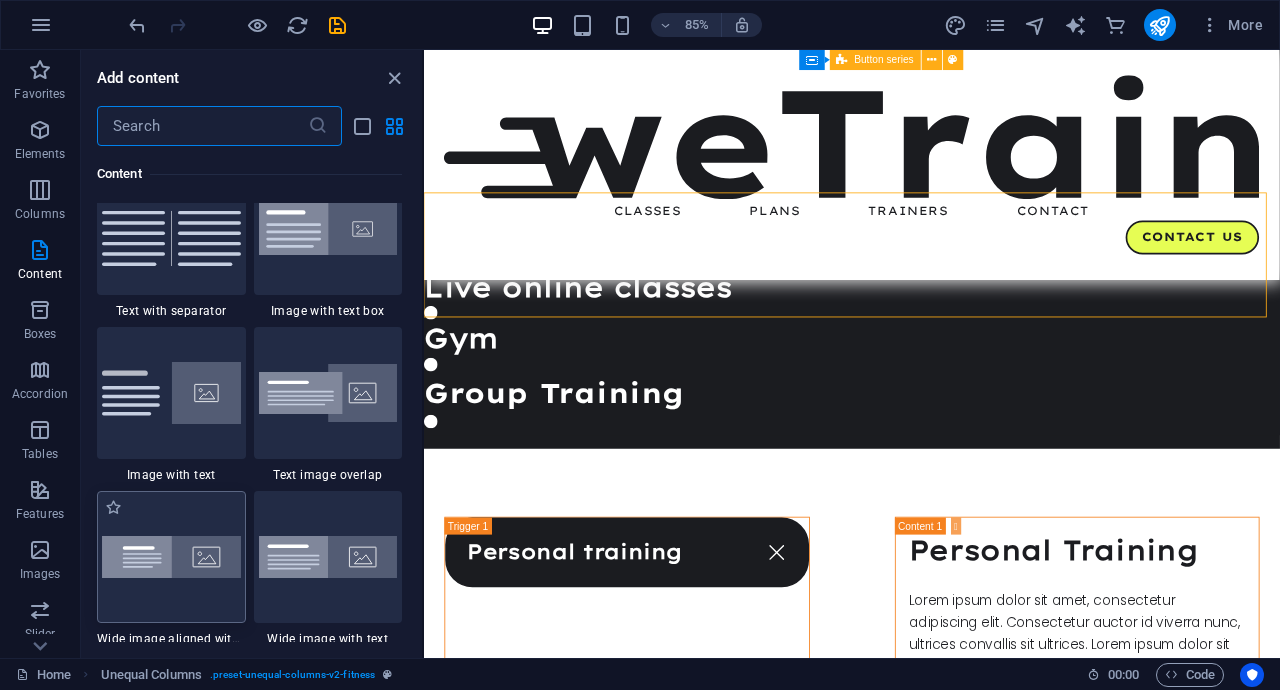 scroll, scrollTop: 3876, scrollLeft: 0, axis: vertical 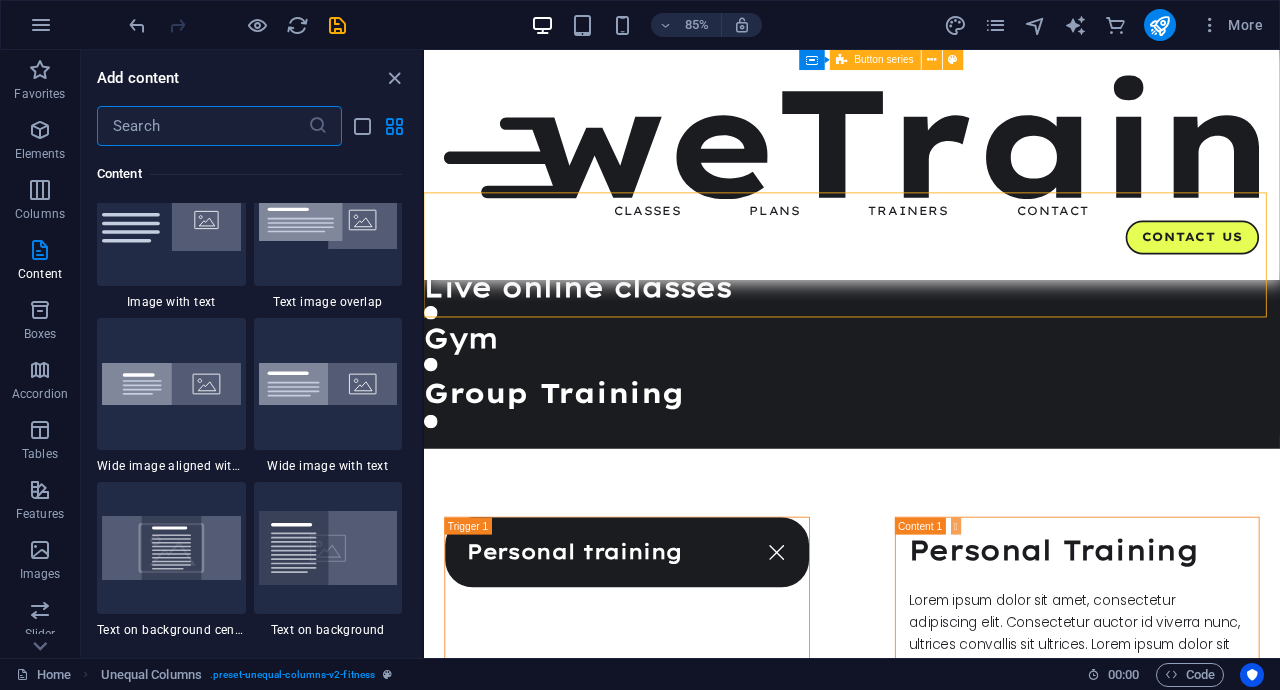 click at bounding box center [171, 547] 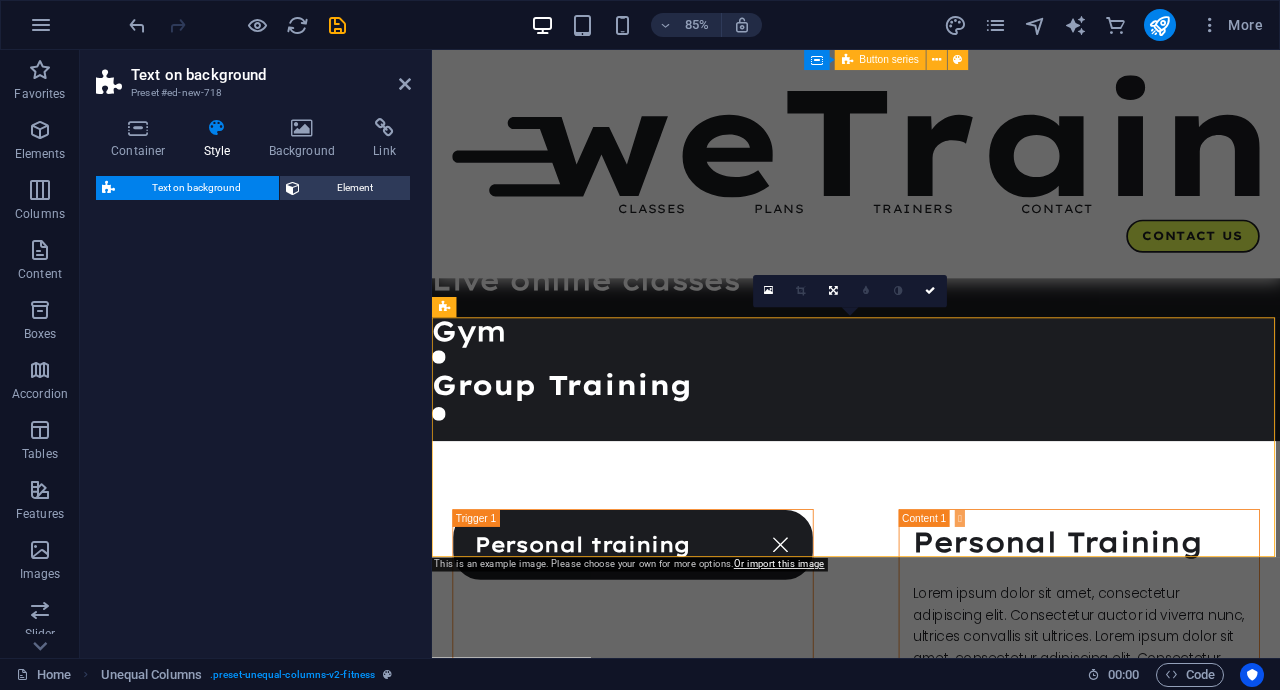 select on "%" 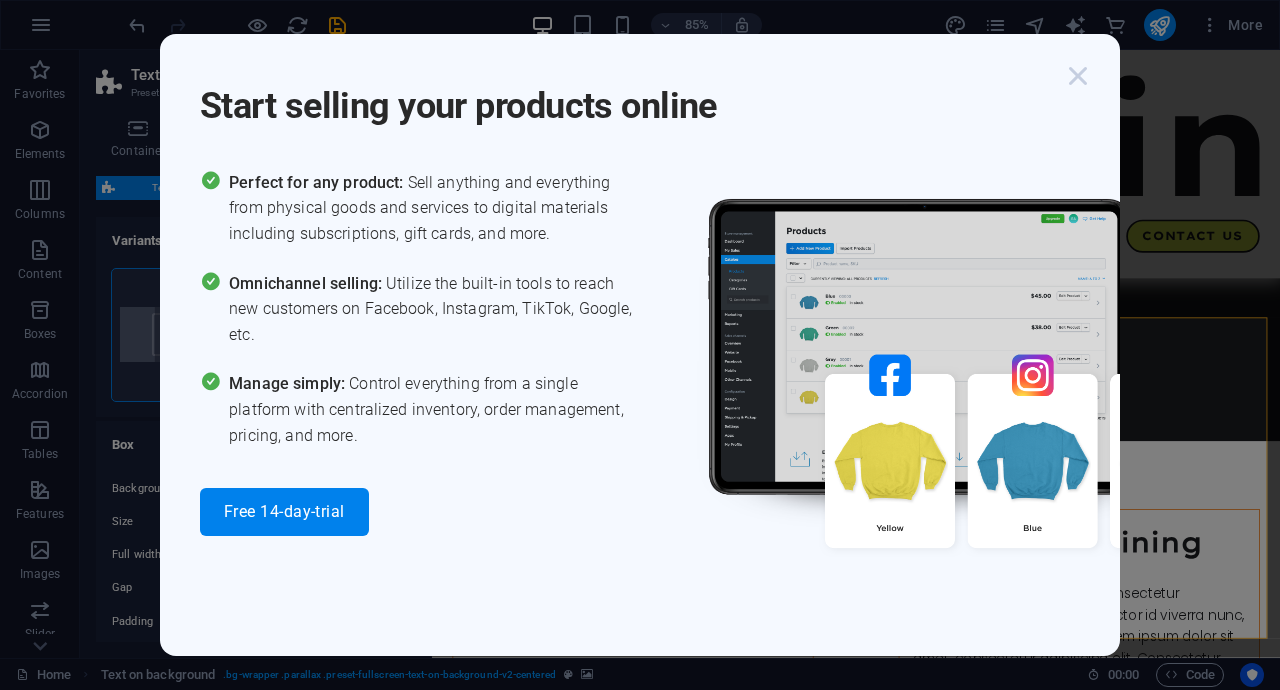 click at bounding box center (1078, 76) 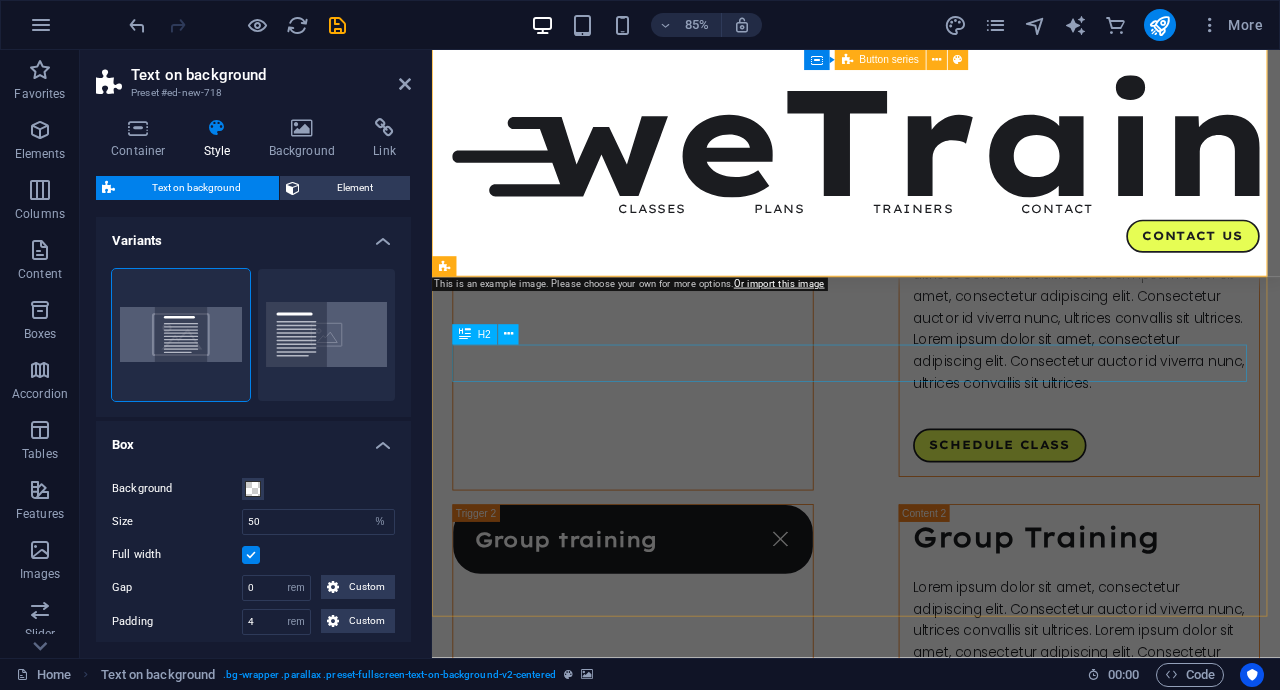 scroll, scrollTop: 2955, scrollLeft: 0, axis: vertical 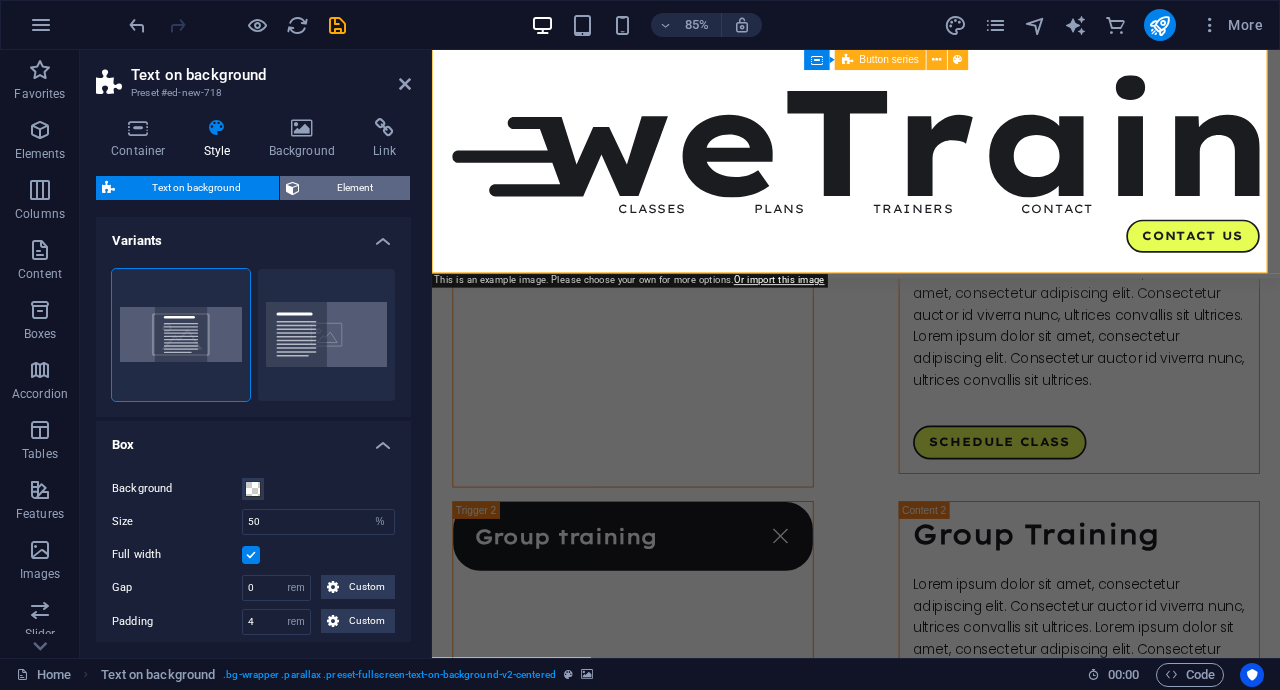 click on "Element" at bounding box center [355, 188] 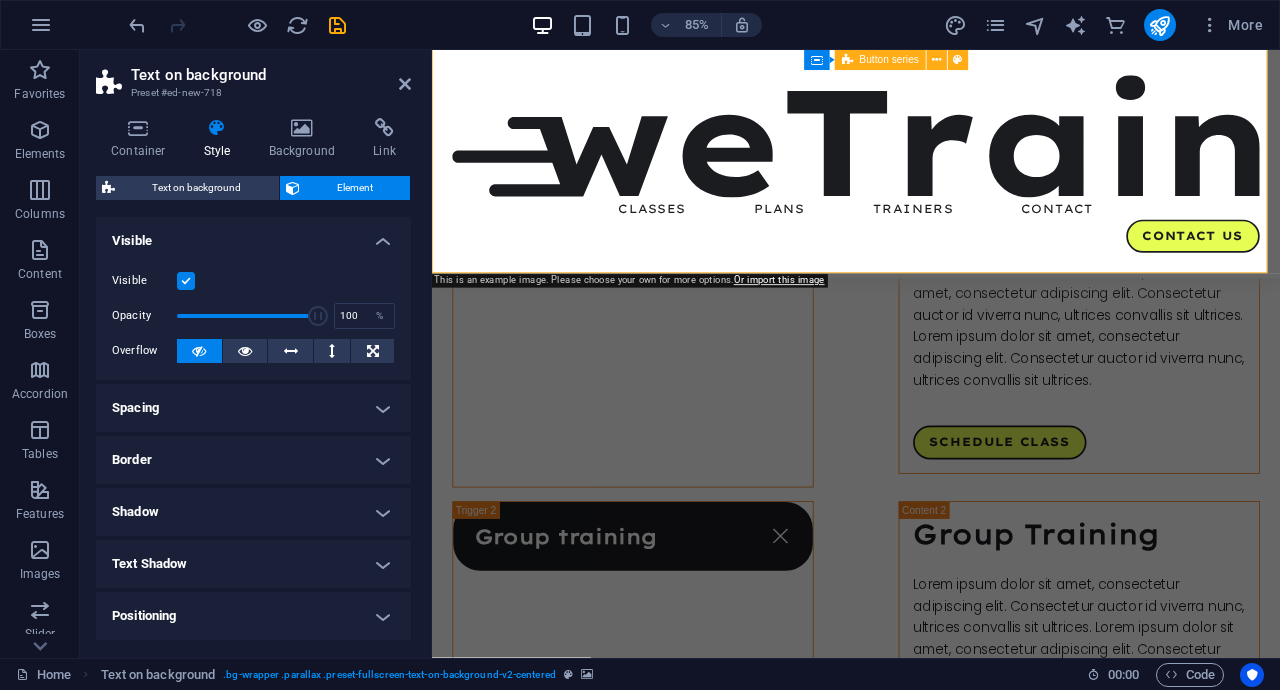 type 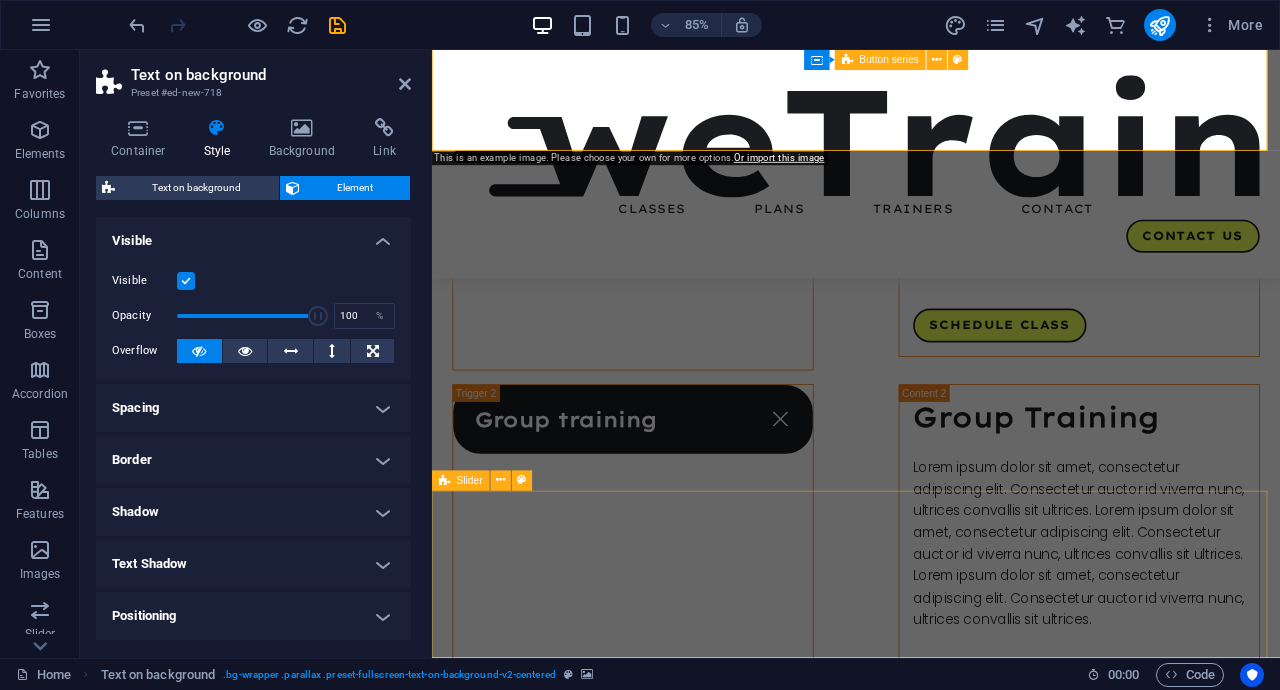scroll, scrollTop: 3102, scrollLeft: 0, axis: vertical 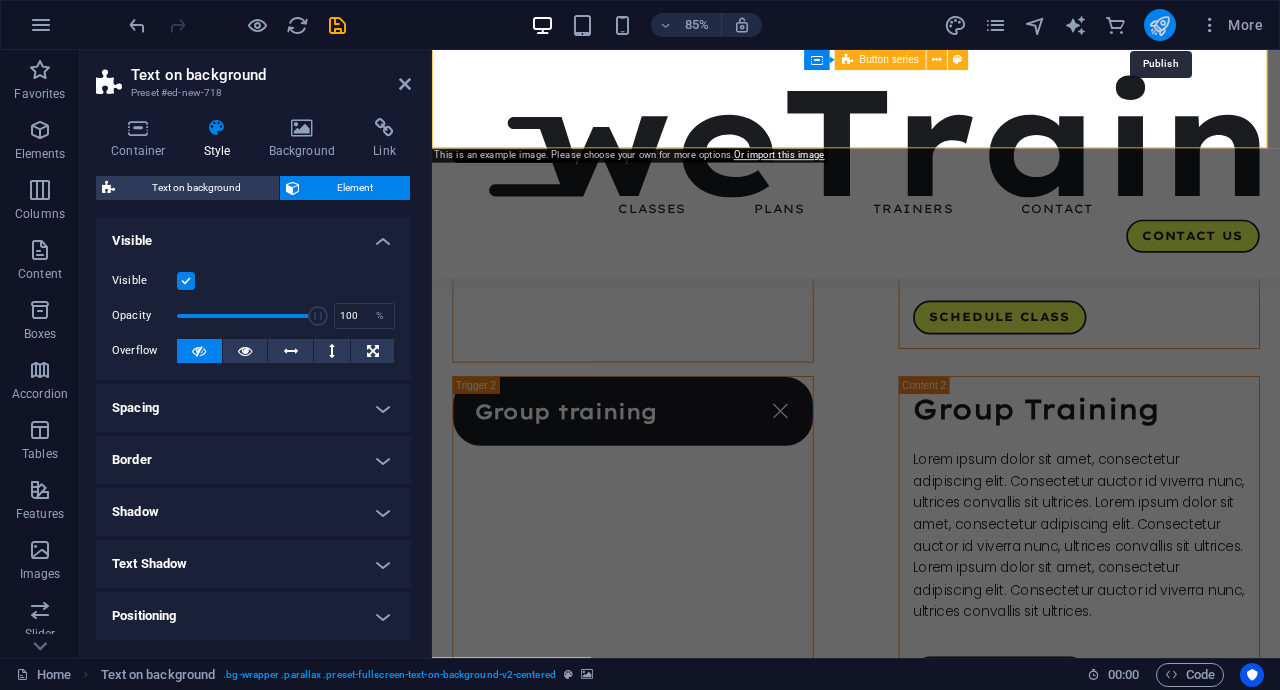 click at bounding box center [1159, 25] 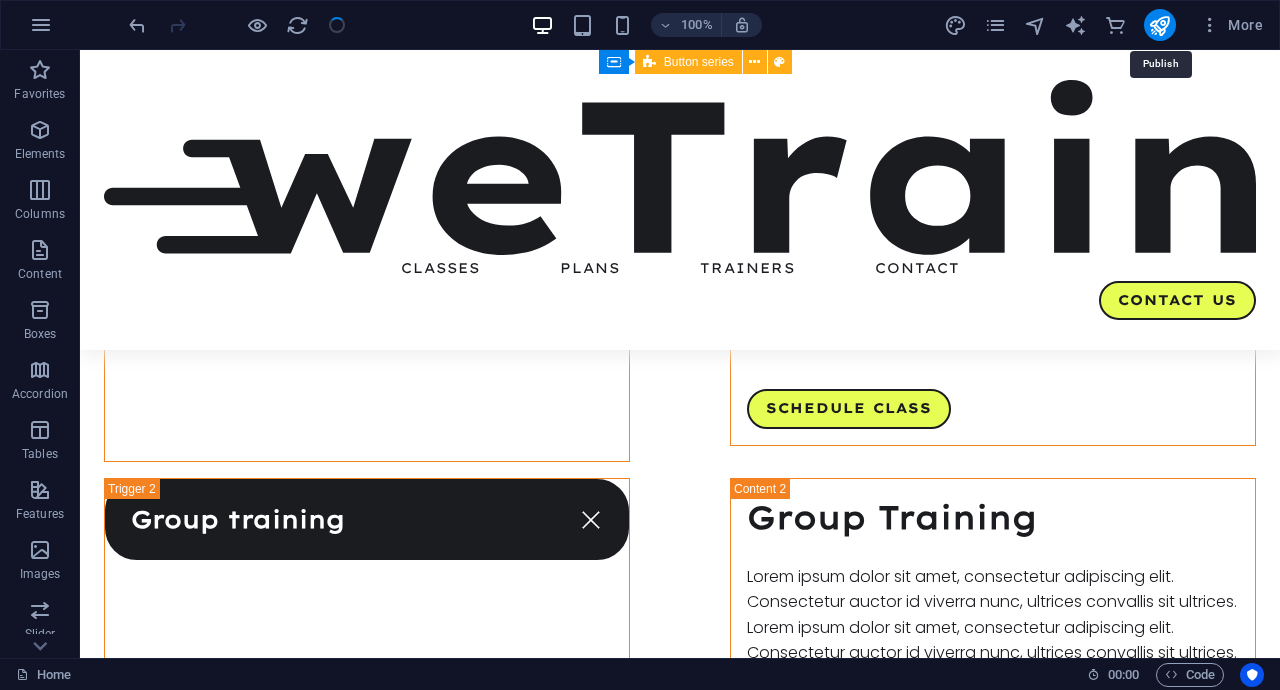 scroll, scrollTop: 2599, scrollLeft: 0, axis: vertical 